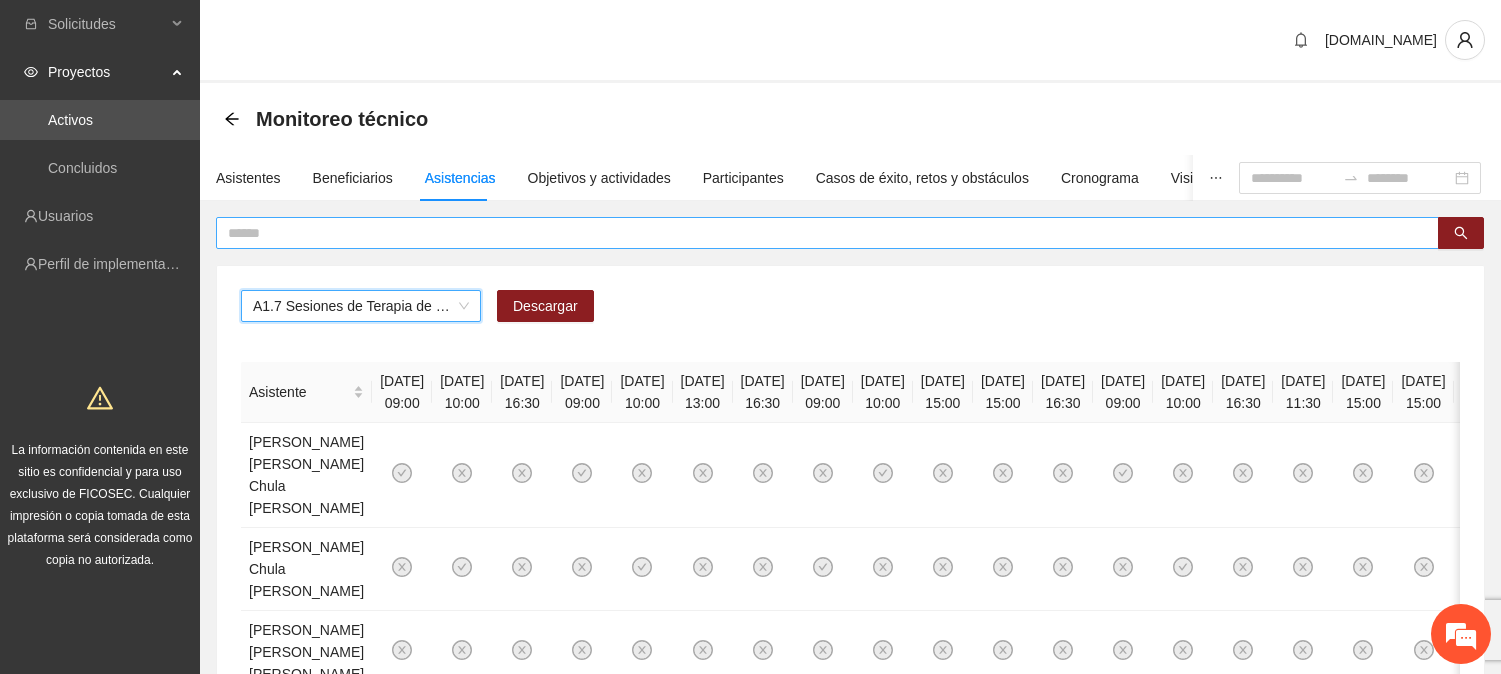 click at bounding box center (827, 233) 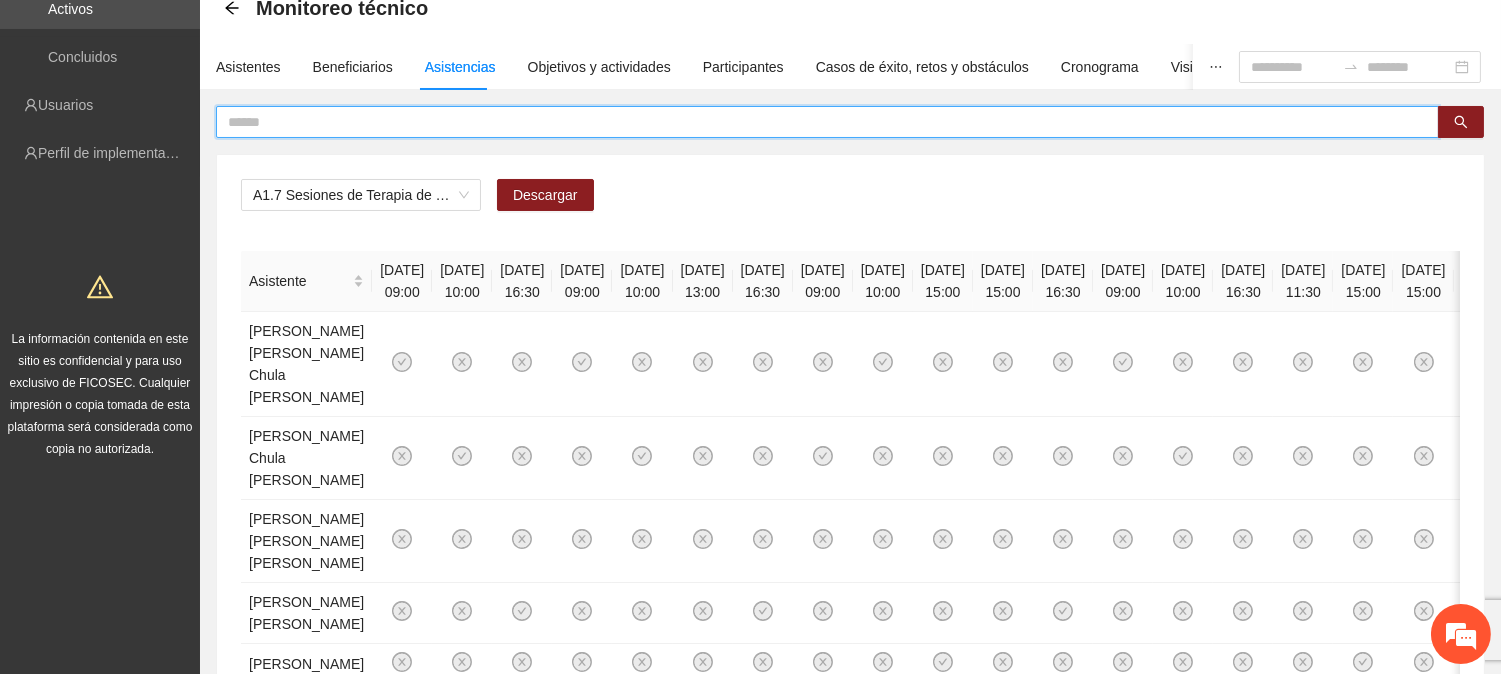 scroll, scrollTop: 111, scrollLeft: 0, axis: vertical 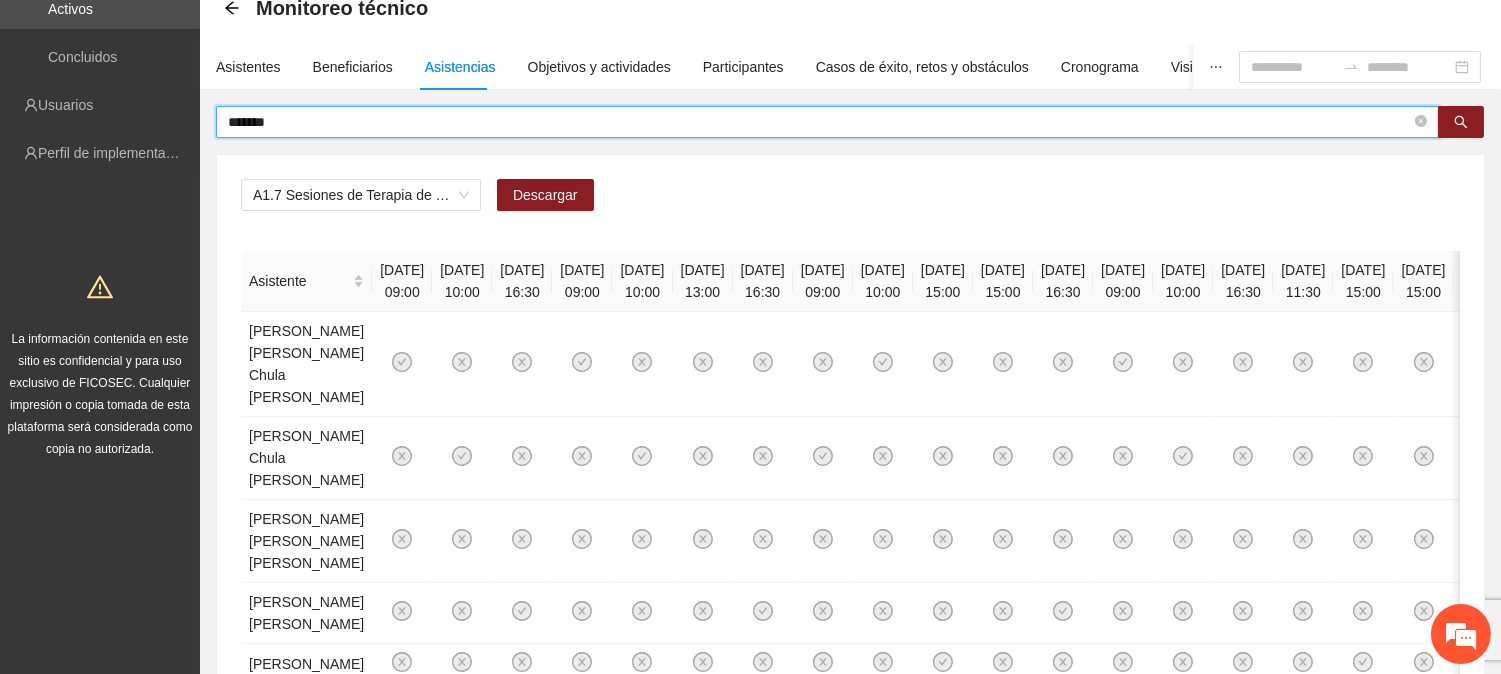 type on "*******" 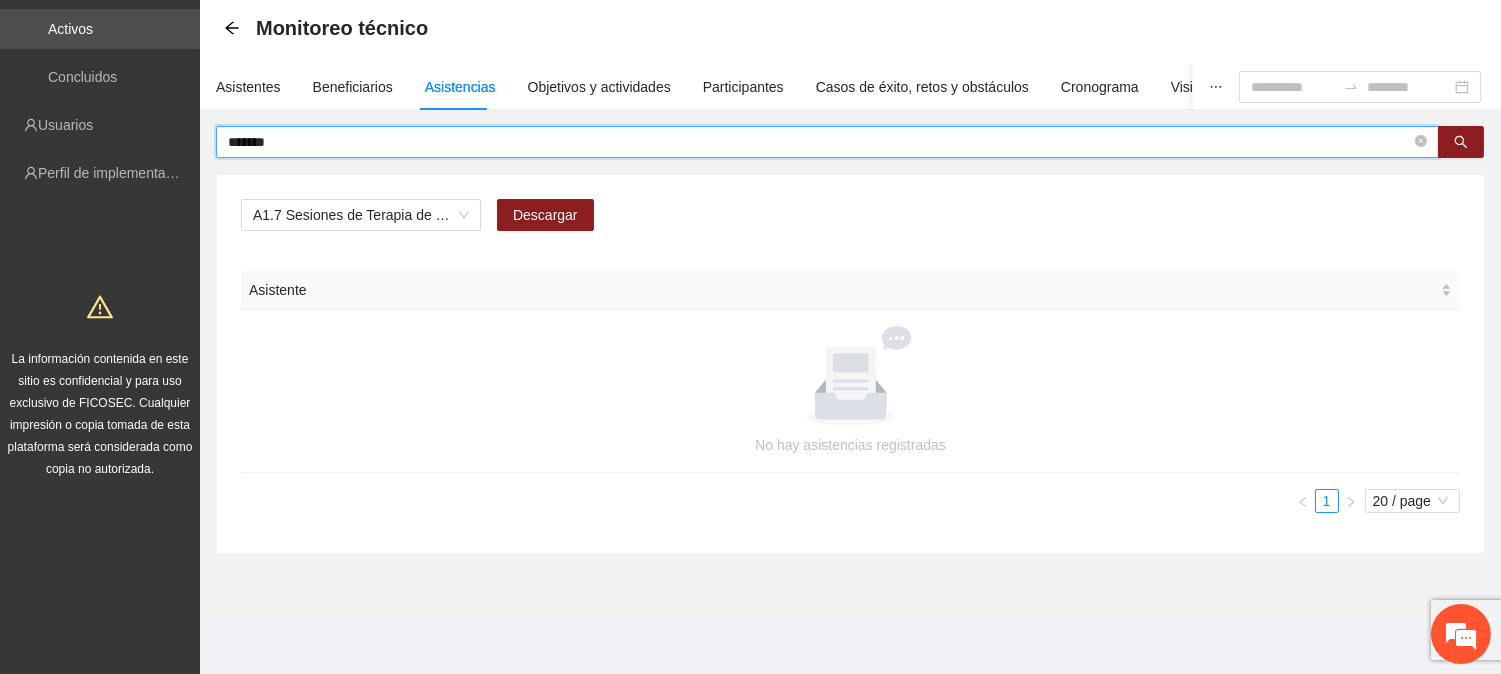 scroll, scrollTop: 90, scrollLeft: 0, axis: vertical 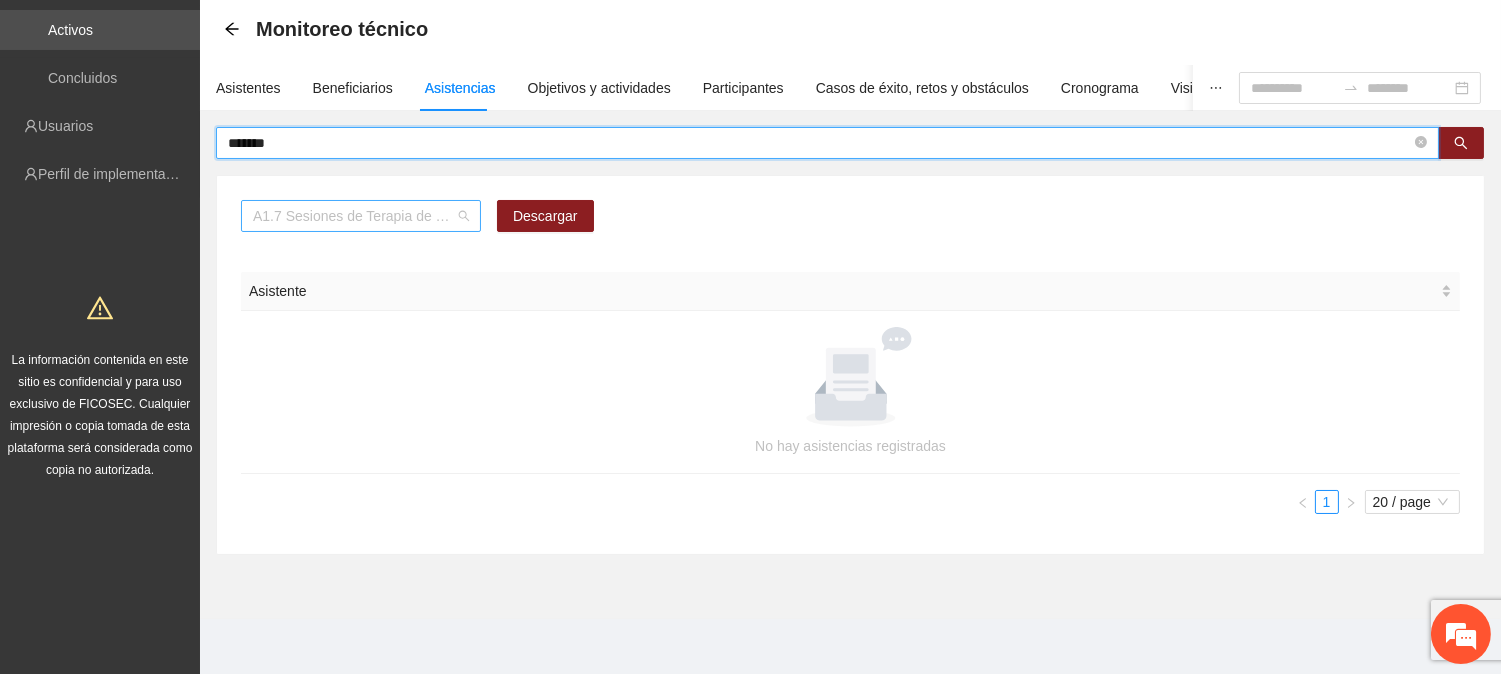 click on "A1.7 Sesiones de Terapia de Juego para niños y niñas" at bounding box center [361, 216] 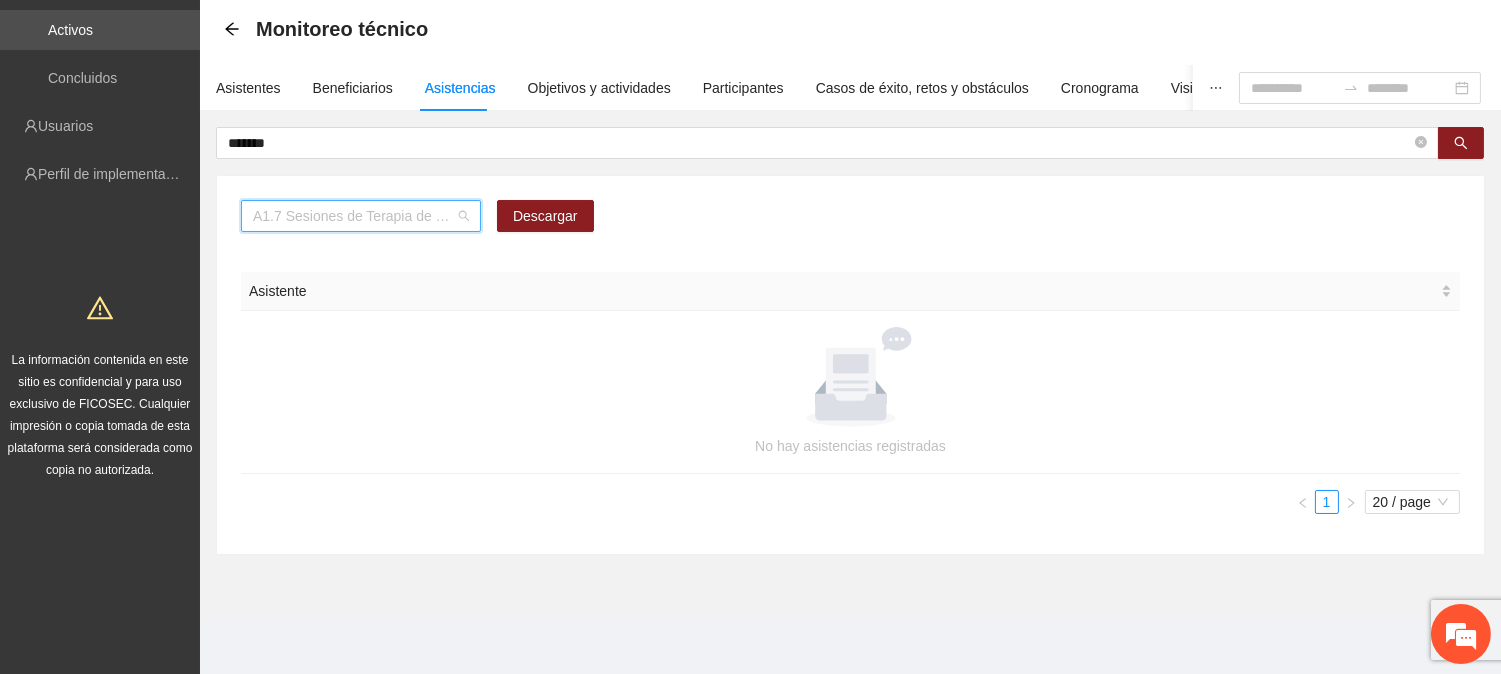scroll, scrollTop: 192, scrollLeft: 0, axis: vertical 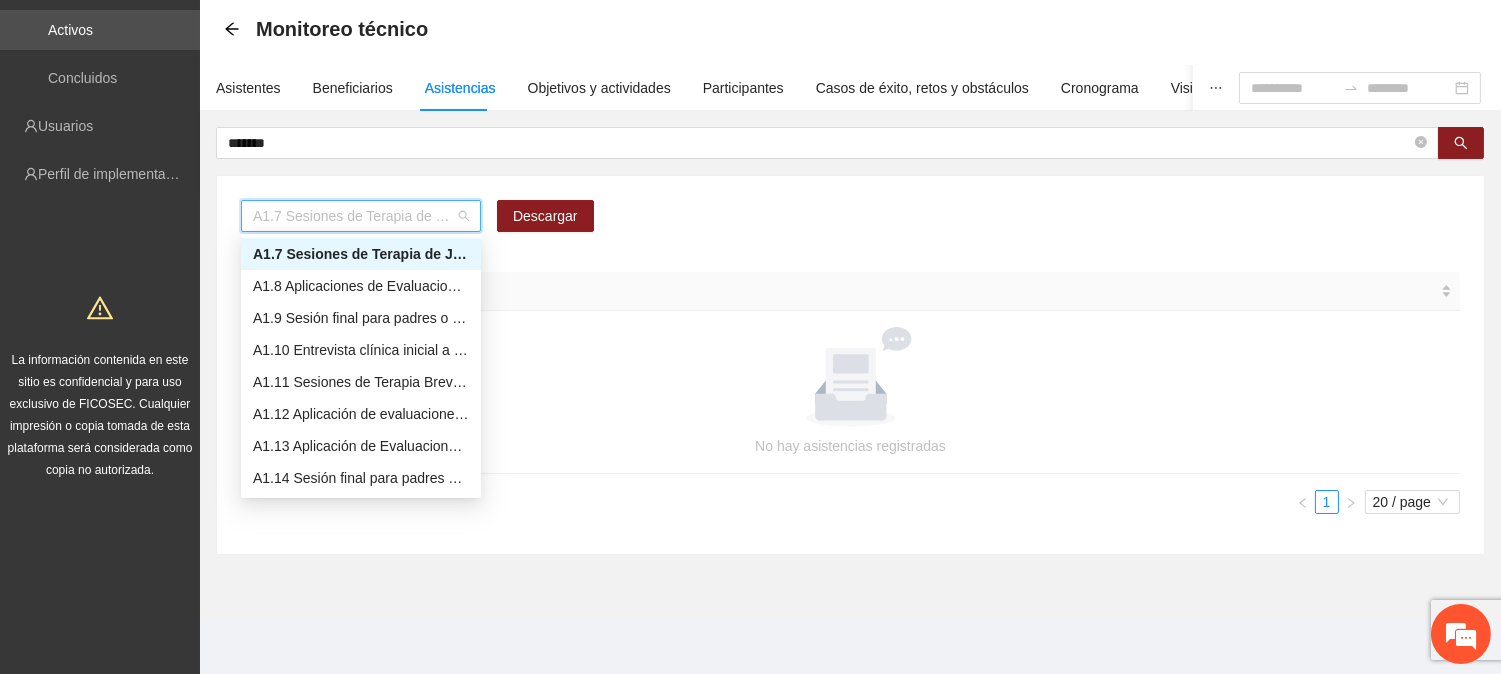click on "A1.7 Sesiones de Terapia de Juego para niños y niñas" at bounding box center [361, 254] 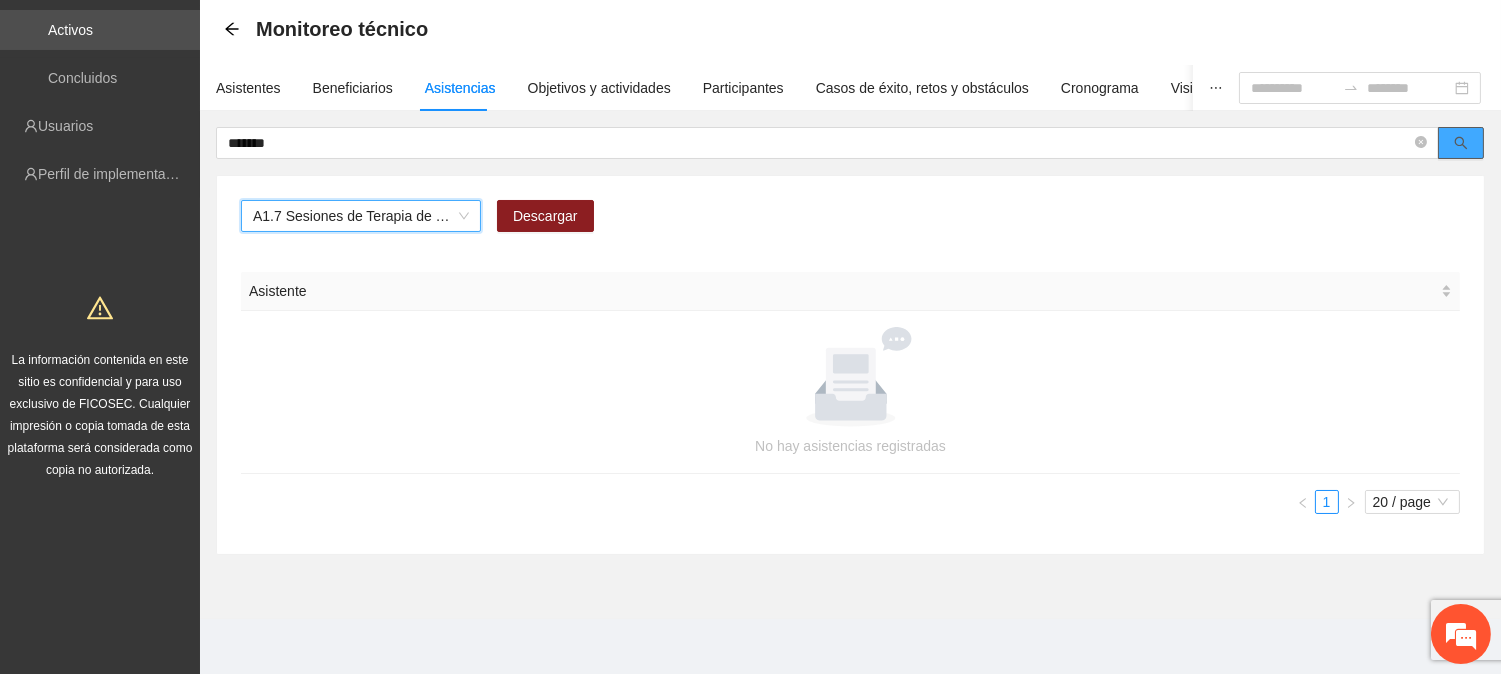 click 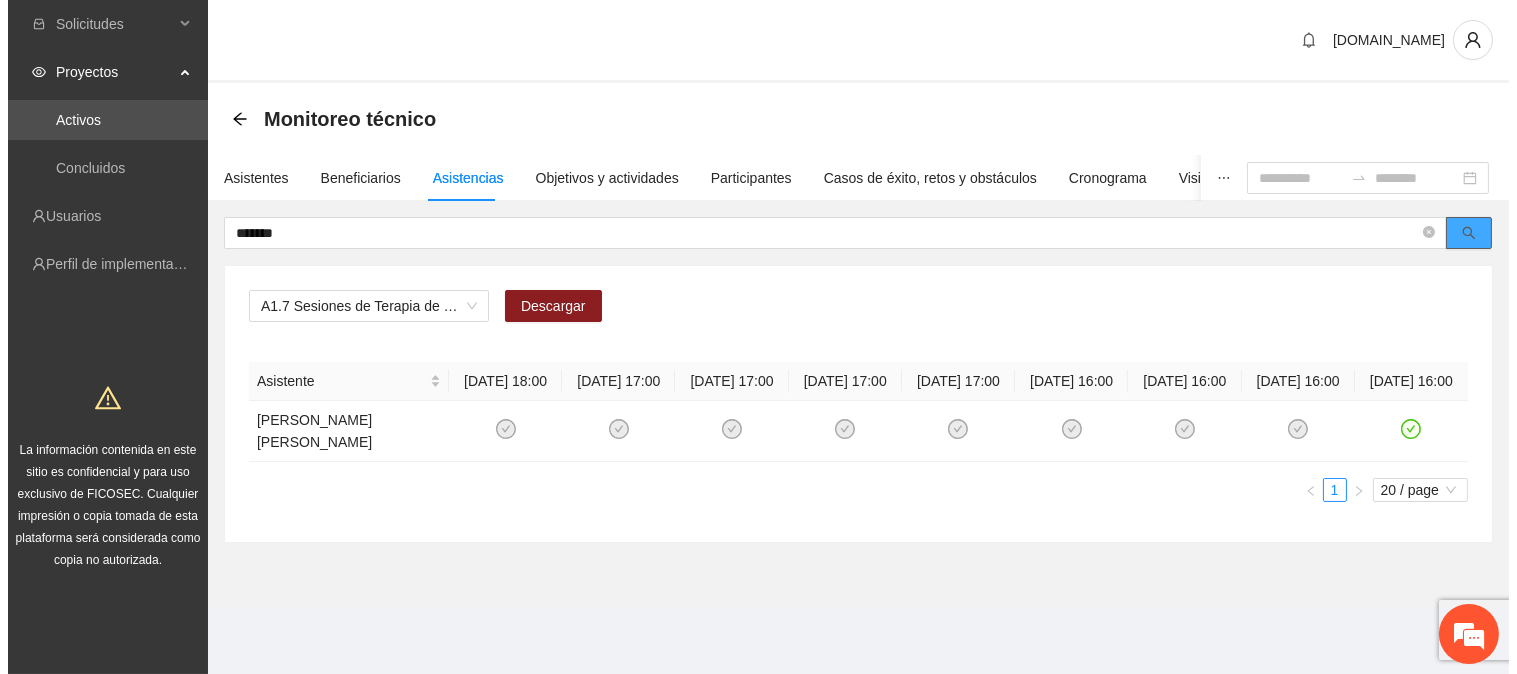 scroll, scrollTop: 0, scrollLeft: 0, axis: both 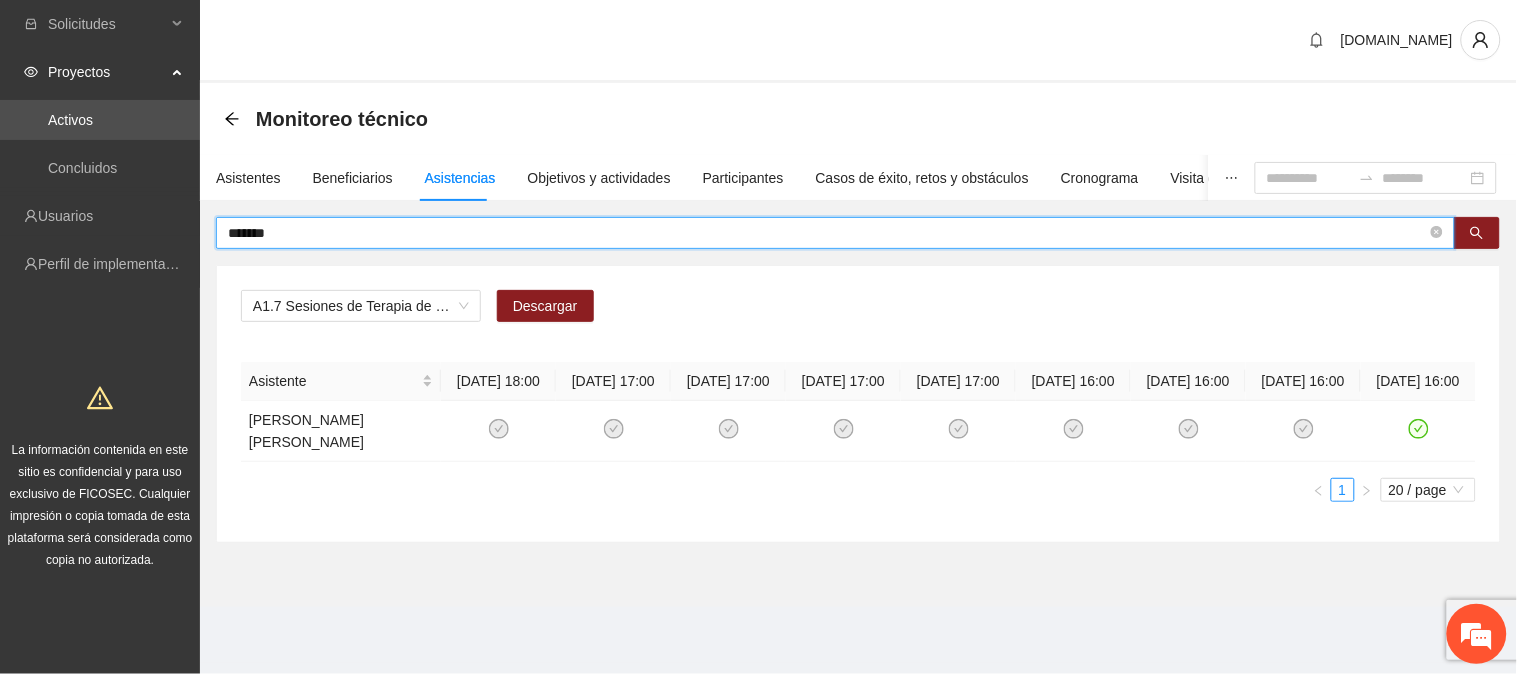 drag, startPoint x: 316, startPoint y: 225, endPoint x: 212, endPoint y: 226, distance: 104.00481 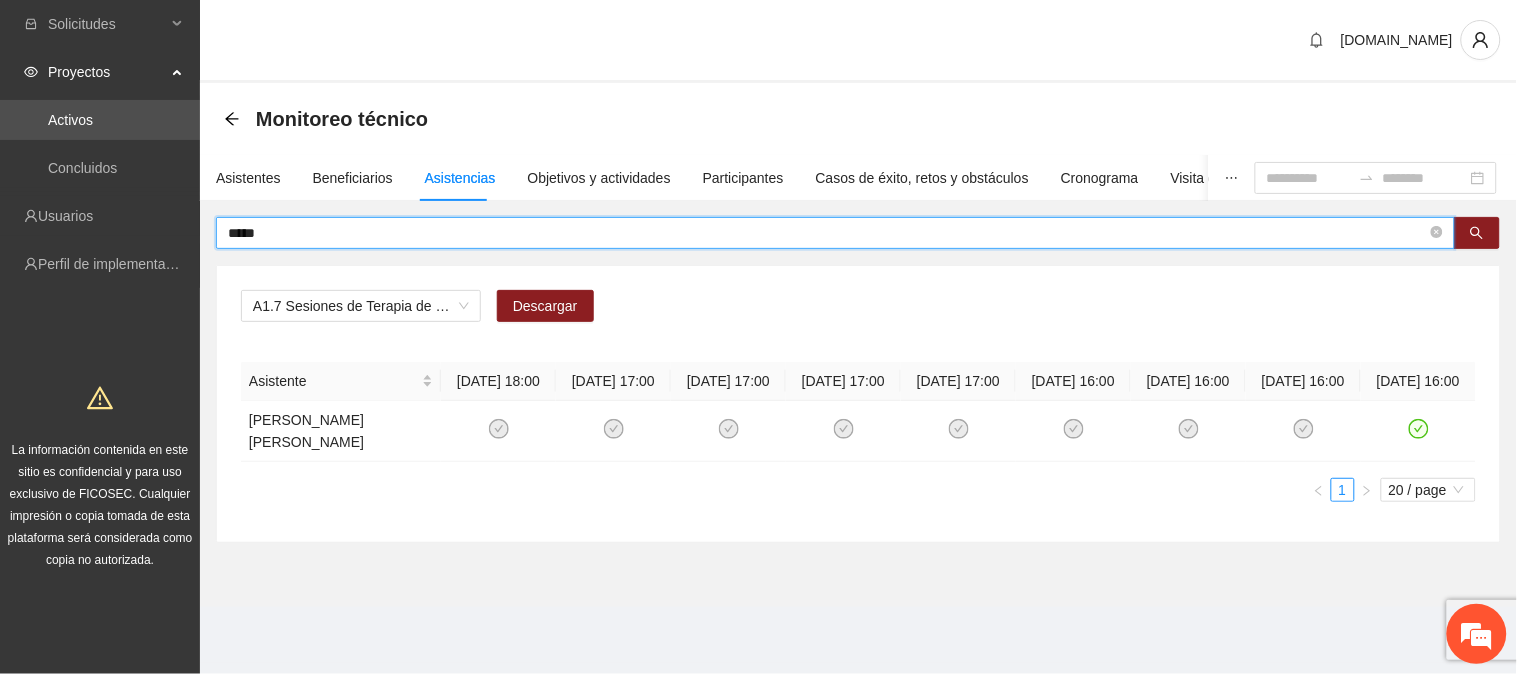 type on "*****" 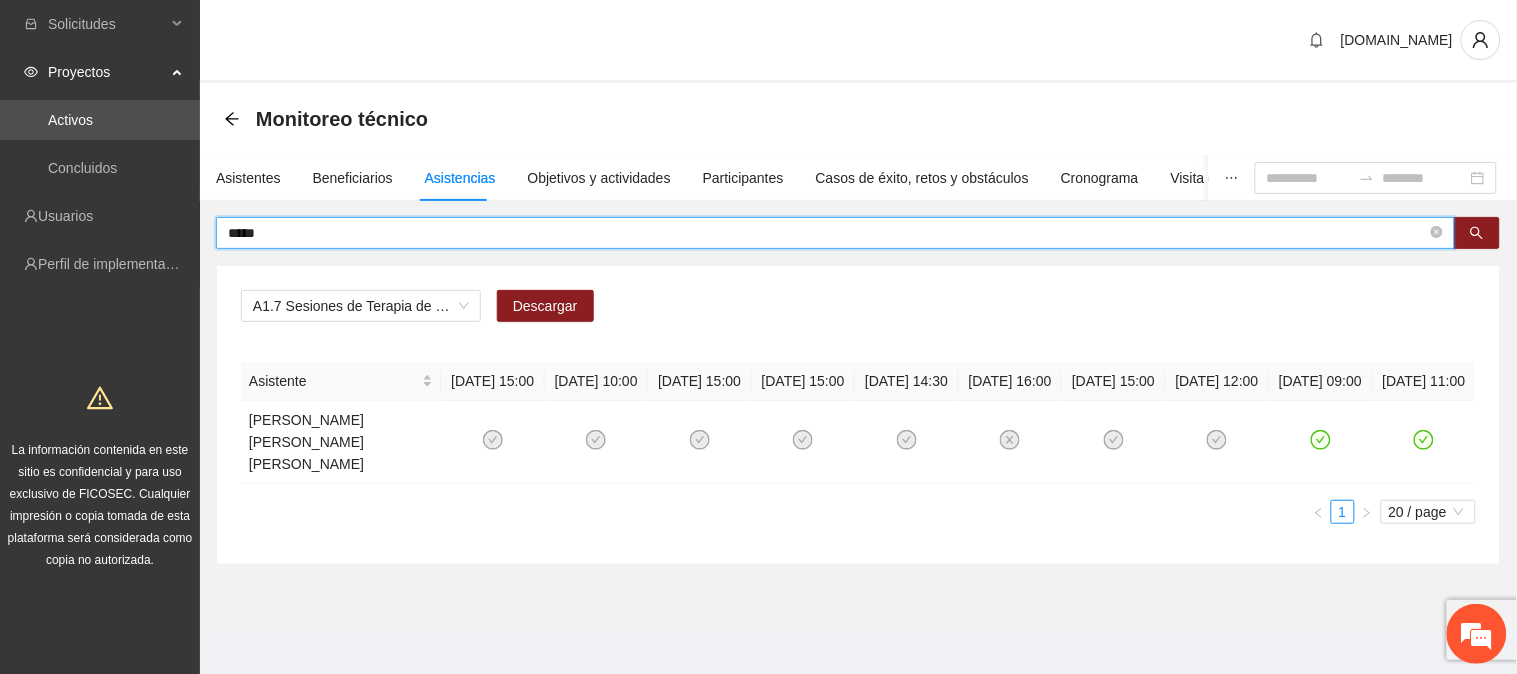 drag, startPoint x: 275, startPoint y: 230, endPoint x: 226, endPoint y: 250, distance: 52.924473 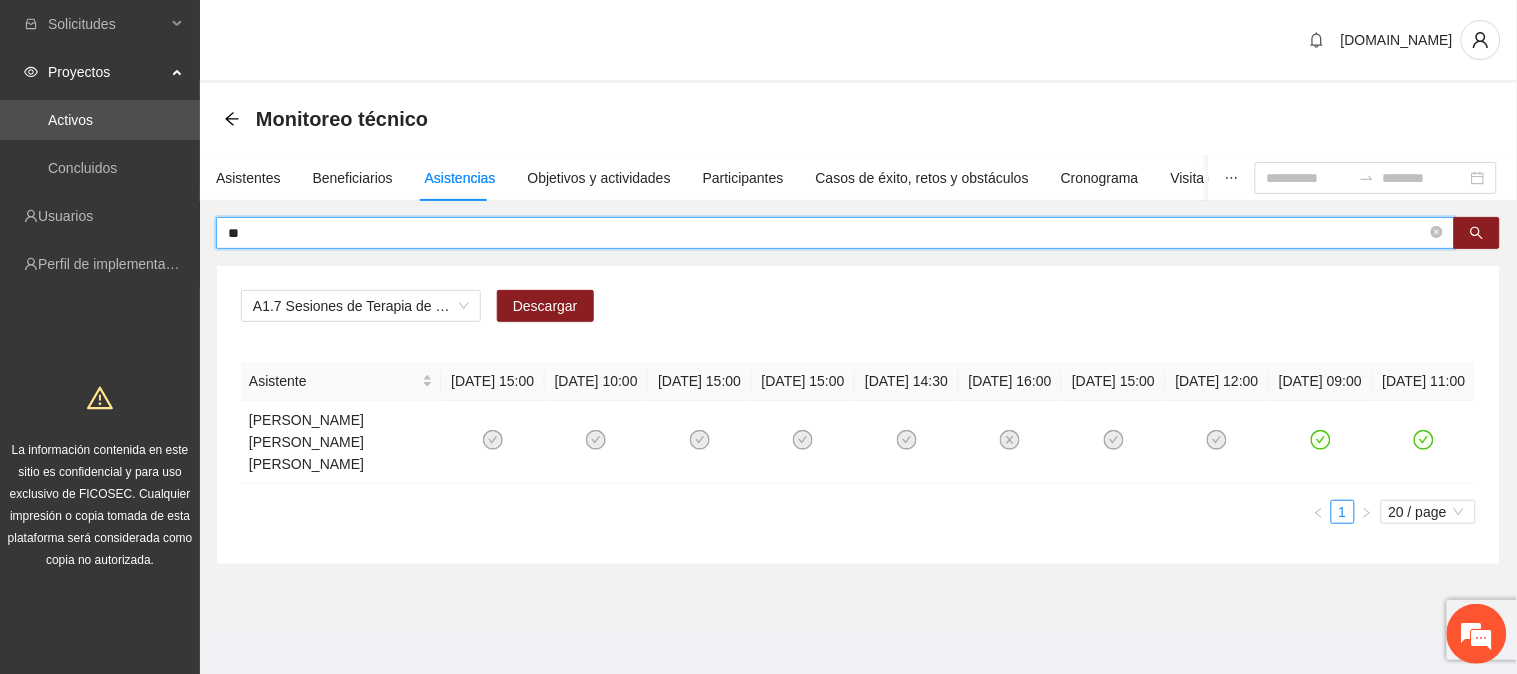 type on "*" 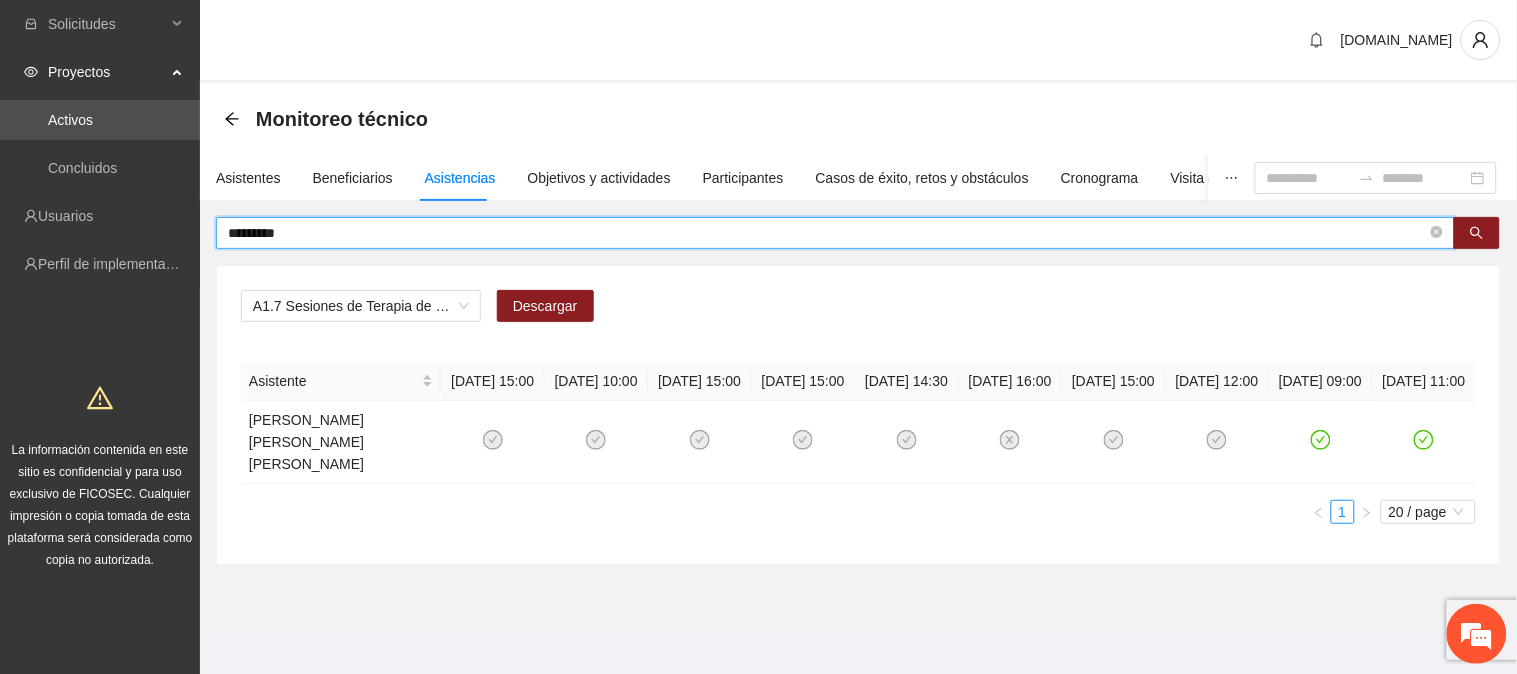 type on "*********" 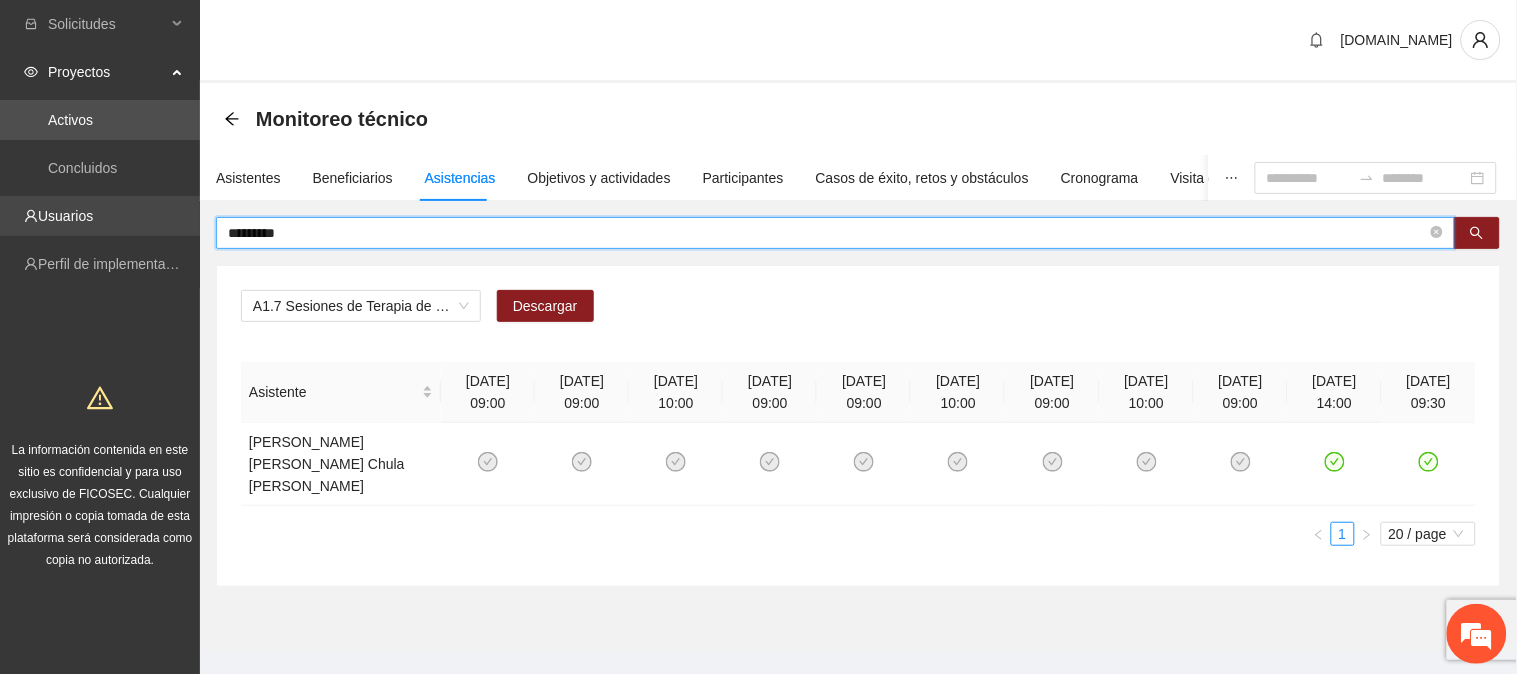 drag, startPoint x: 331, startPoint y: 224, endPoint x: 138, endPoint y: 228, distance: 193.04144 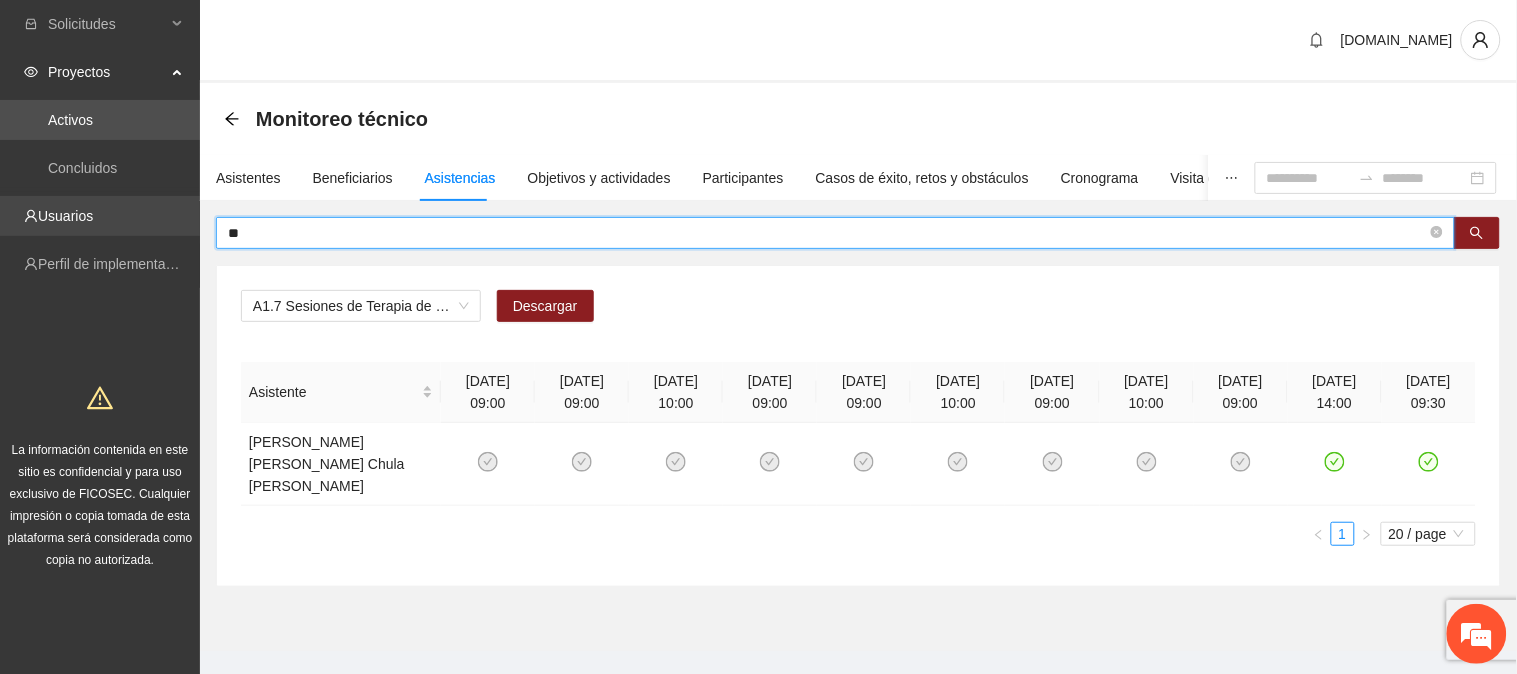 type on "*" 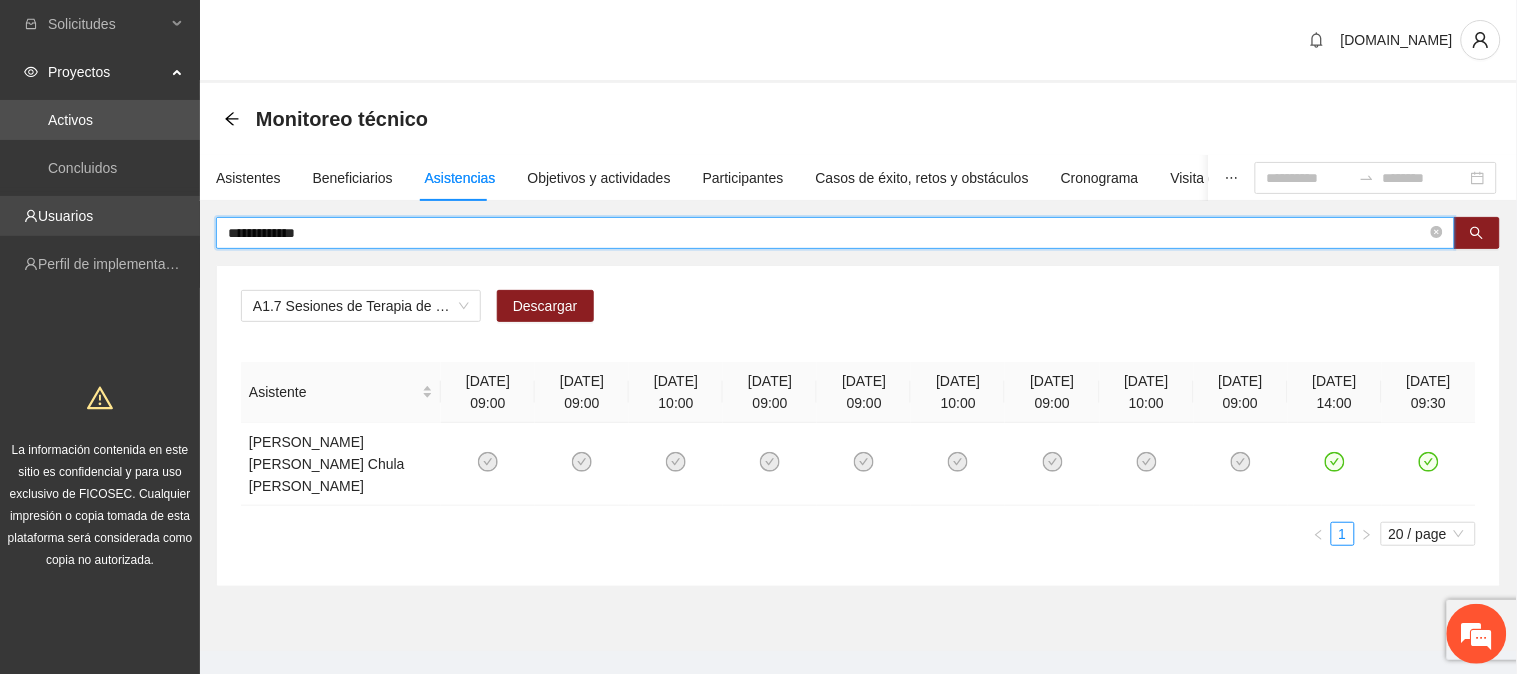 type on "**********" 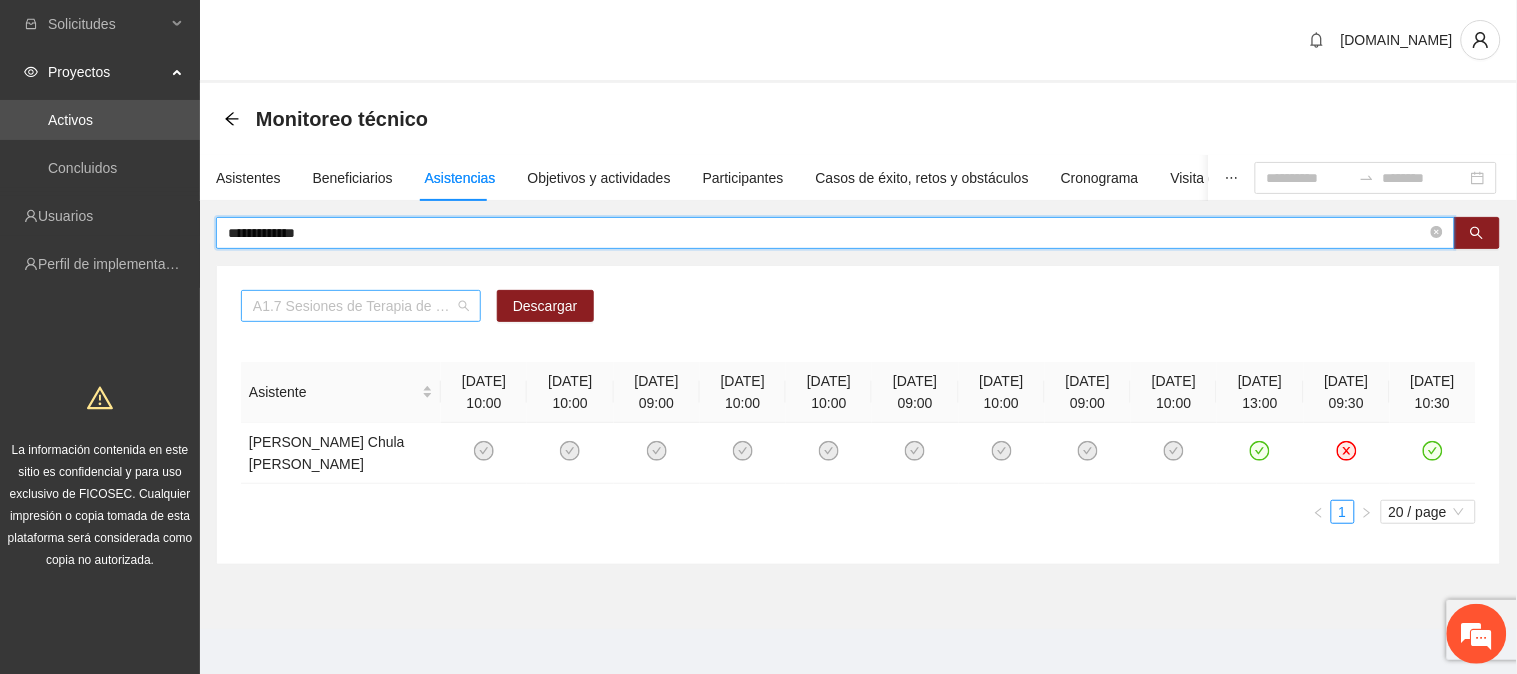 click on "A1.7 Sesiones de Terapia de Juego para niños y niñas" at bounding box center [361, 306] 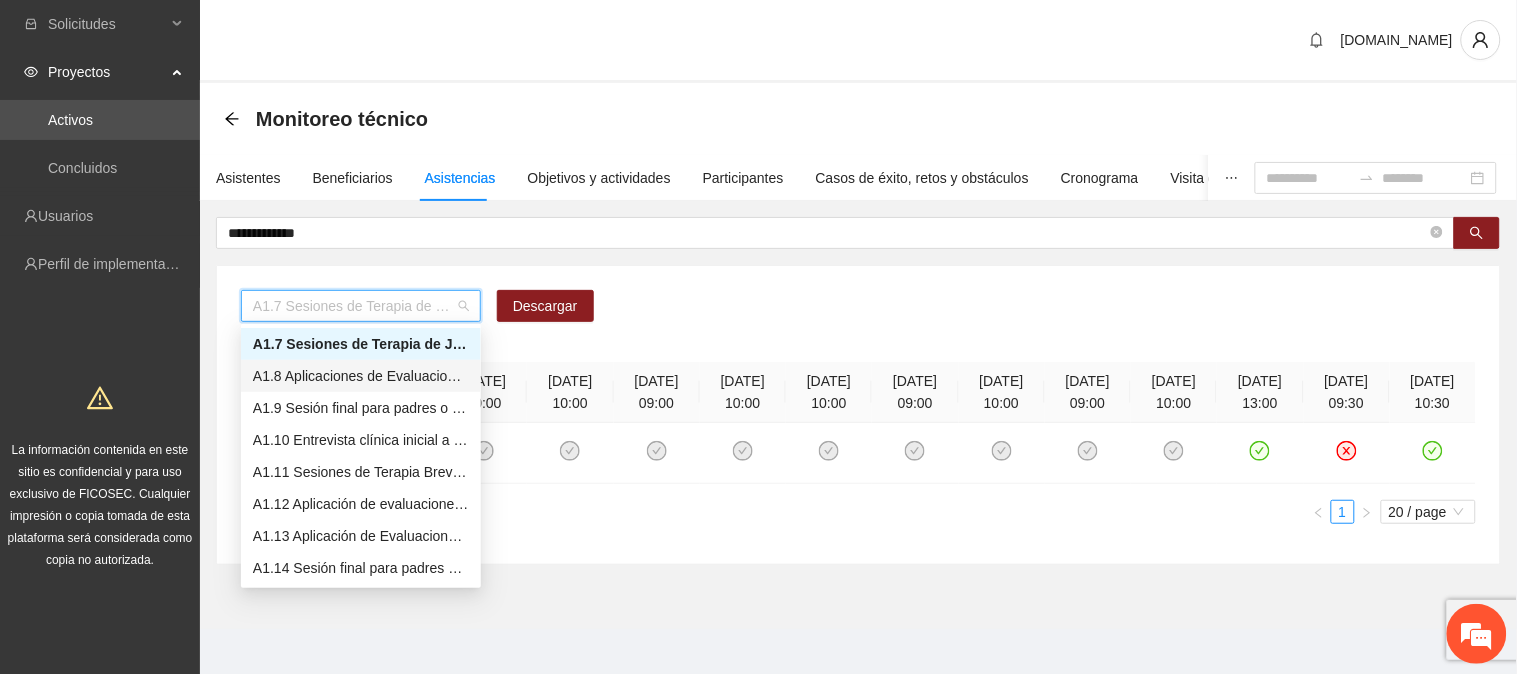 click on "A1.8 Aplicaciones de Evaluaciones Post a NN" at bounding box center (361, 376) 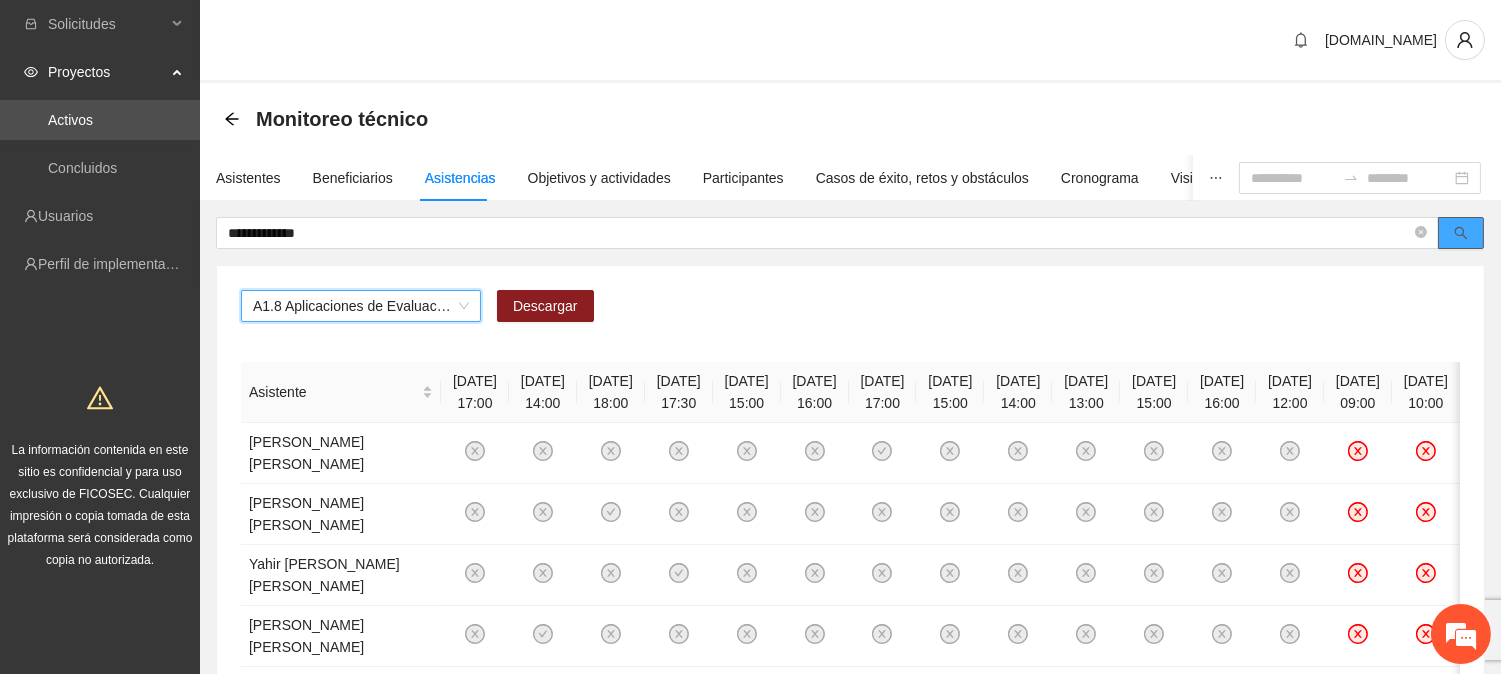 click 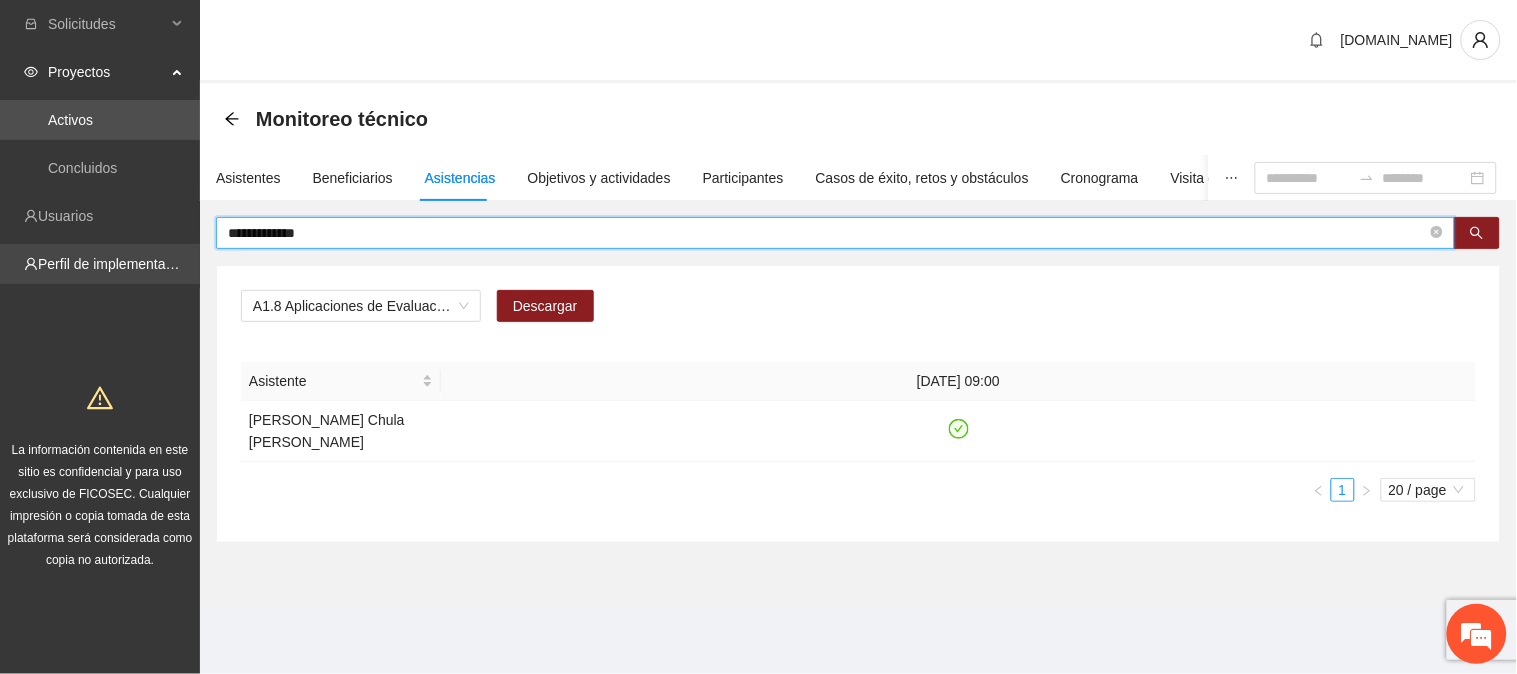 click on "**********" at bounding box center (758, 337) 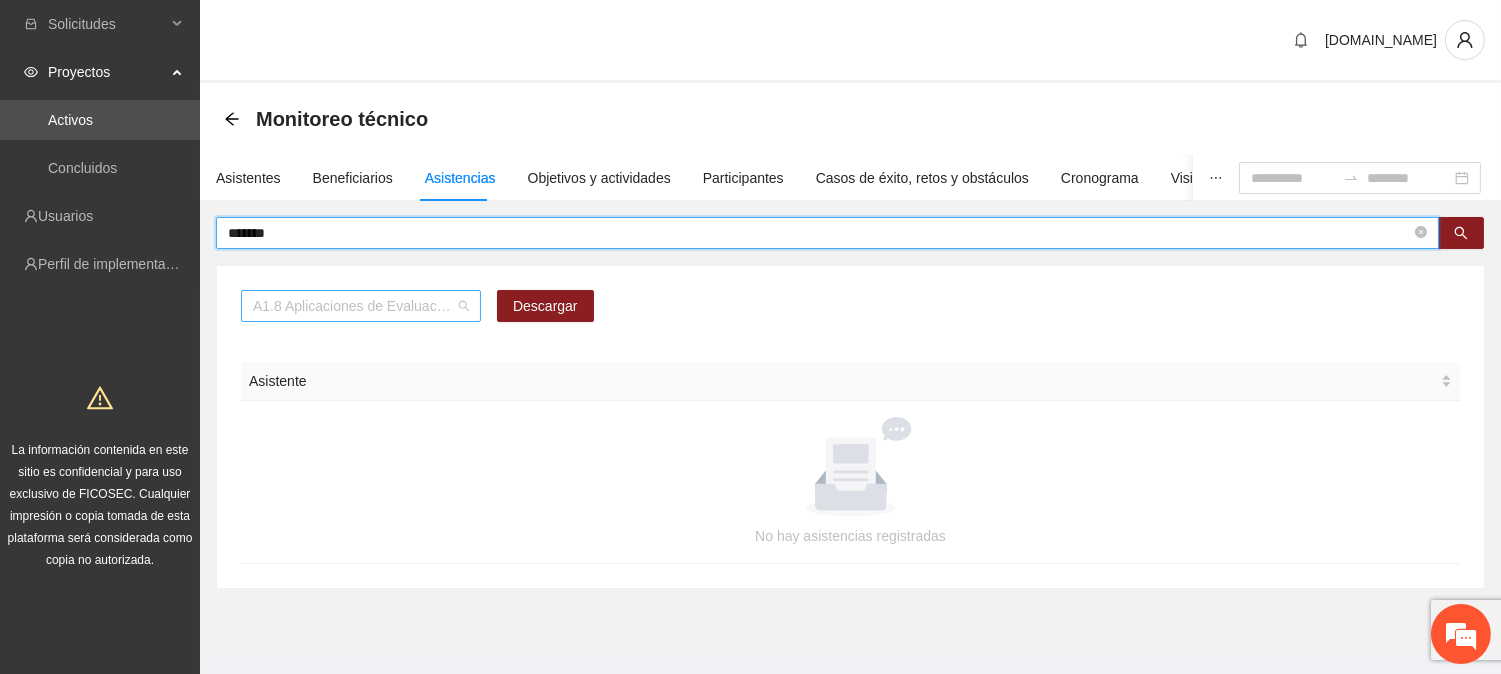 click on "A1.8 Aplicaciones de Evaluaciones Post a NN" at bounding box center (361, 306) 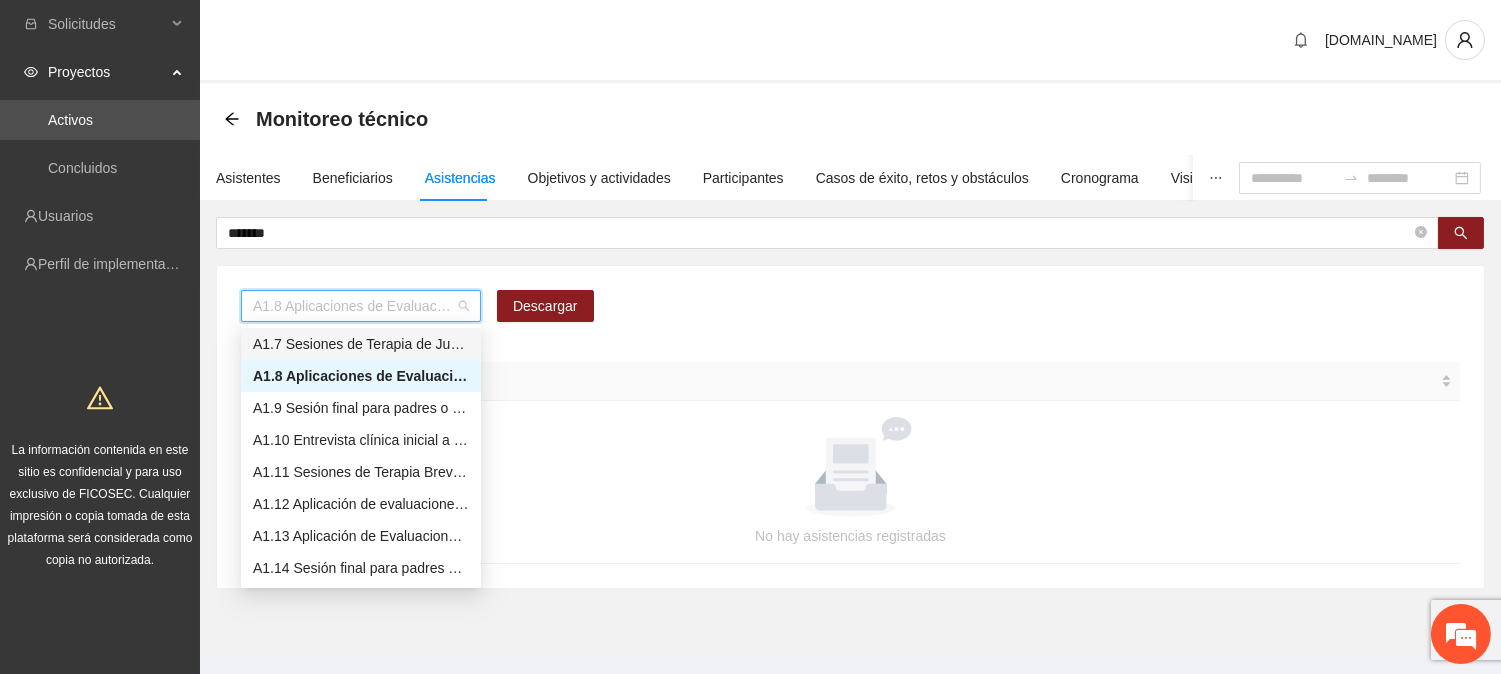click on "A1.7 Sesiones de Terapia de Juego para niños y niñas" at bounding box center [361, 344] 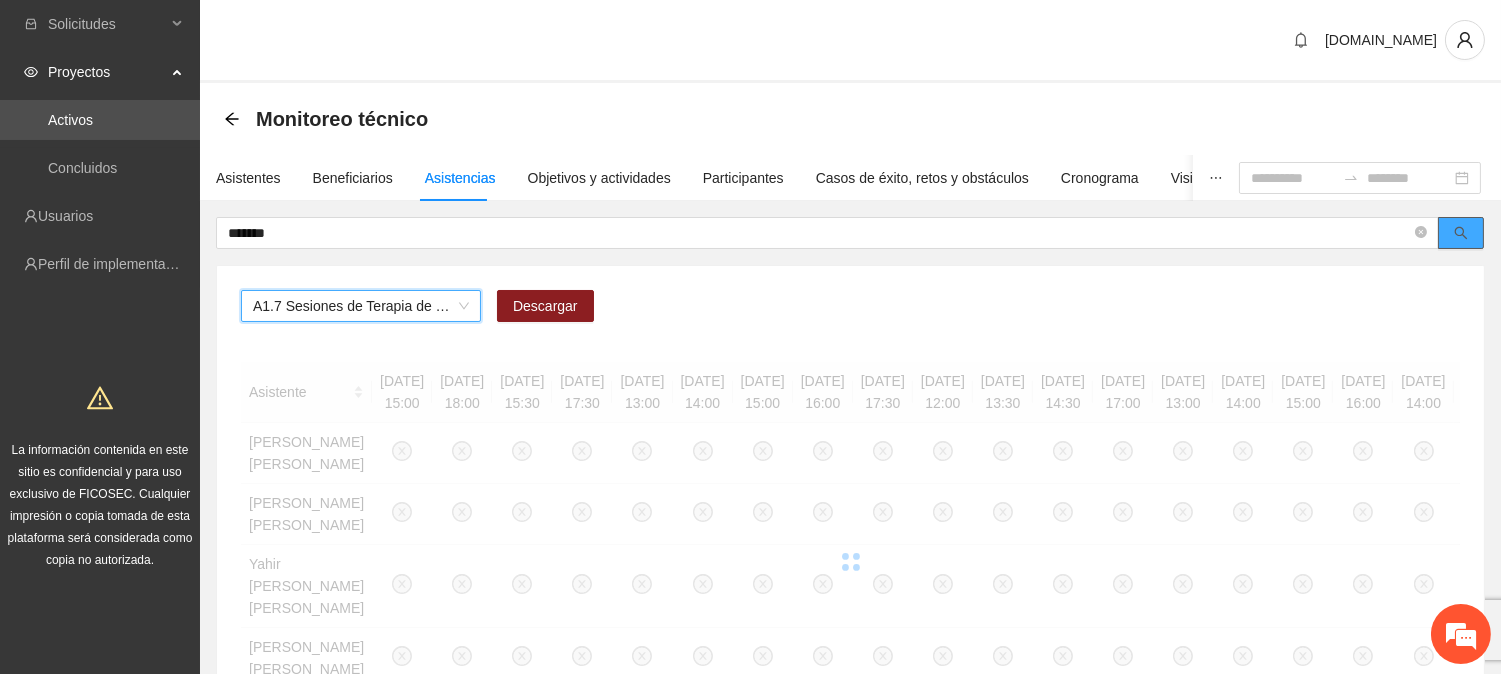 click 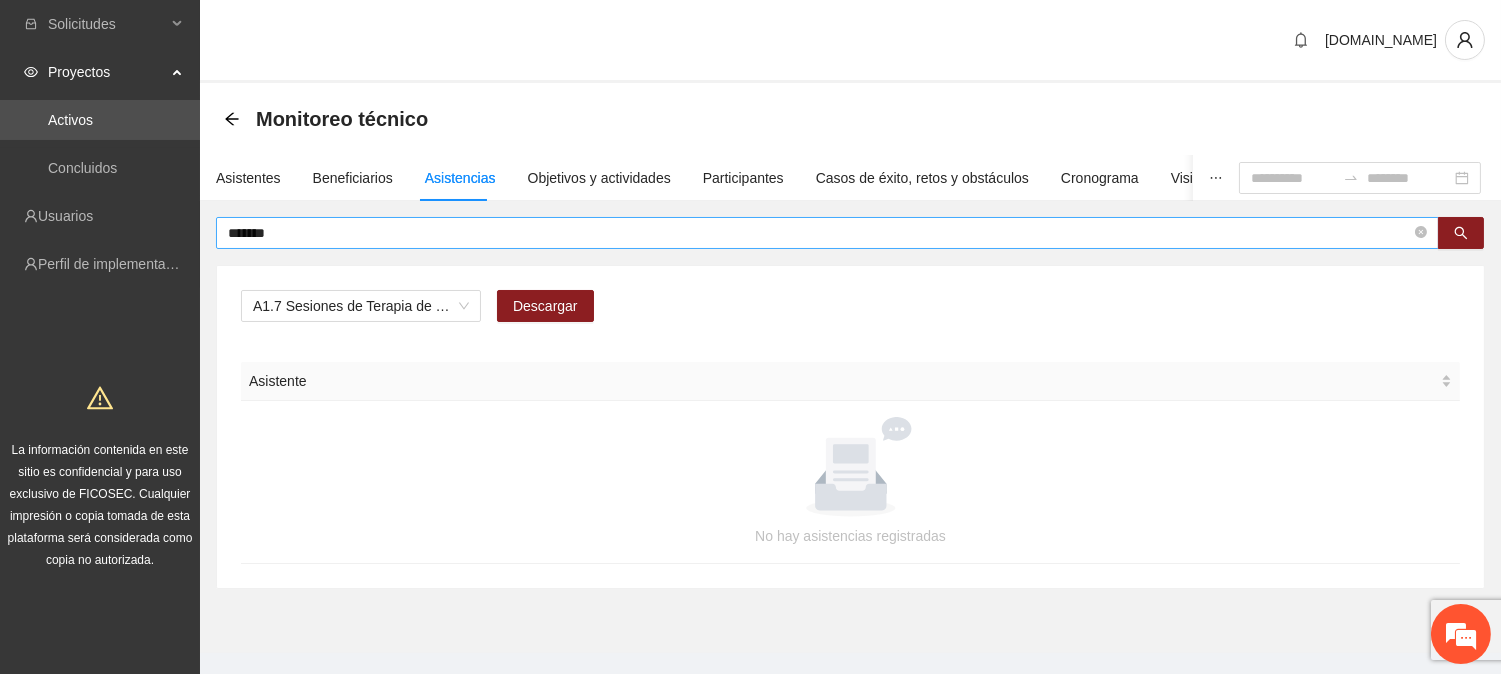 click on "Asistentes Beneficiarios Asistencias Objetivos y actividades Participantes Casos de éxito, retos y obstáculos Cronograma Visita [PERSON_NAME] y entregables ******* A1.7 Sesiones de Terapia de Juego para niños y niñas Descargar Asistente   No hay asistencias registradas" at bounding box center (850, 372) 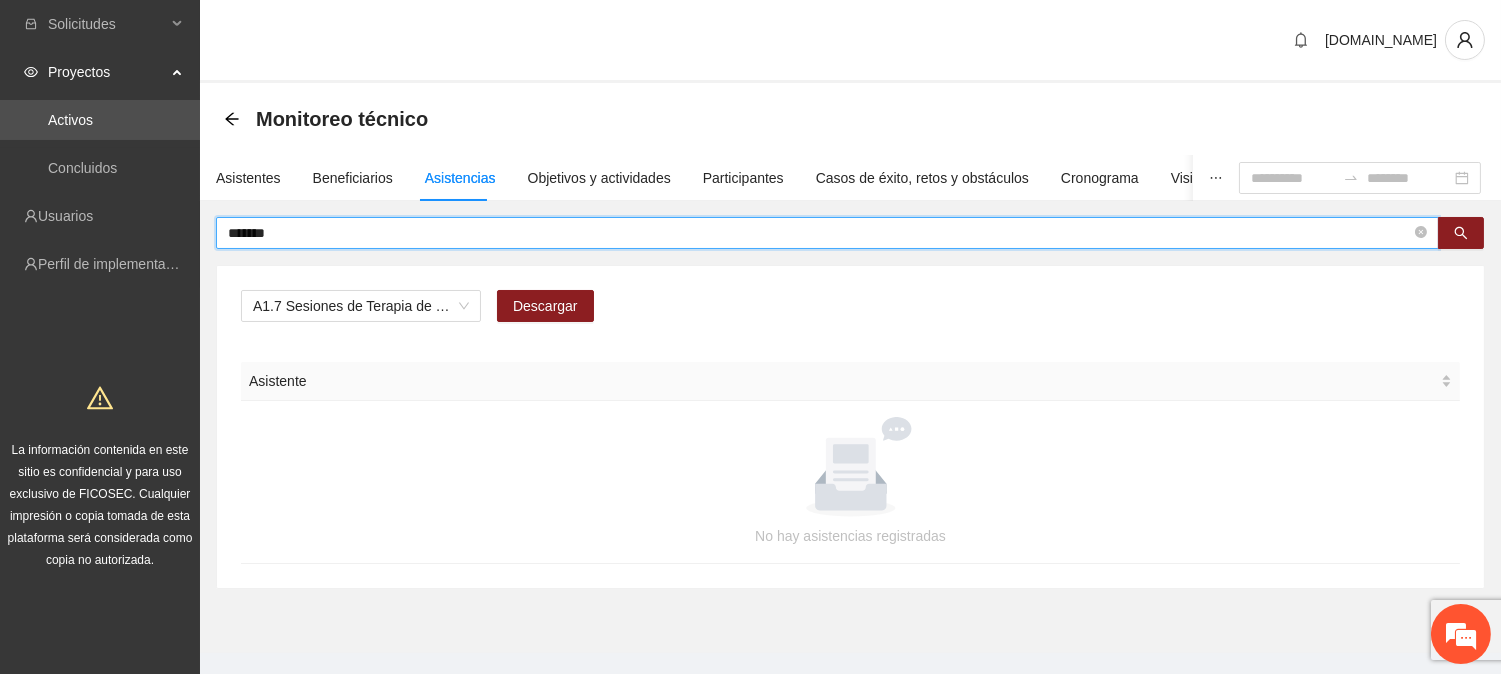 click on "*******" at bounding box center [819, 233] 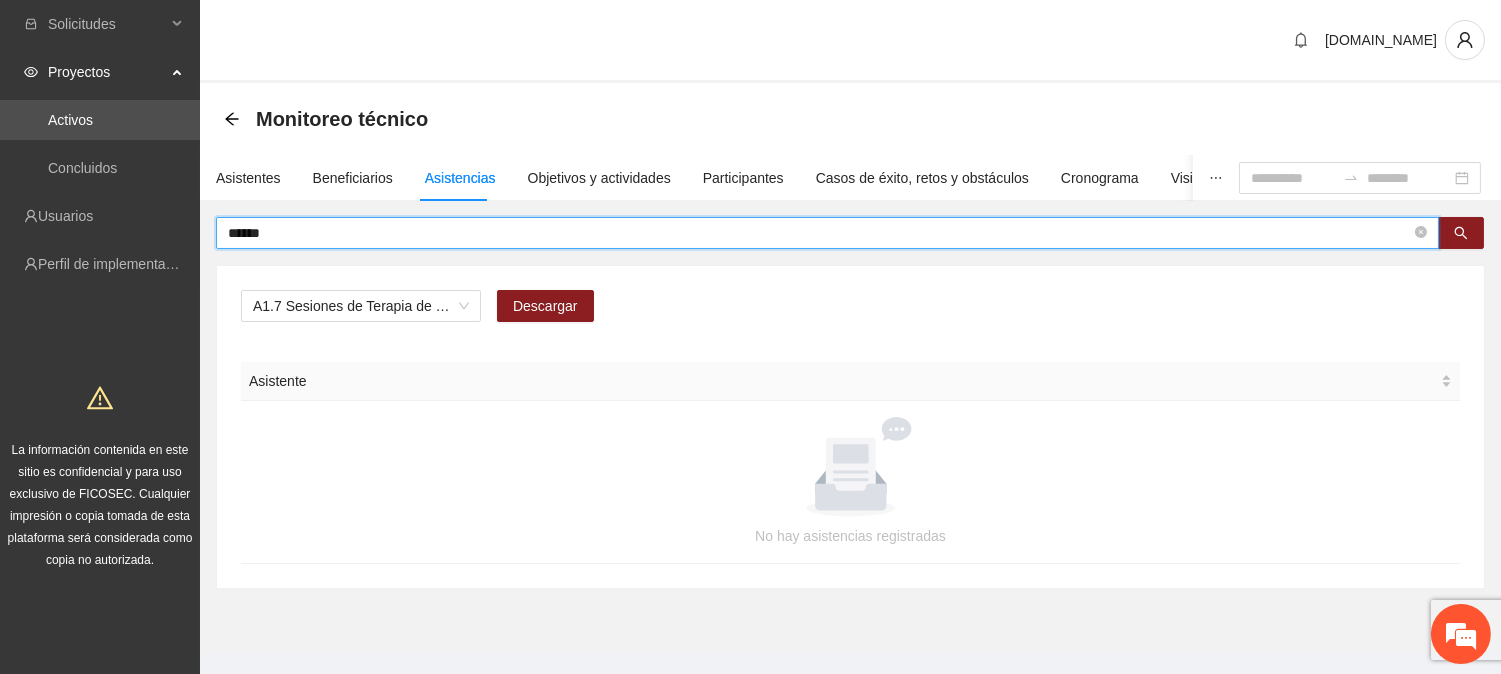 type on "******" 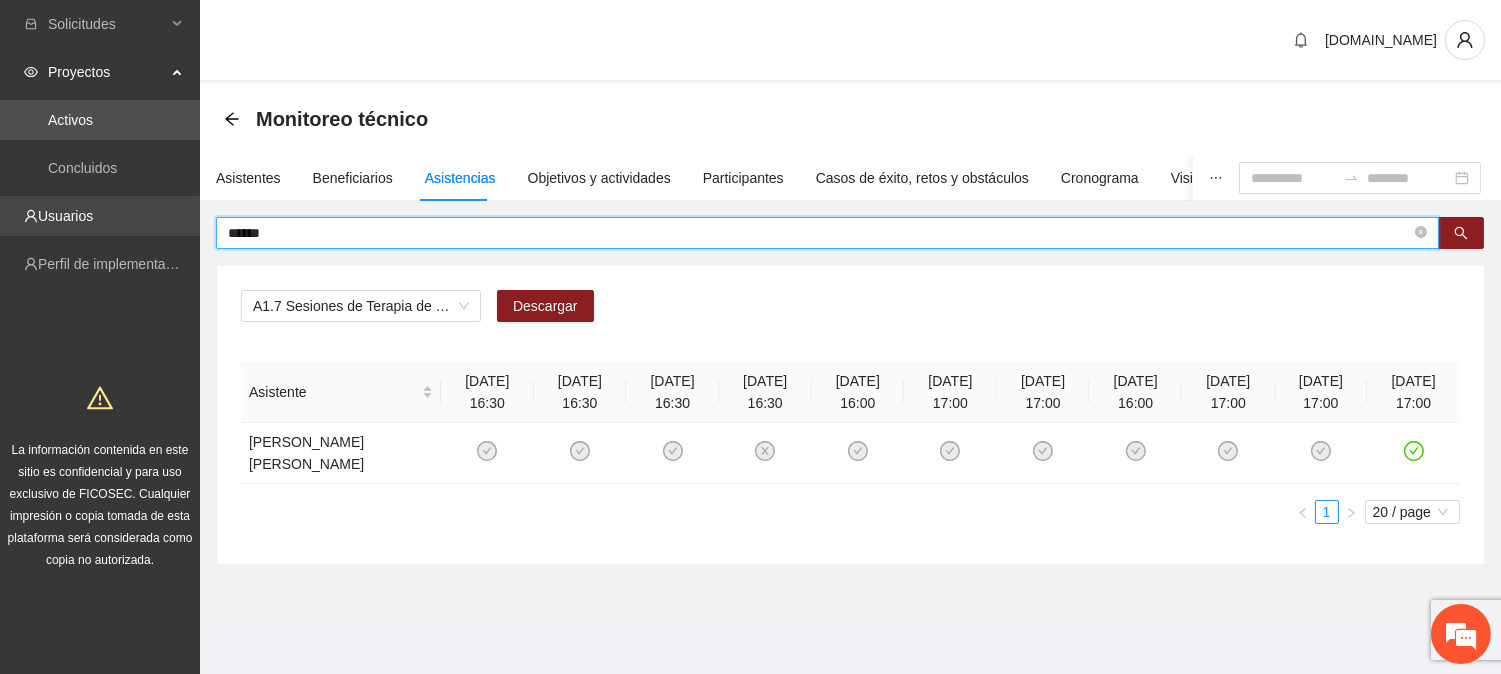 drag, startPoint x: 261, startPoint y: 233, endPoint x: 147, endPoint y: 233, distance: 114 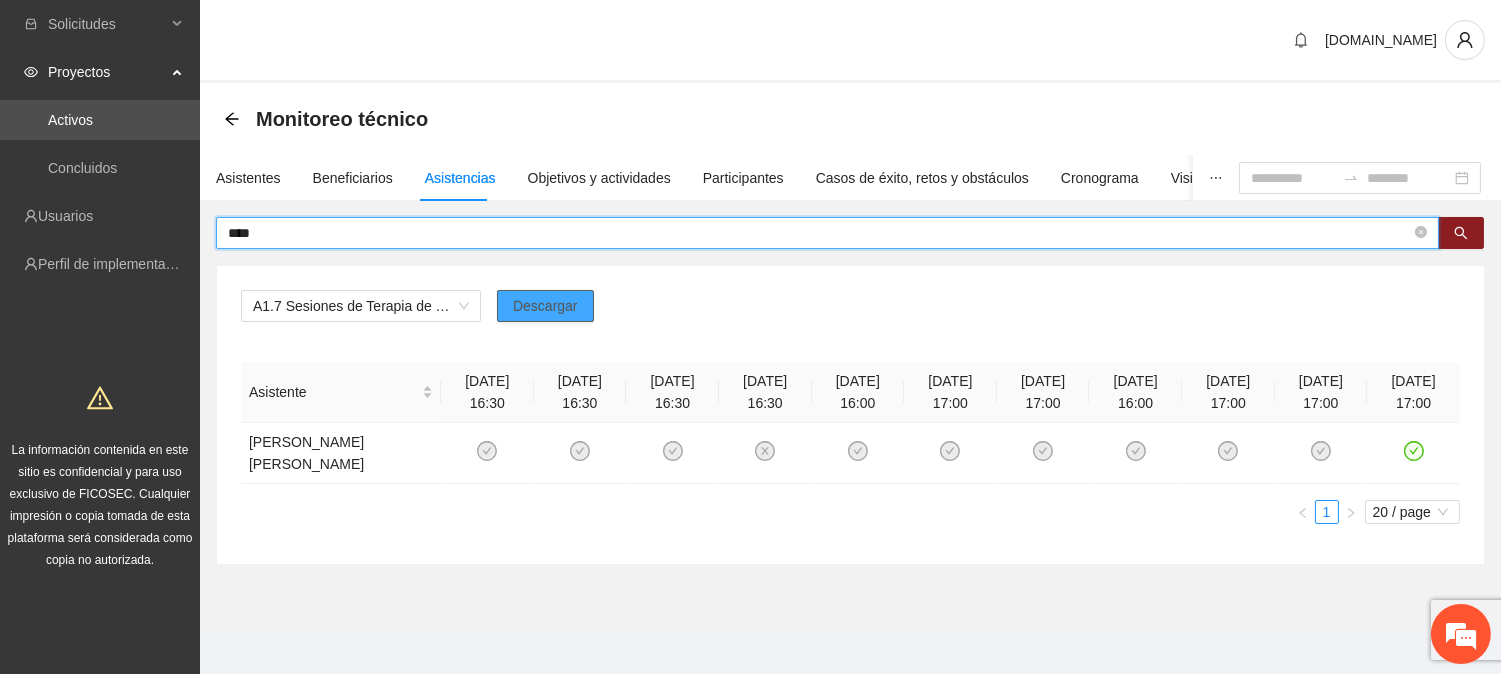 type on "****" 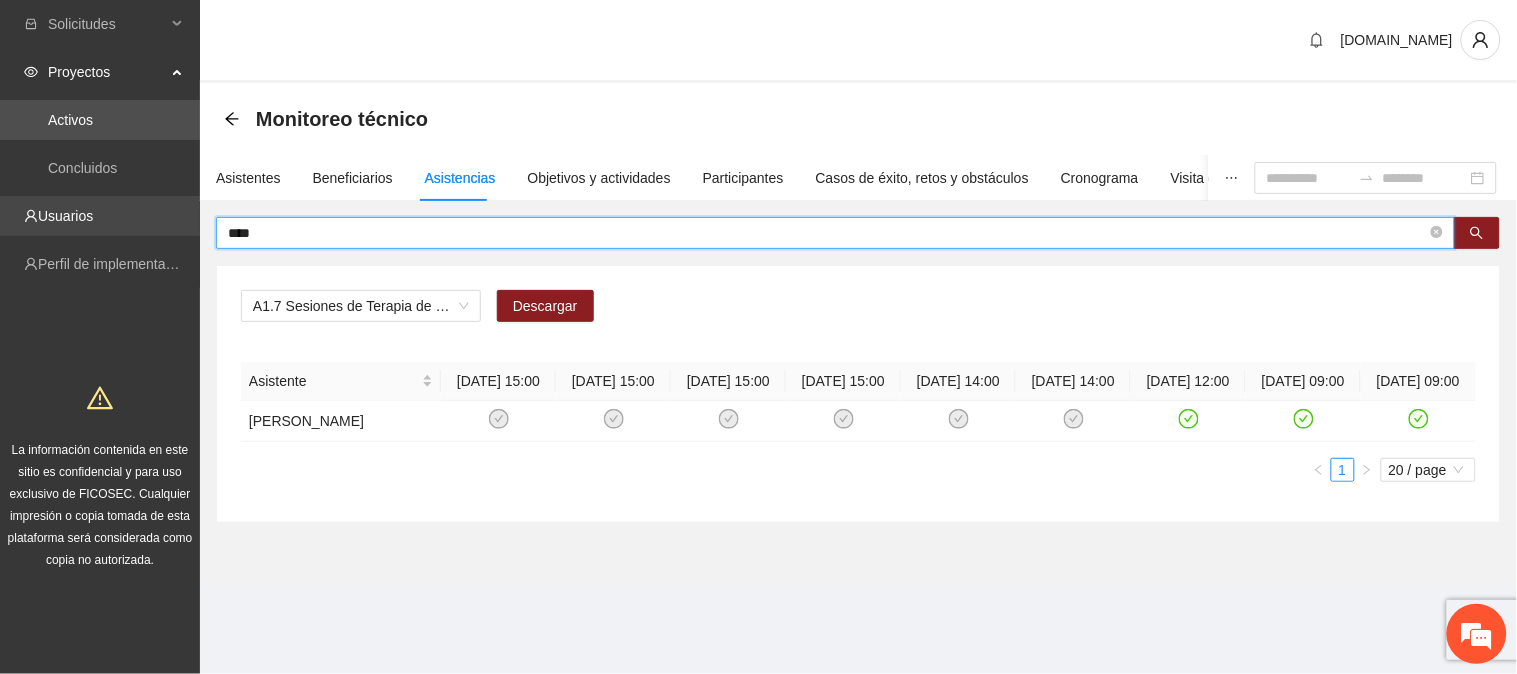 drag, startPoint x: 274, startPoint y: 235, endPoint x: 166, endPoint y: 227, distance: 108.29589 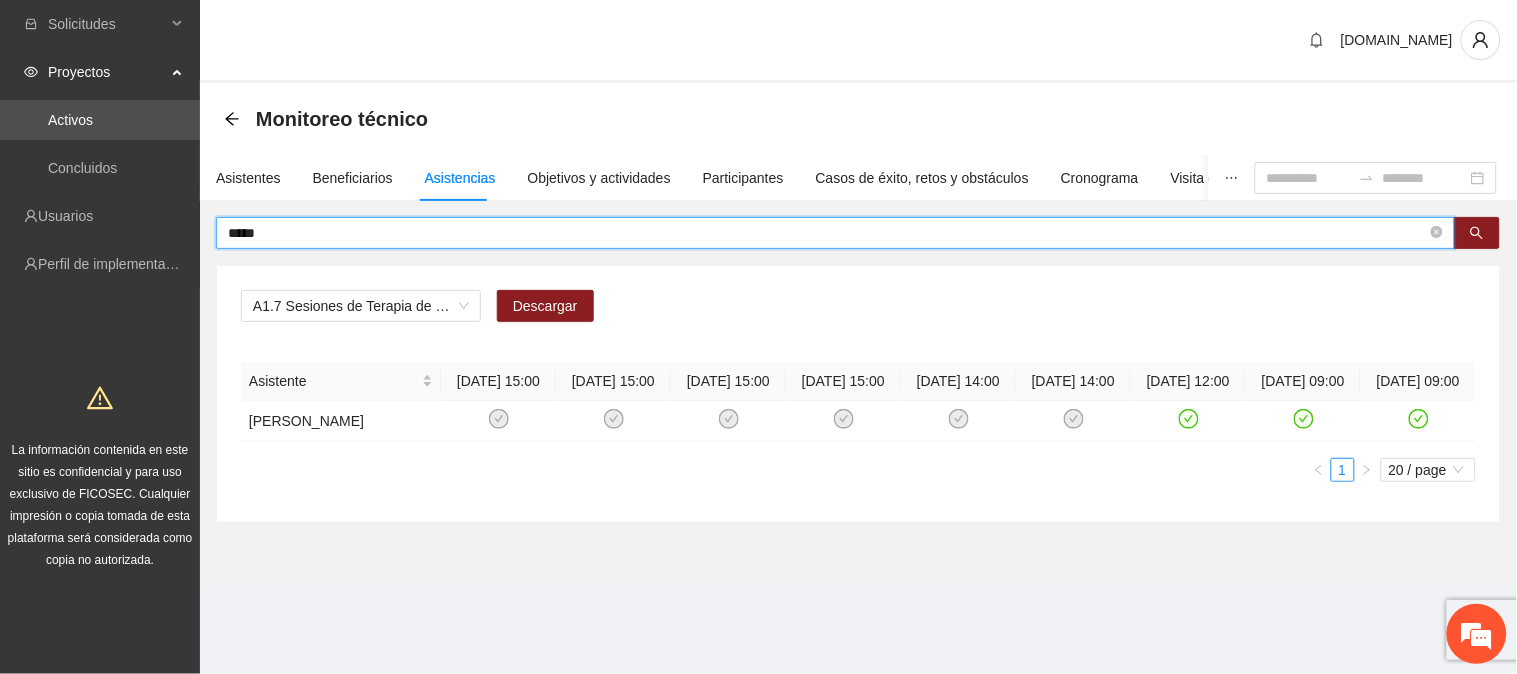 type on "*****" 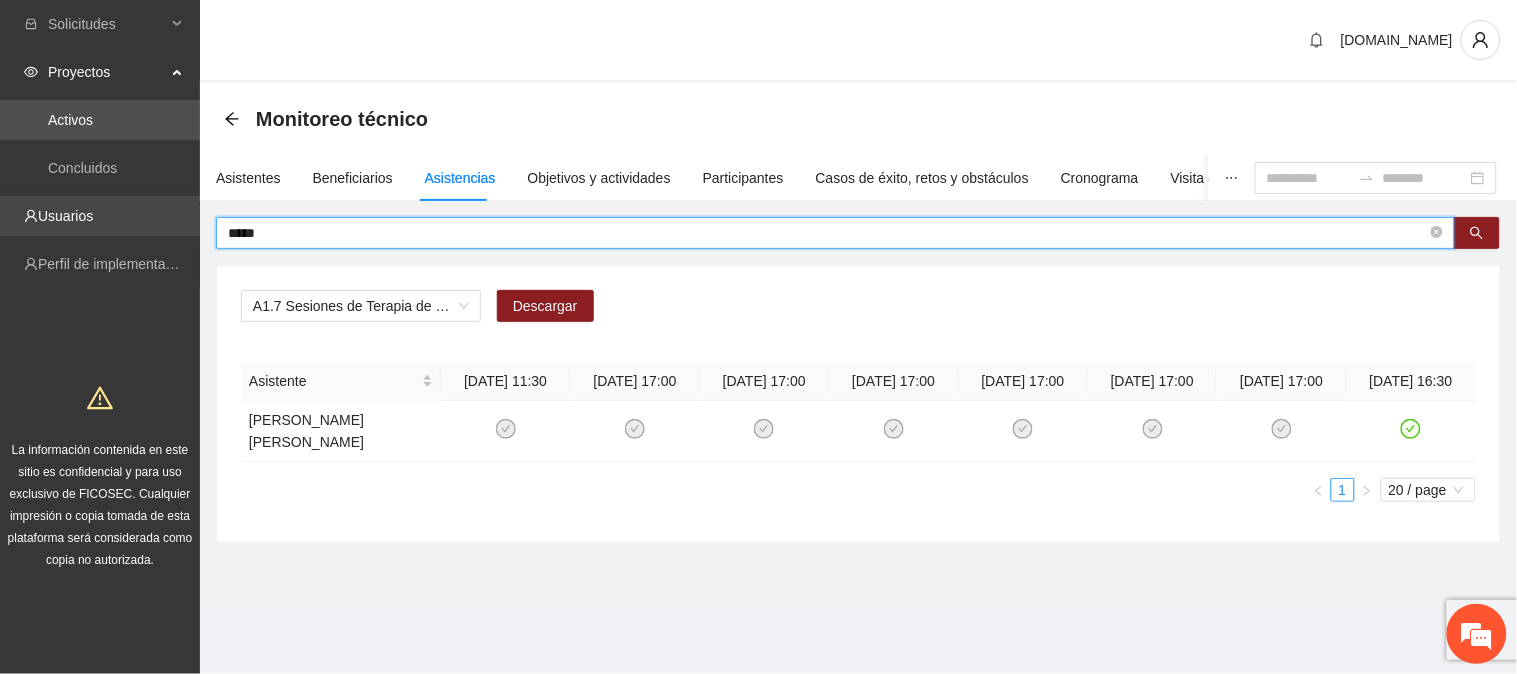 drag, startPoint x: 292, startPoint y: 233, endPoint x: 115, endPoint y: 231, distance: 177.01129 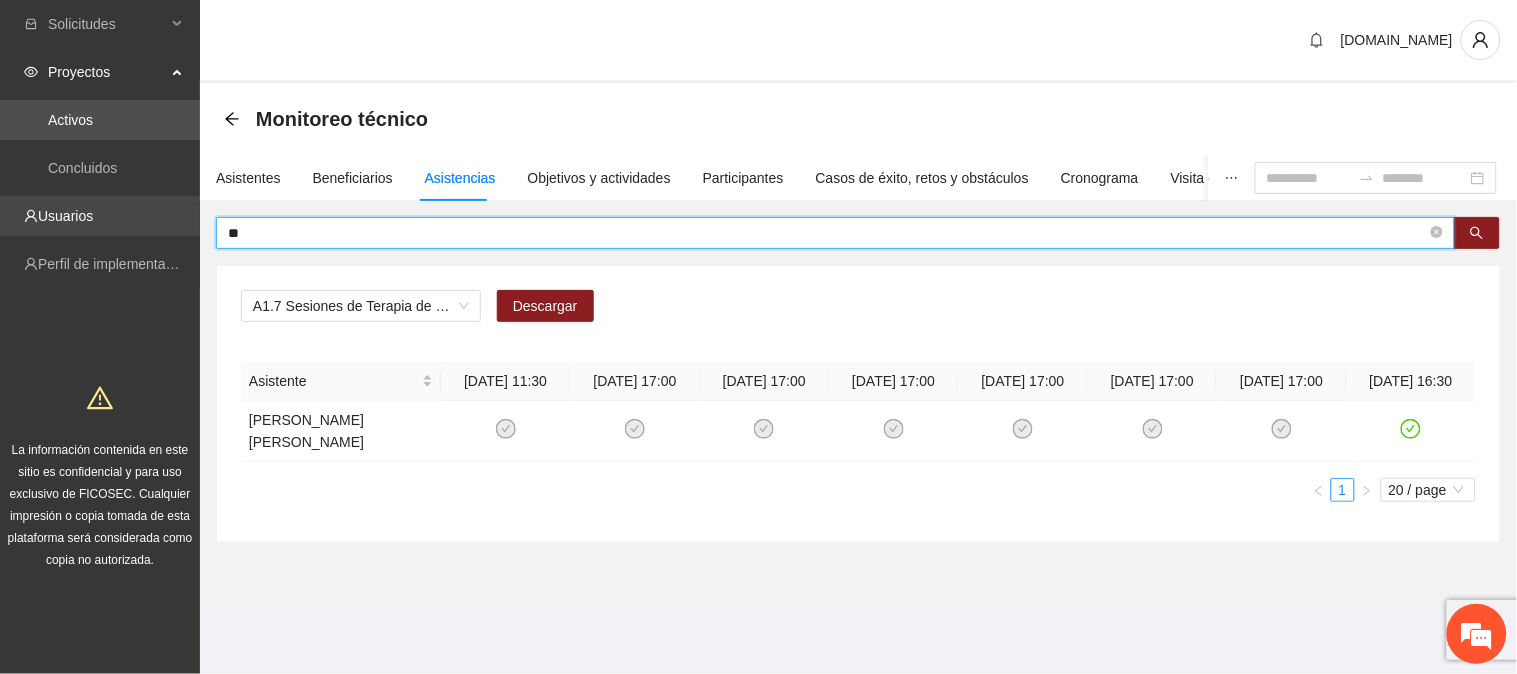 type on "*" 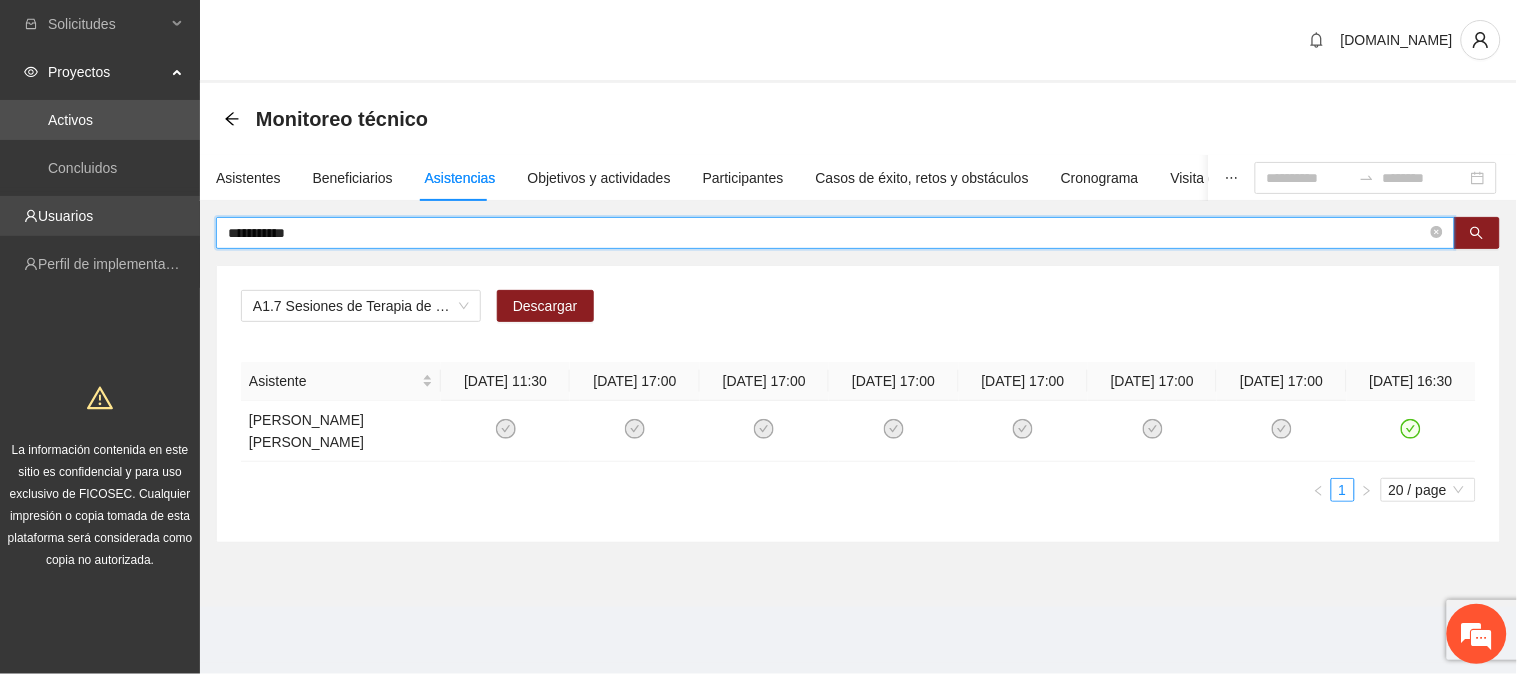 type on "**********" 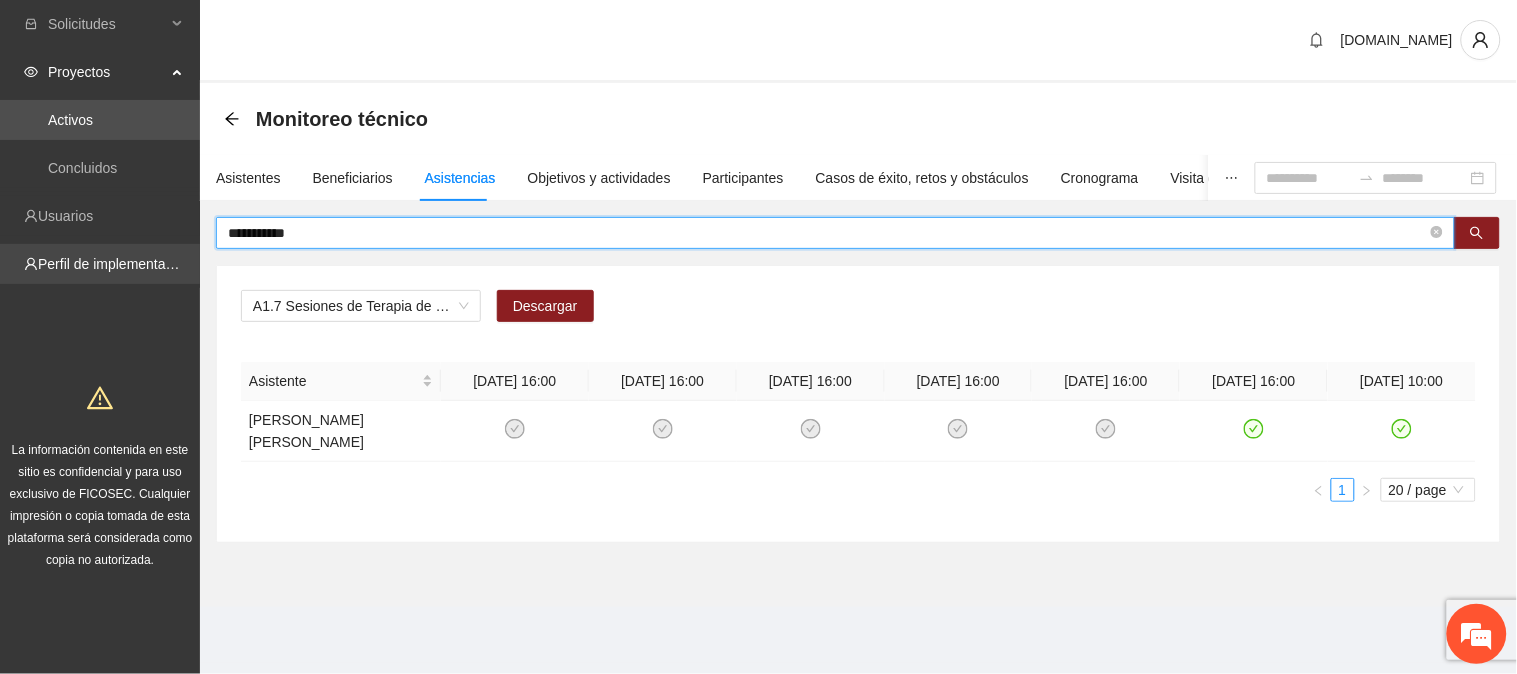 drag, startPoint x: 325, startPoint y: 225, endPoint x: 71, endPoint y: 245, distance: 254.78618 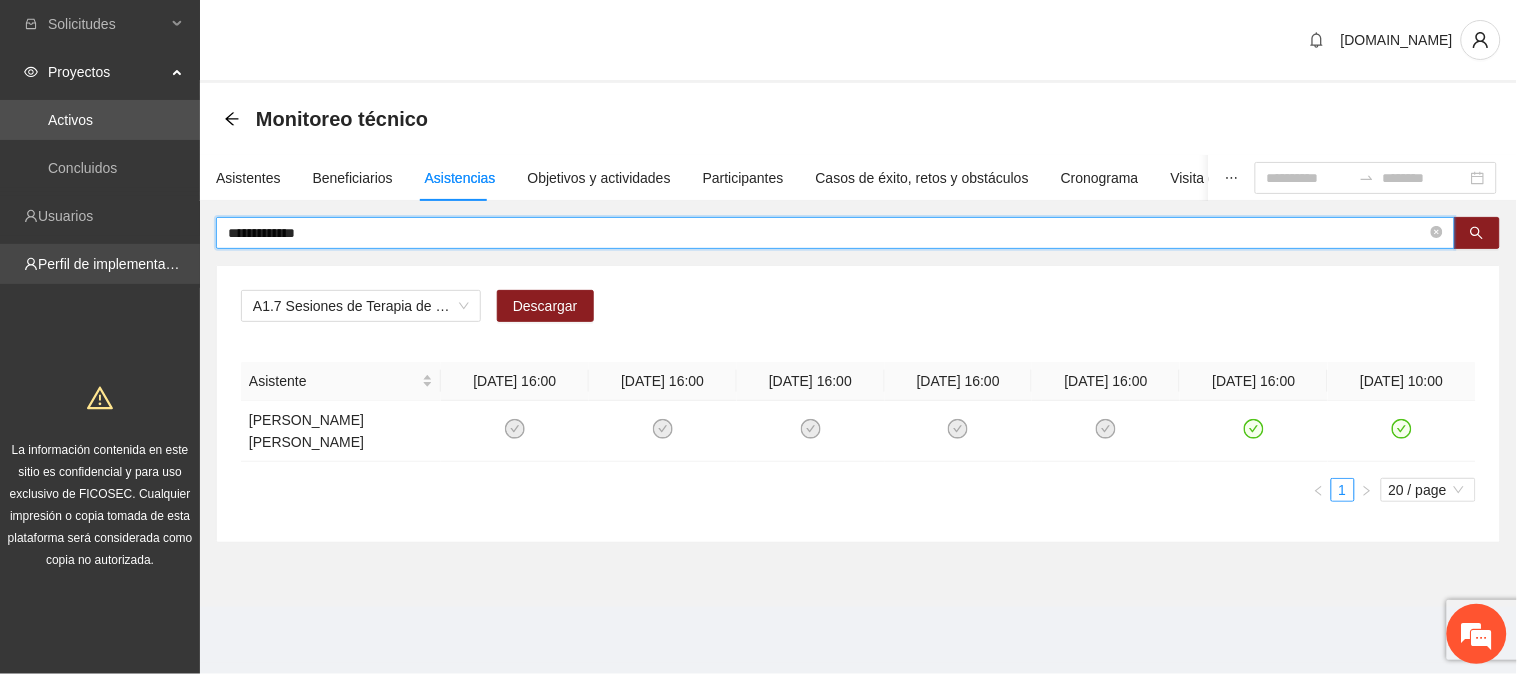 type on "**********" 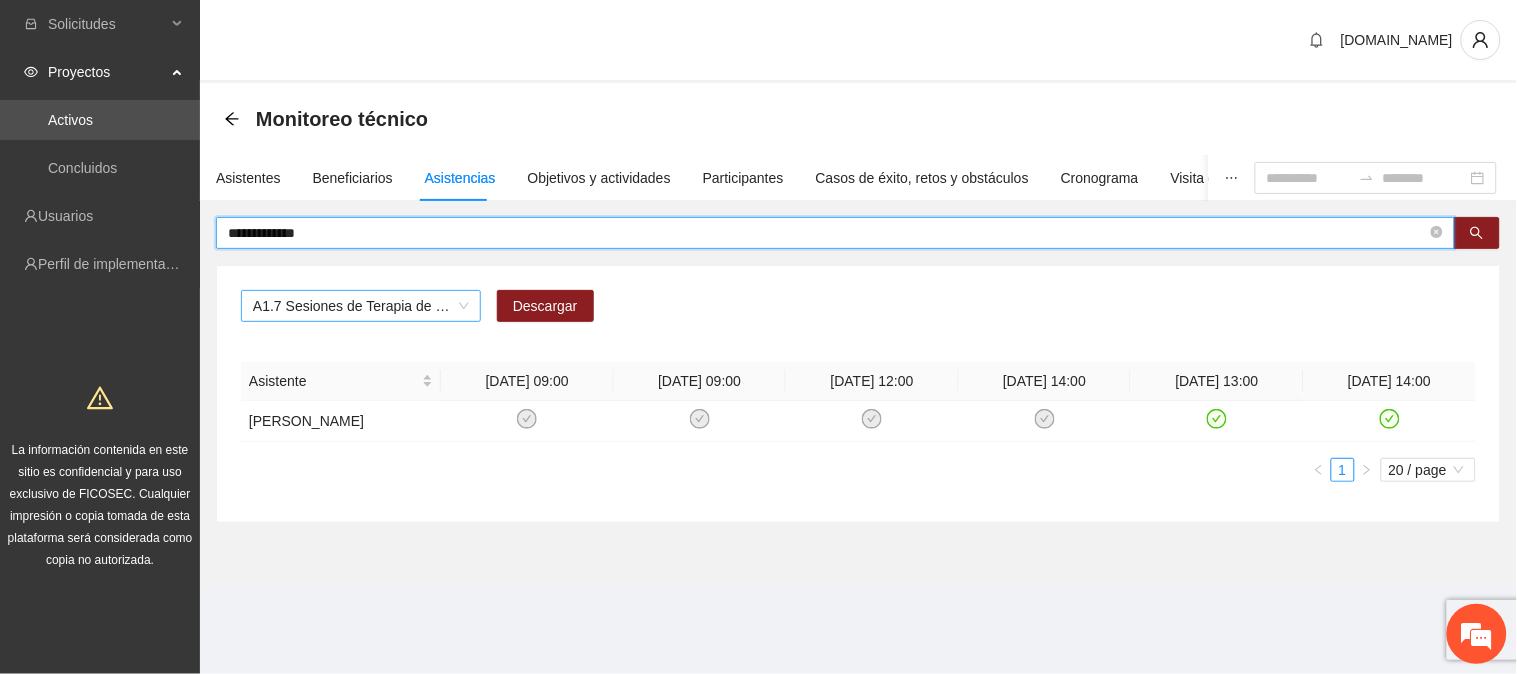 click on "A1.7 Sesiones de Terapia de Juego para niños y niñas" at bounding box center [361, 306] 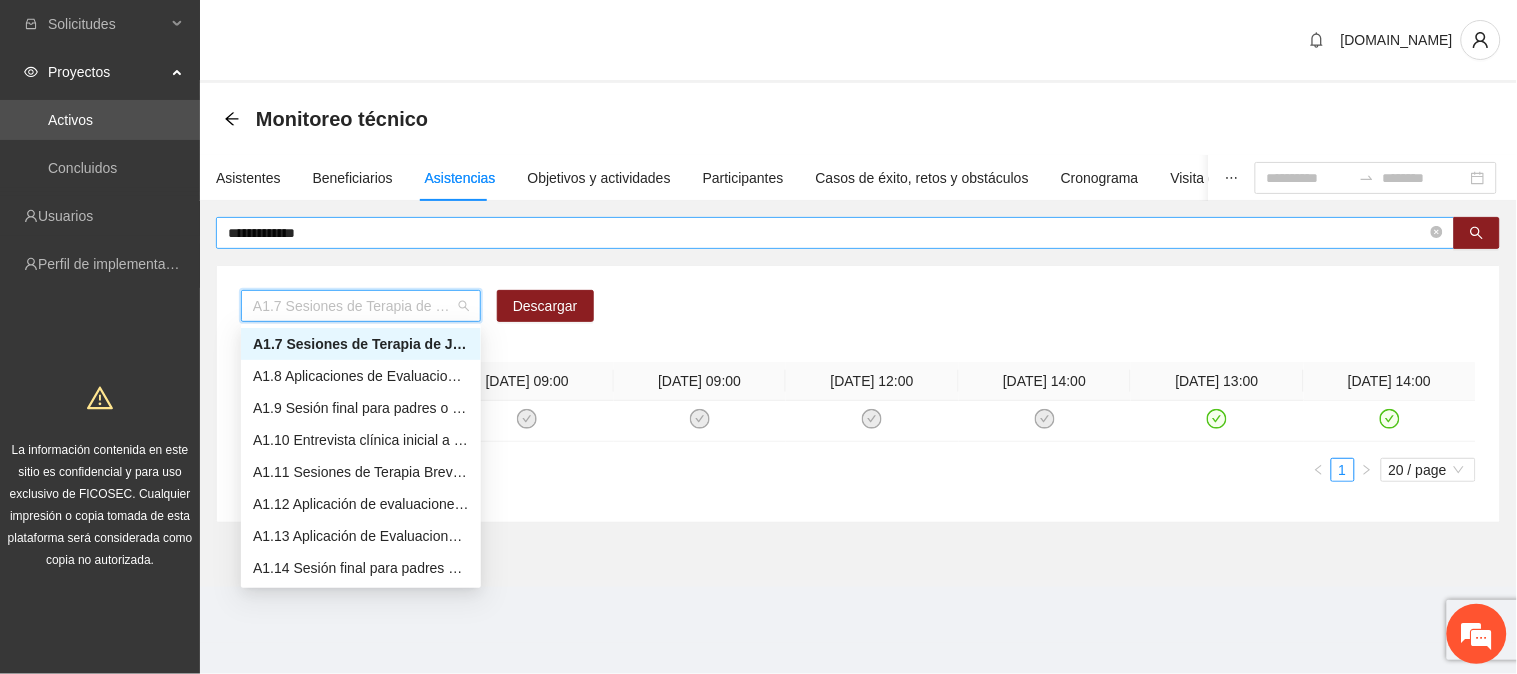click on "**********" at bounding box center [827, 233] 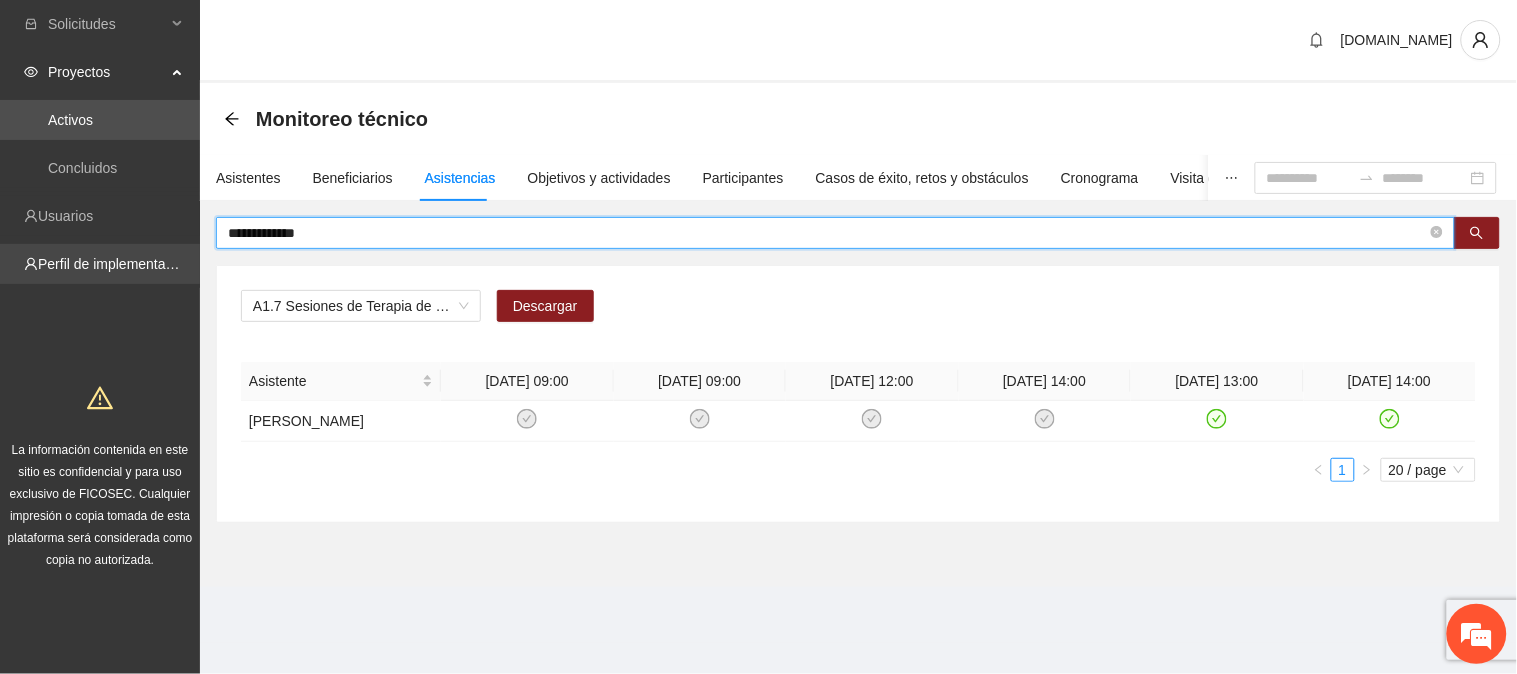 click on "**********" at bounding box center [758, 337] 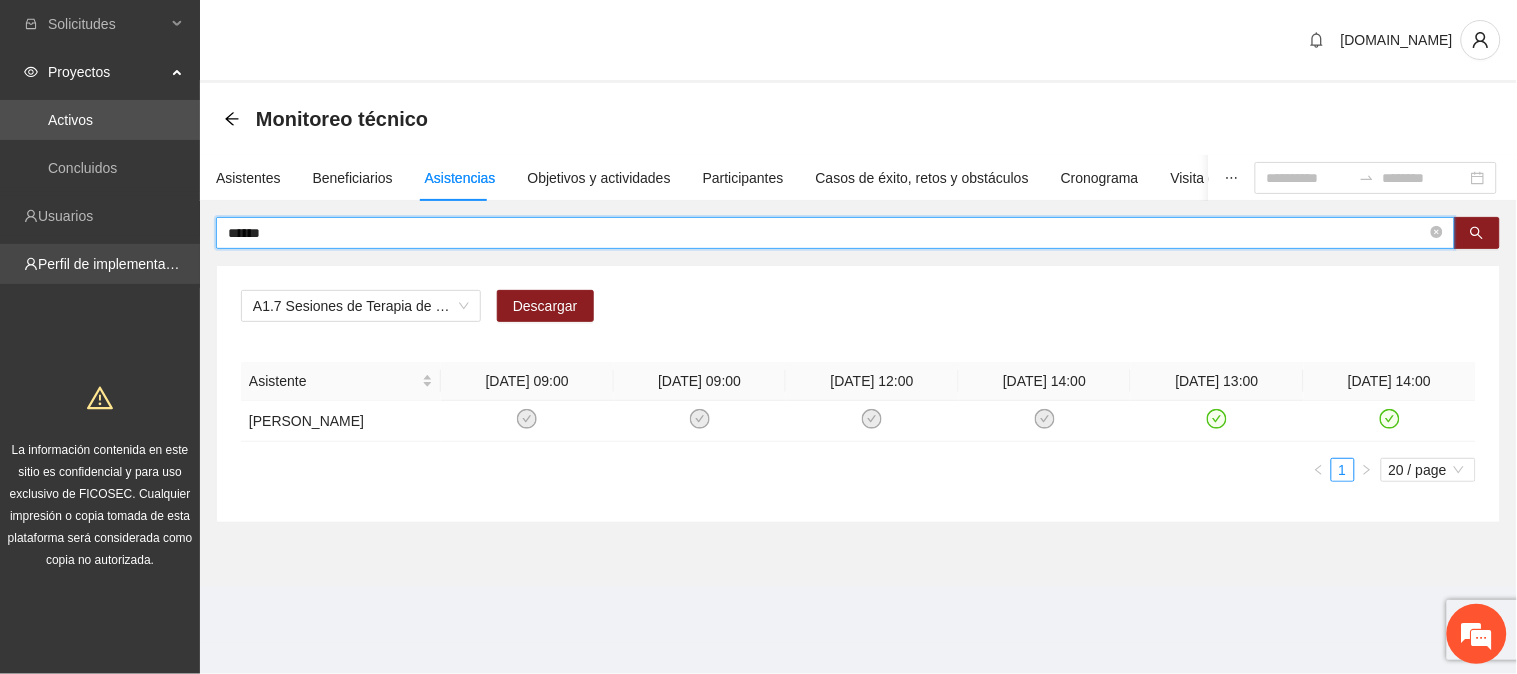 type on "******" 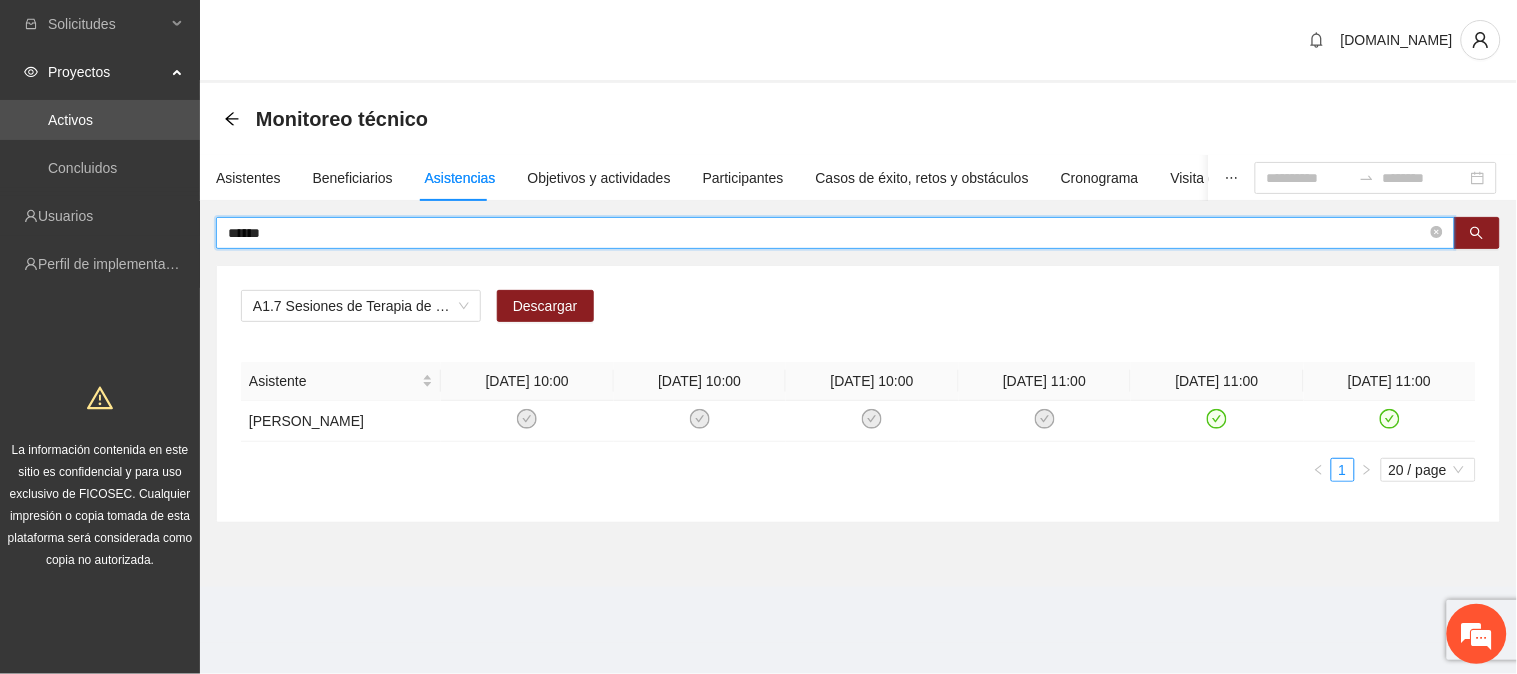 drag, startPoint x: 284, startPoint y: 234, endPoint x: 150, endPoint y: 240, distance: 134.13426 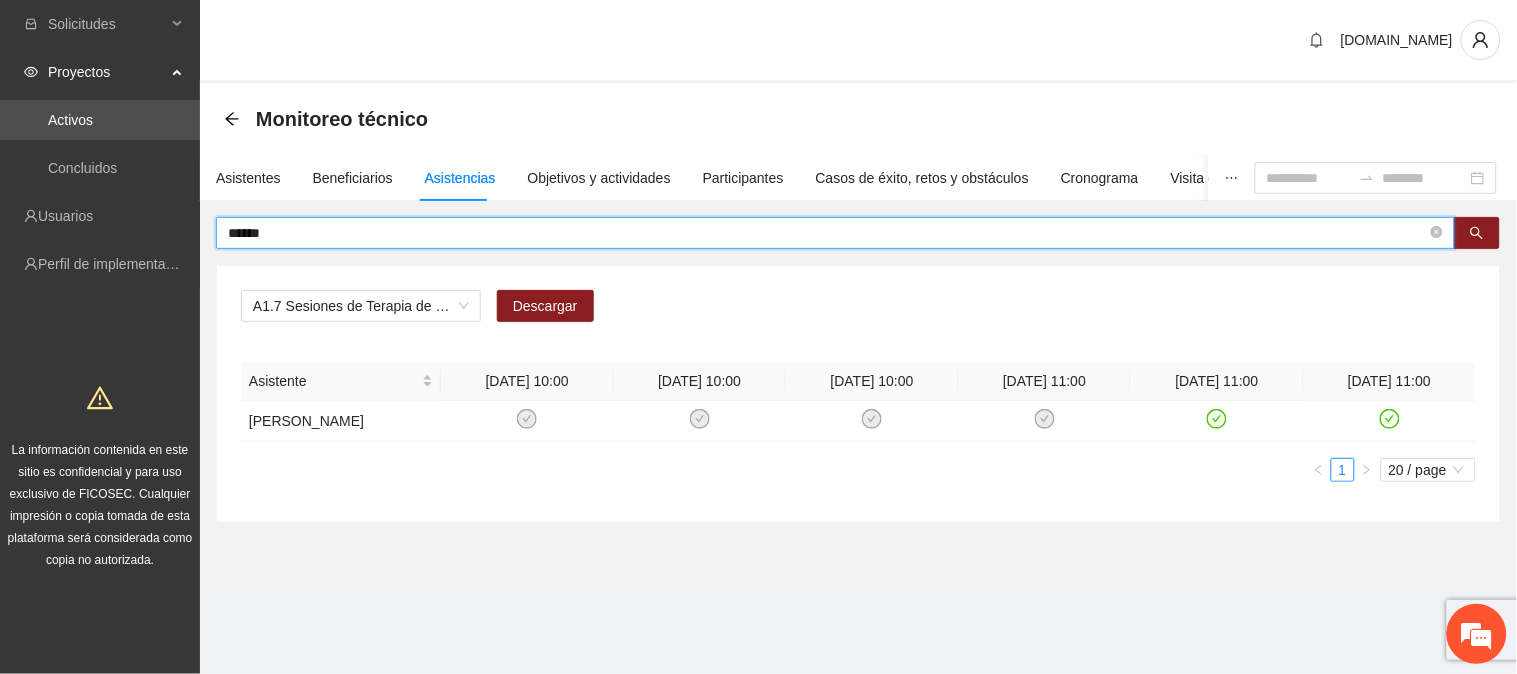 type on "******" 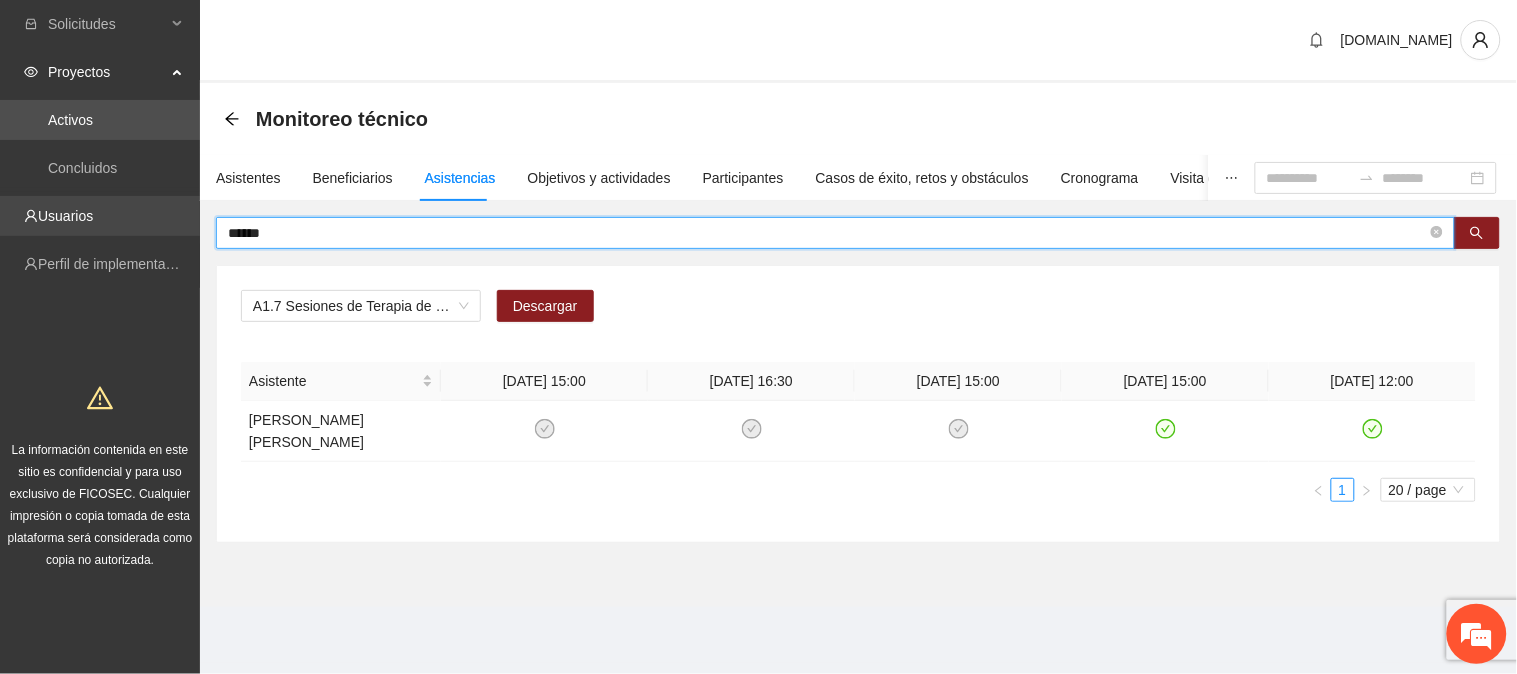drag, startPoint x: 300, startPoint y: 232, endPoint x: 93, endPoint y: 228, distance: 207.03865 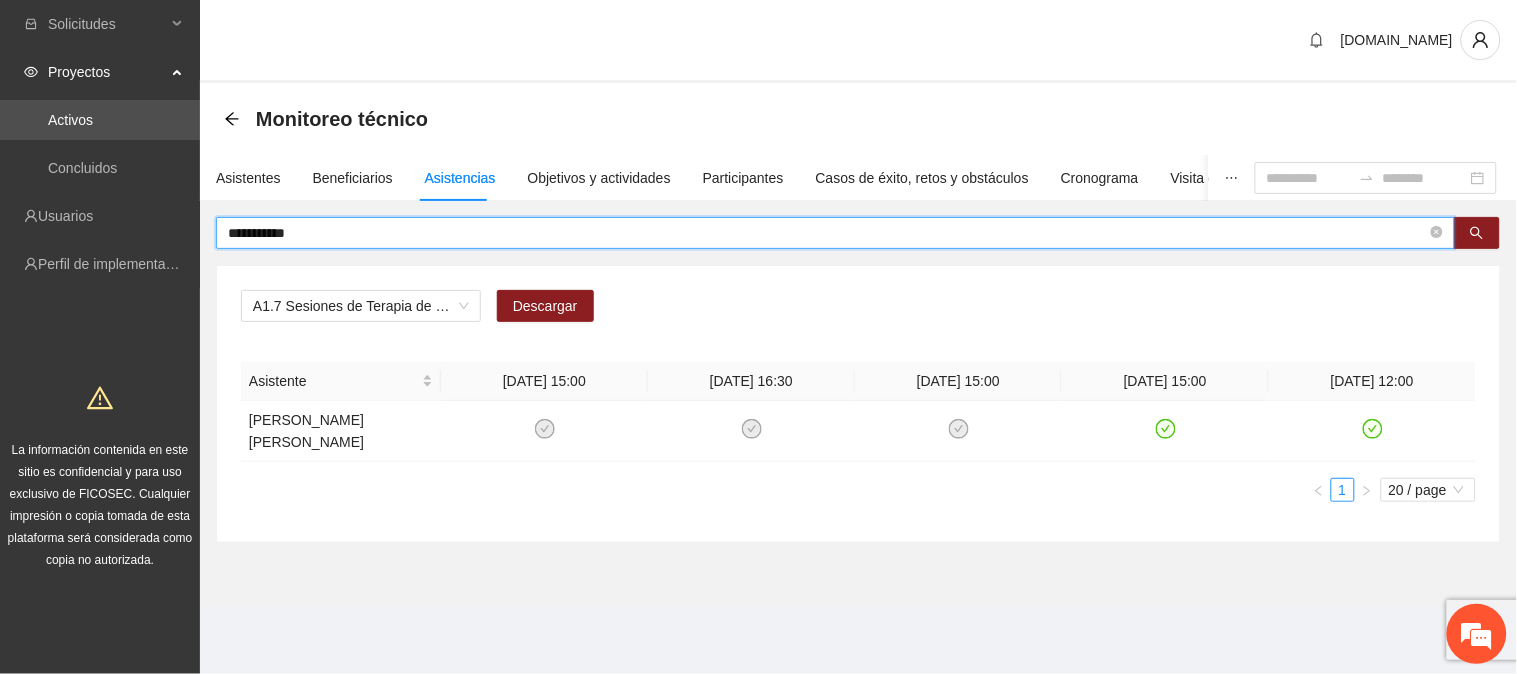 type on "**********" 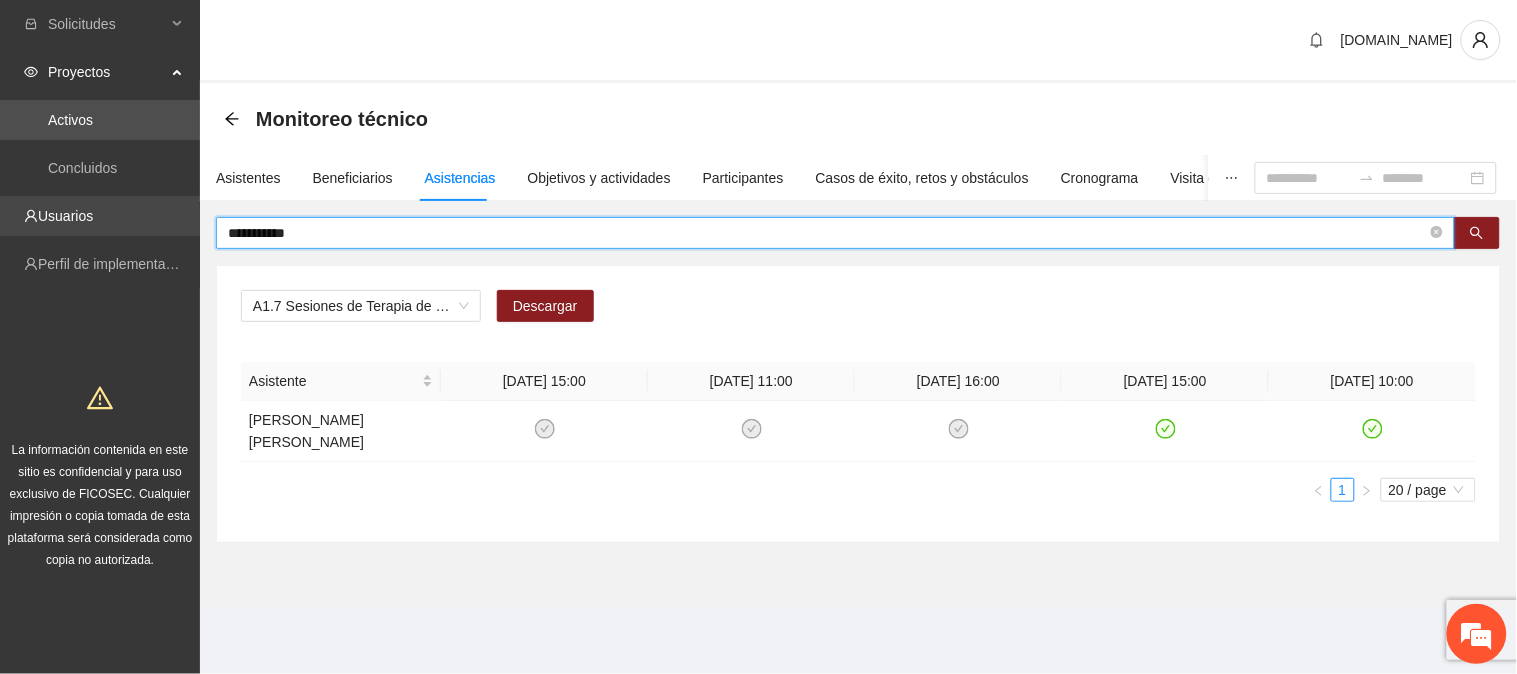 drag, startPoint x: 314, startPoint y: 228, endPoint x: 135, endPoint y: 210, distance: 179.90276 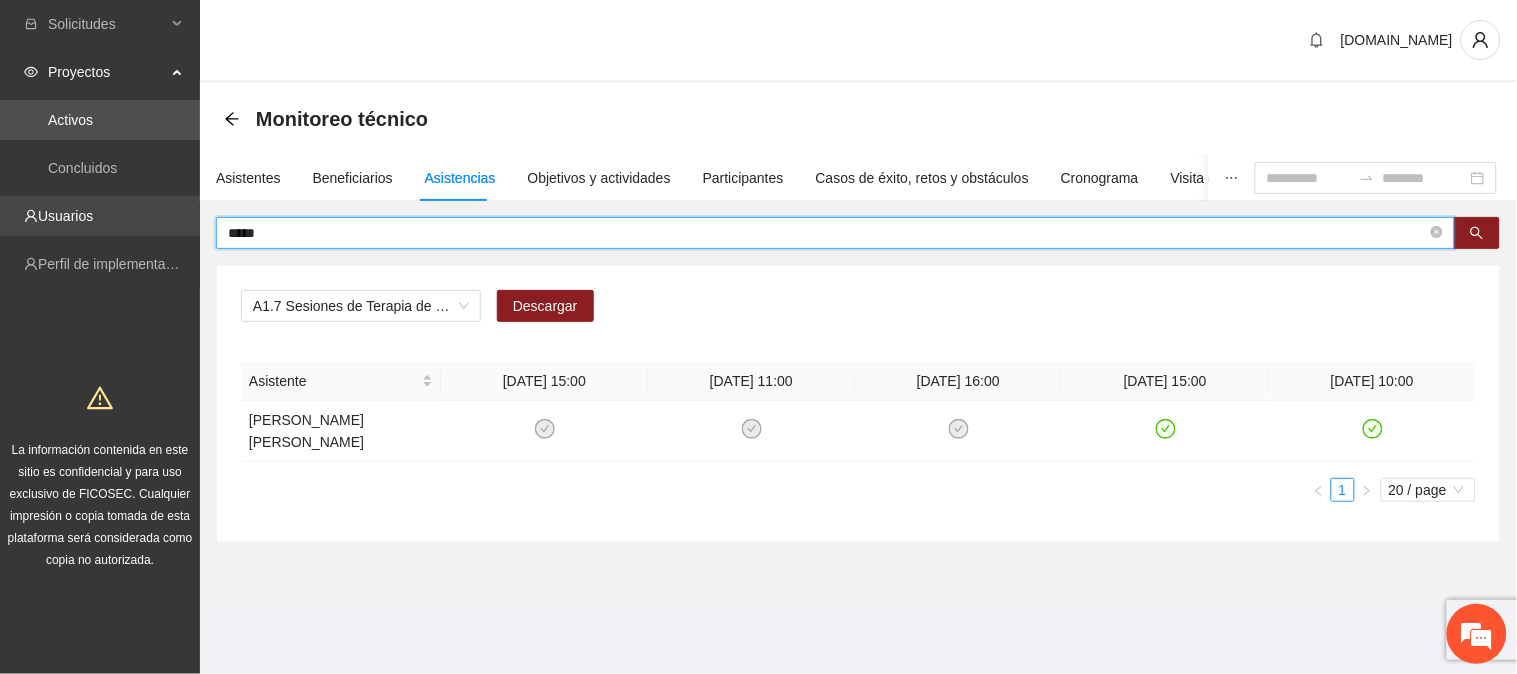 type on "*****" 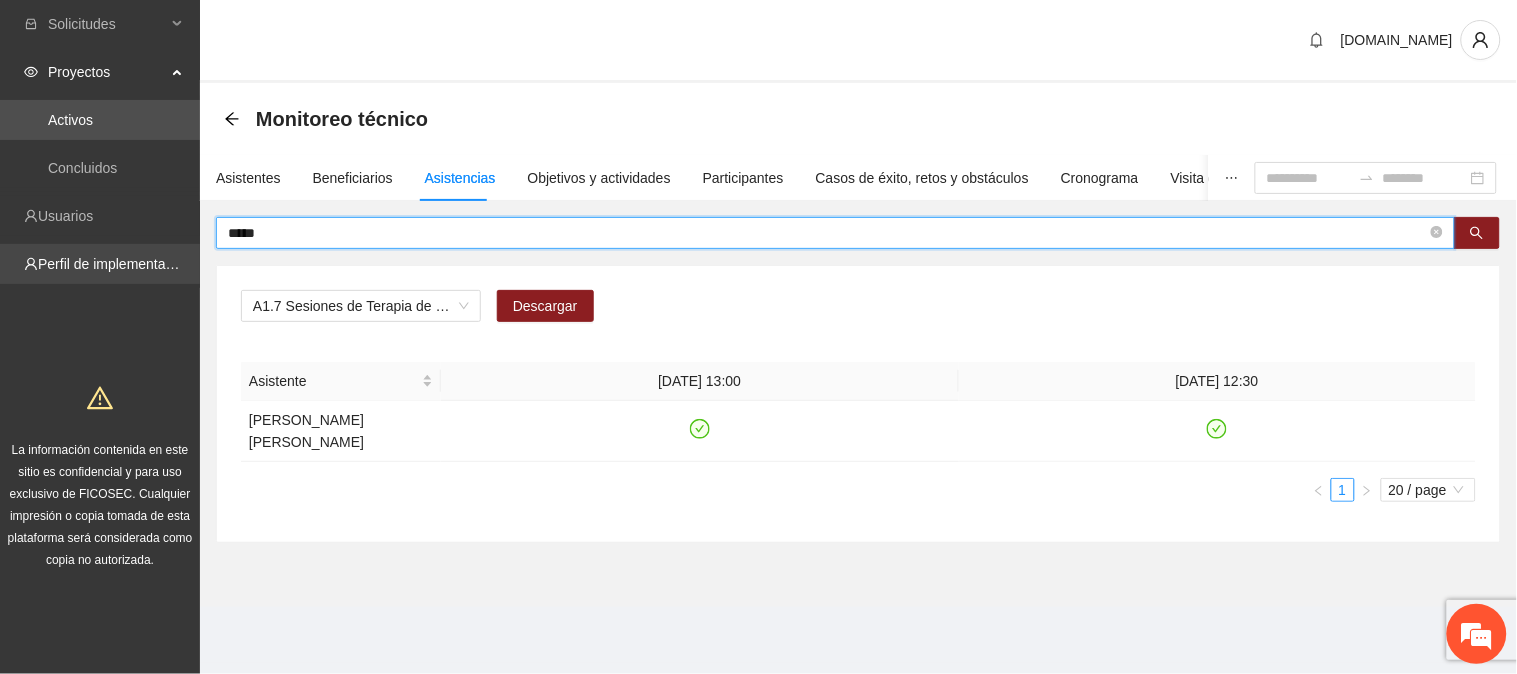 drag, startPoint x: 288, startPoint y: 228, endPoint x: 82, endPoint y: 253, distance: 207.51144 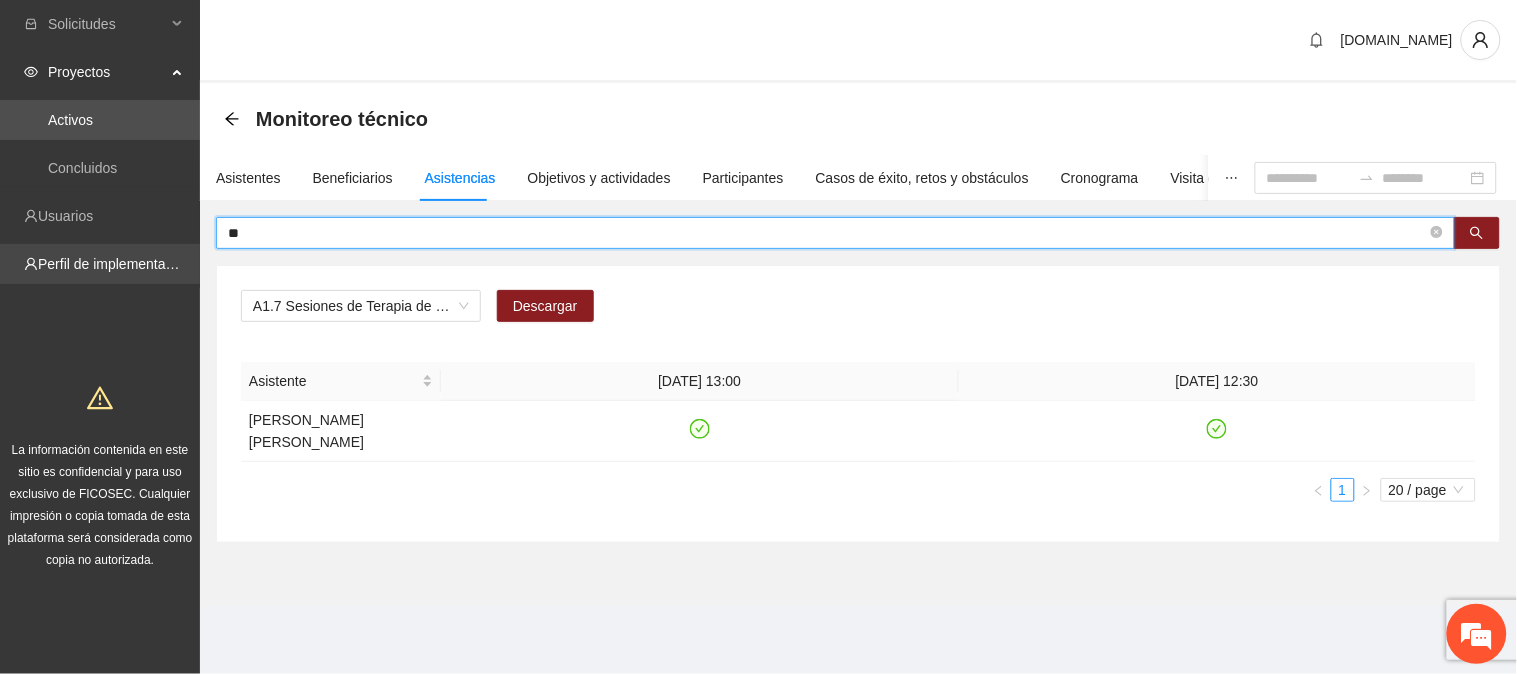 type on "*" 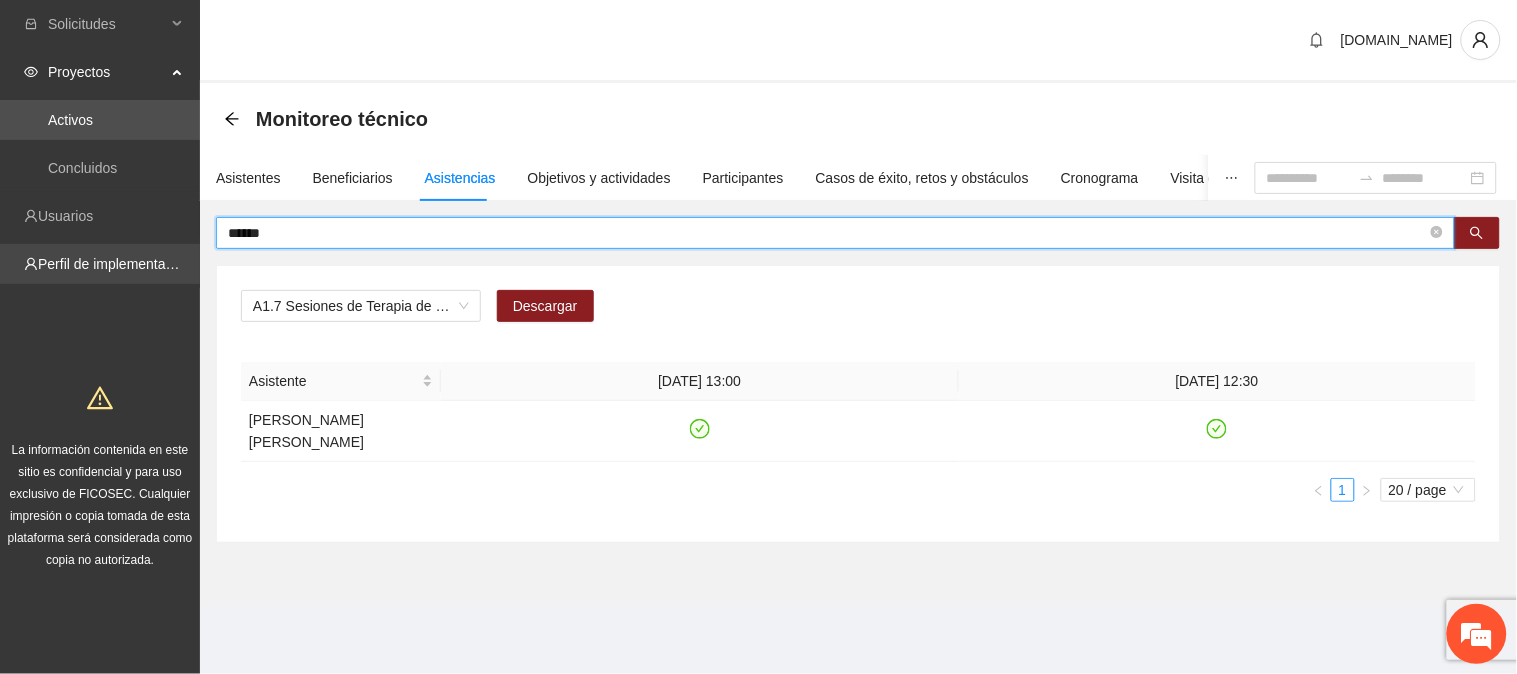 type on "******" 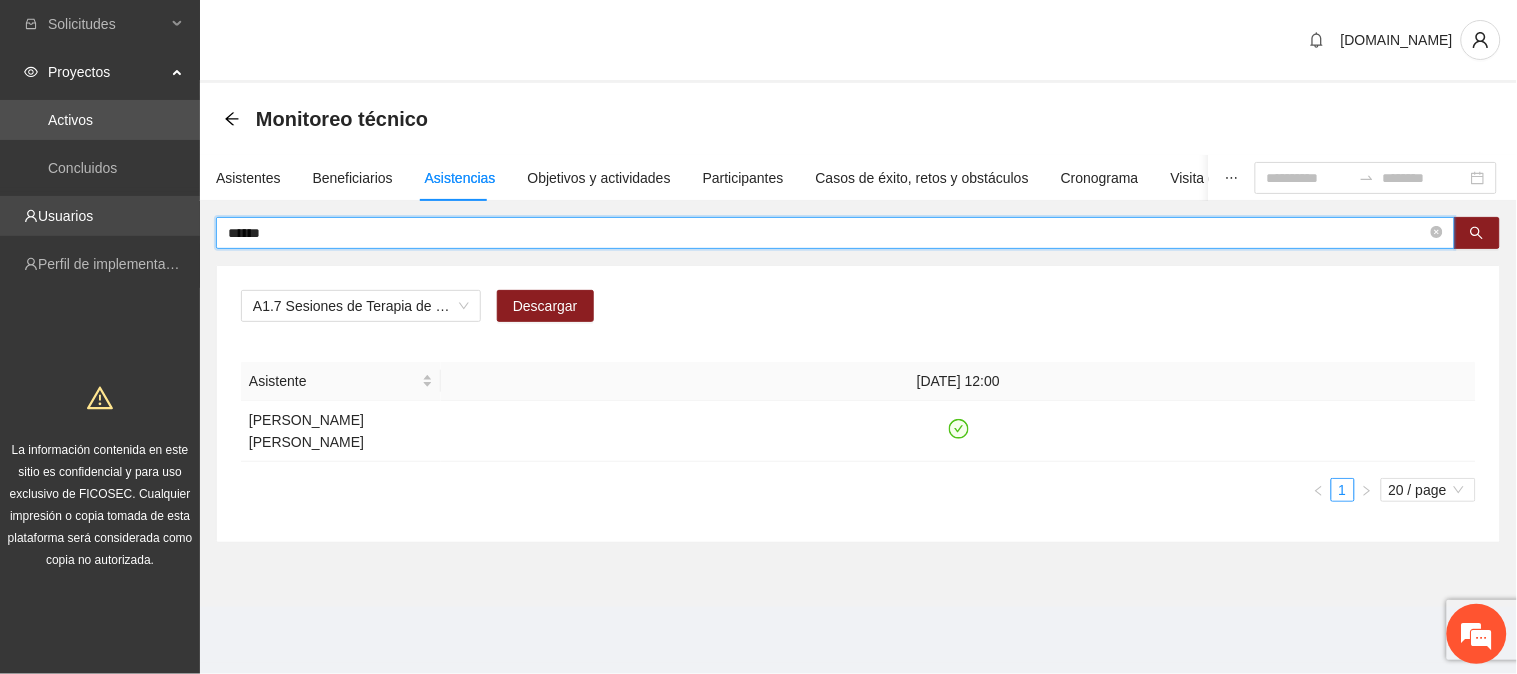 drag, startPoint x: 281, startPoint y: 232, endPoint x: 158, endPoint y: 226, distance: 123.146255 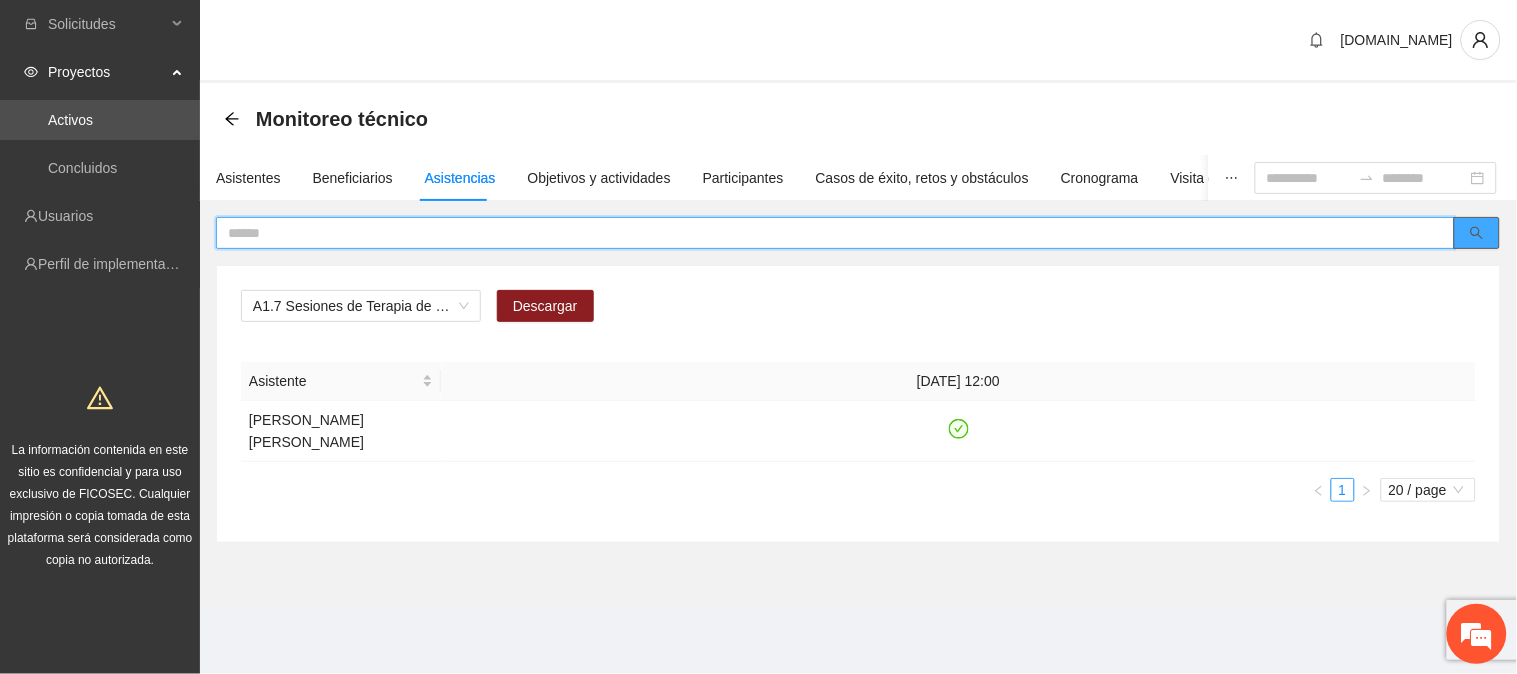 click 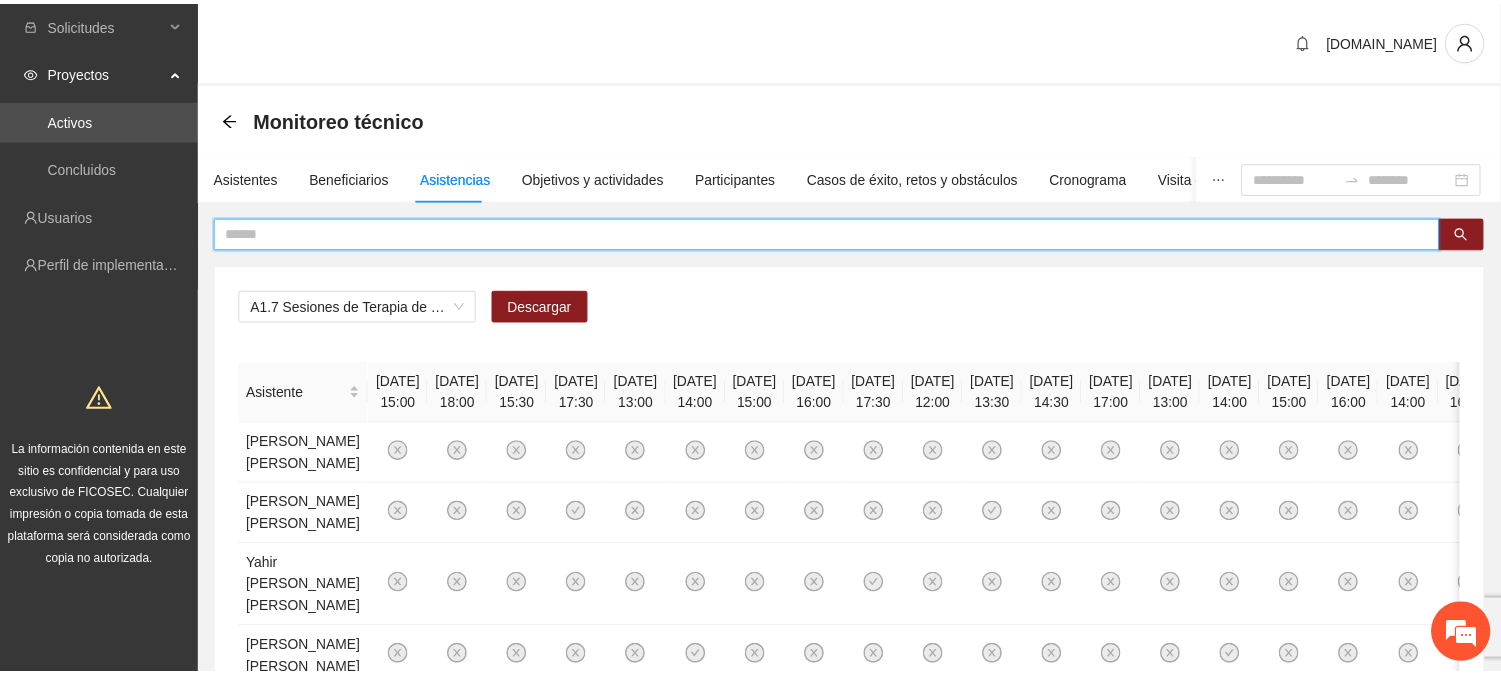 scroll, scrollTop: 1955, scrollLeft: 0, axis: vertical 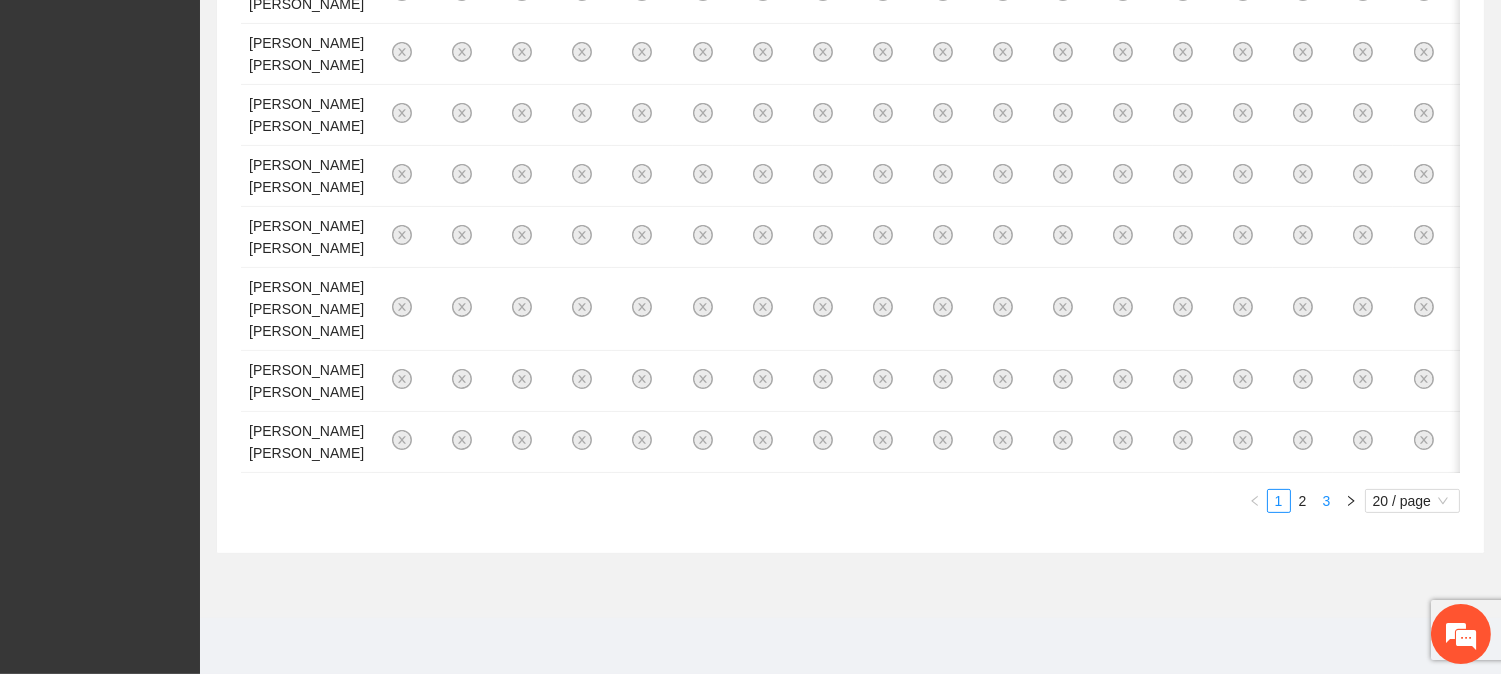 click on "3" at bounding box center [1327, 501] 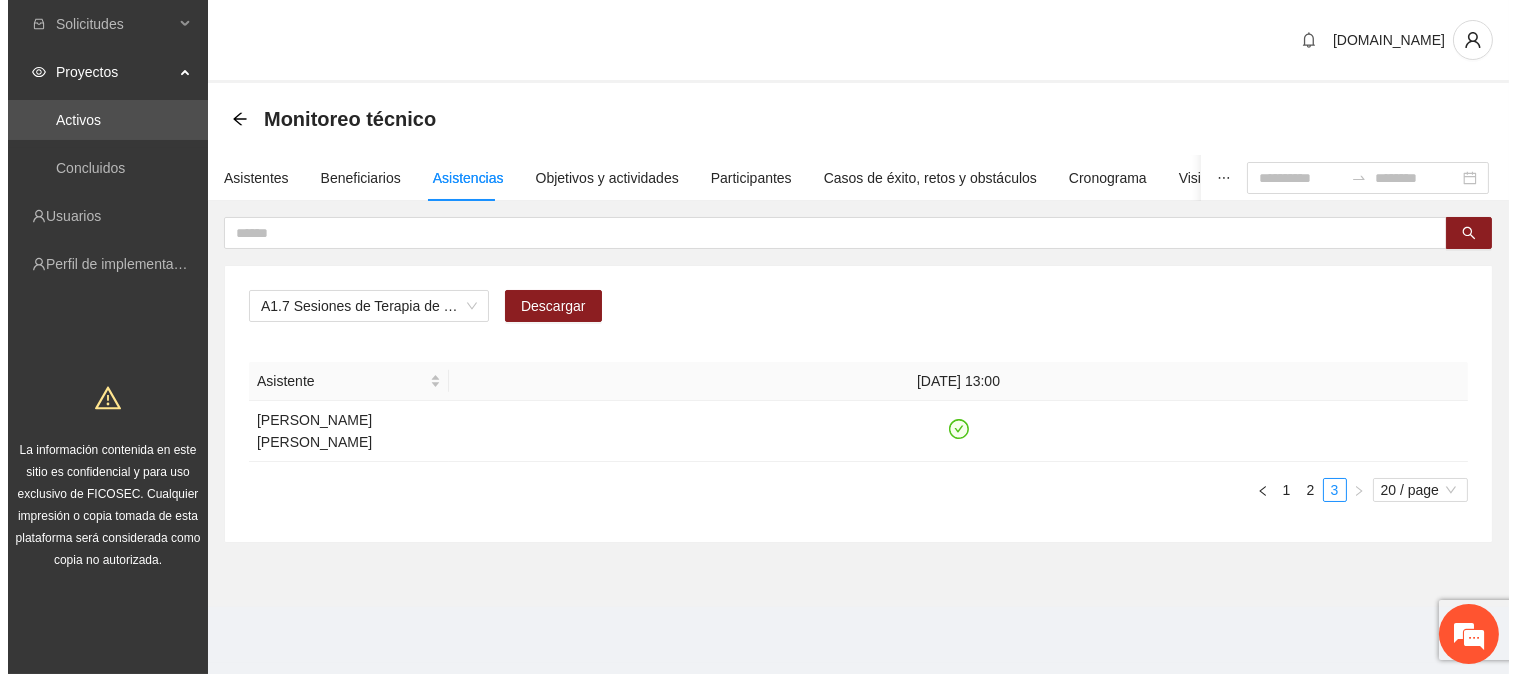 scroll, scrollTop: 0, scrollLeft: 0, axis: both 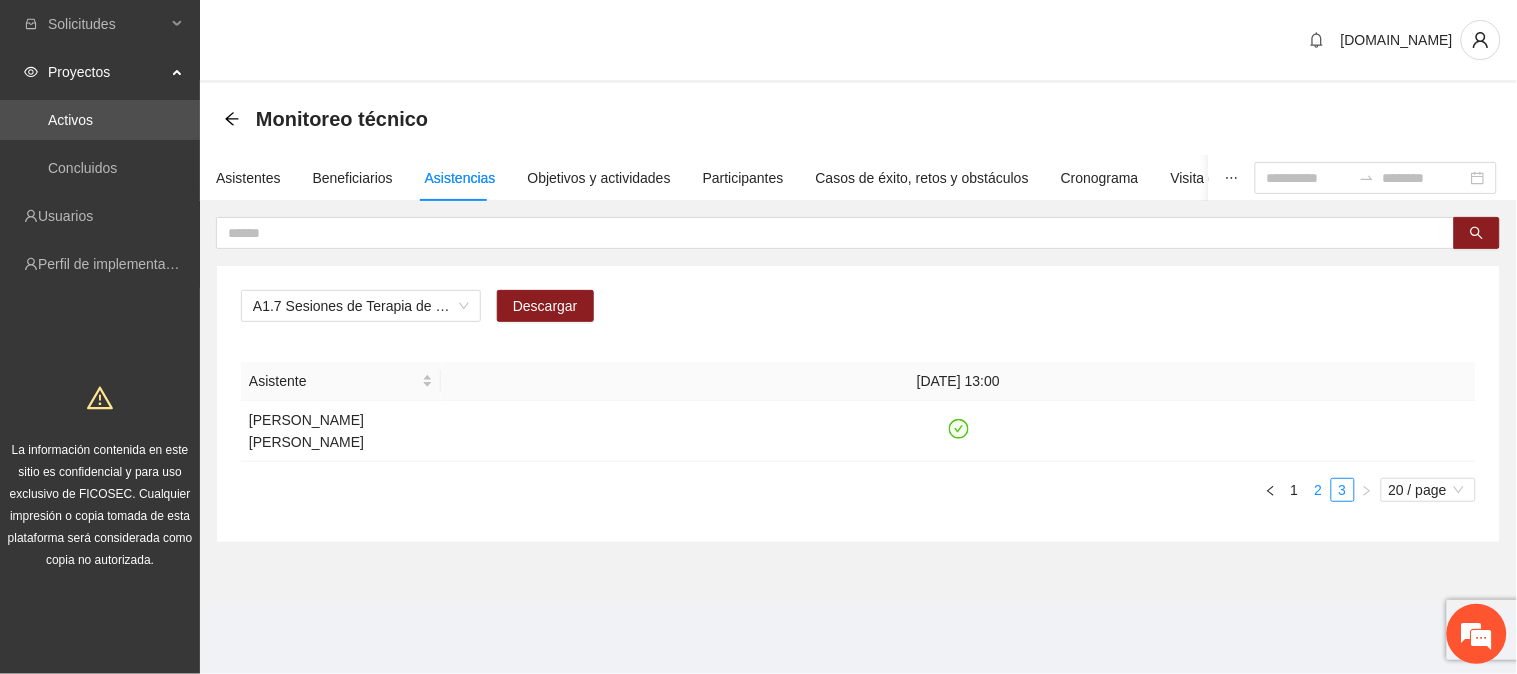 click on "2" at bounding box center (1319, 490) 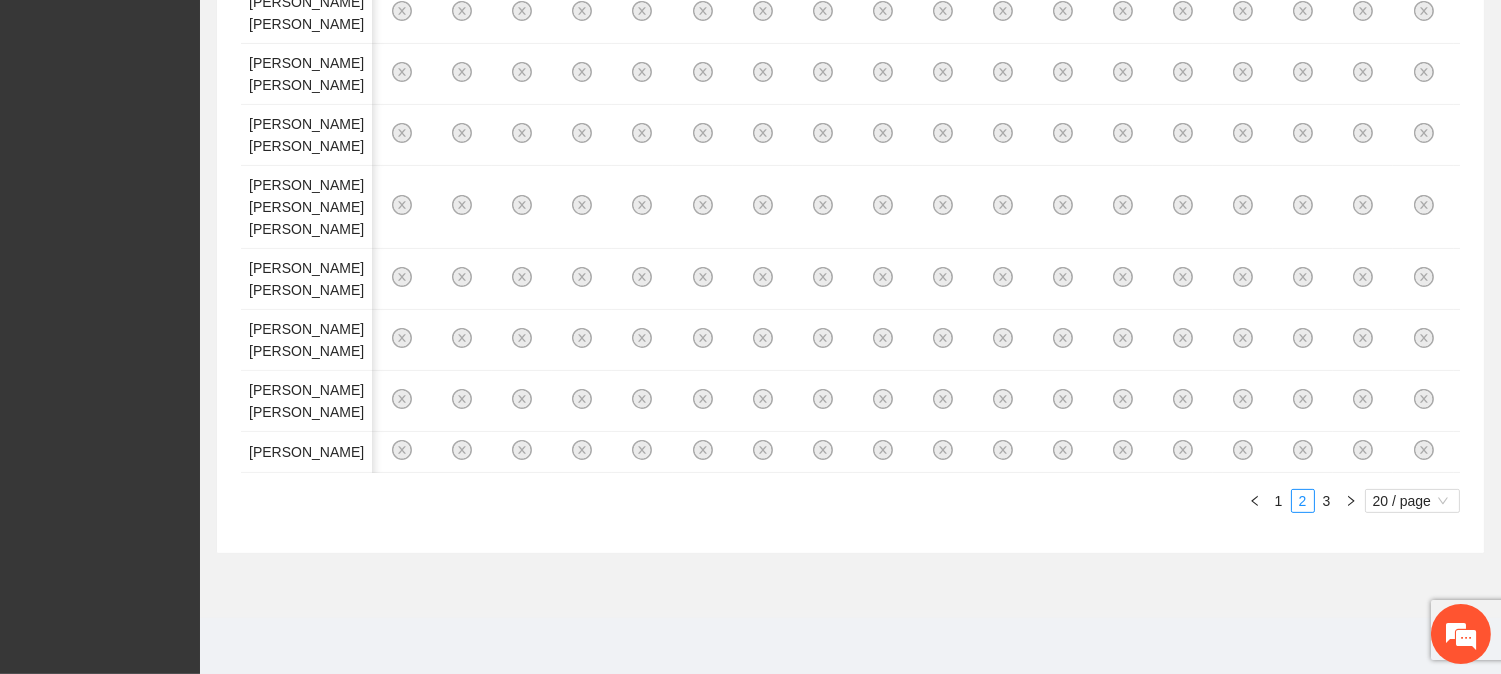 scroll, scrollTop: 1090, scrollLeft: 0, axis: vertical 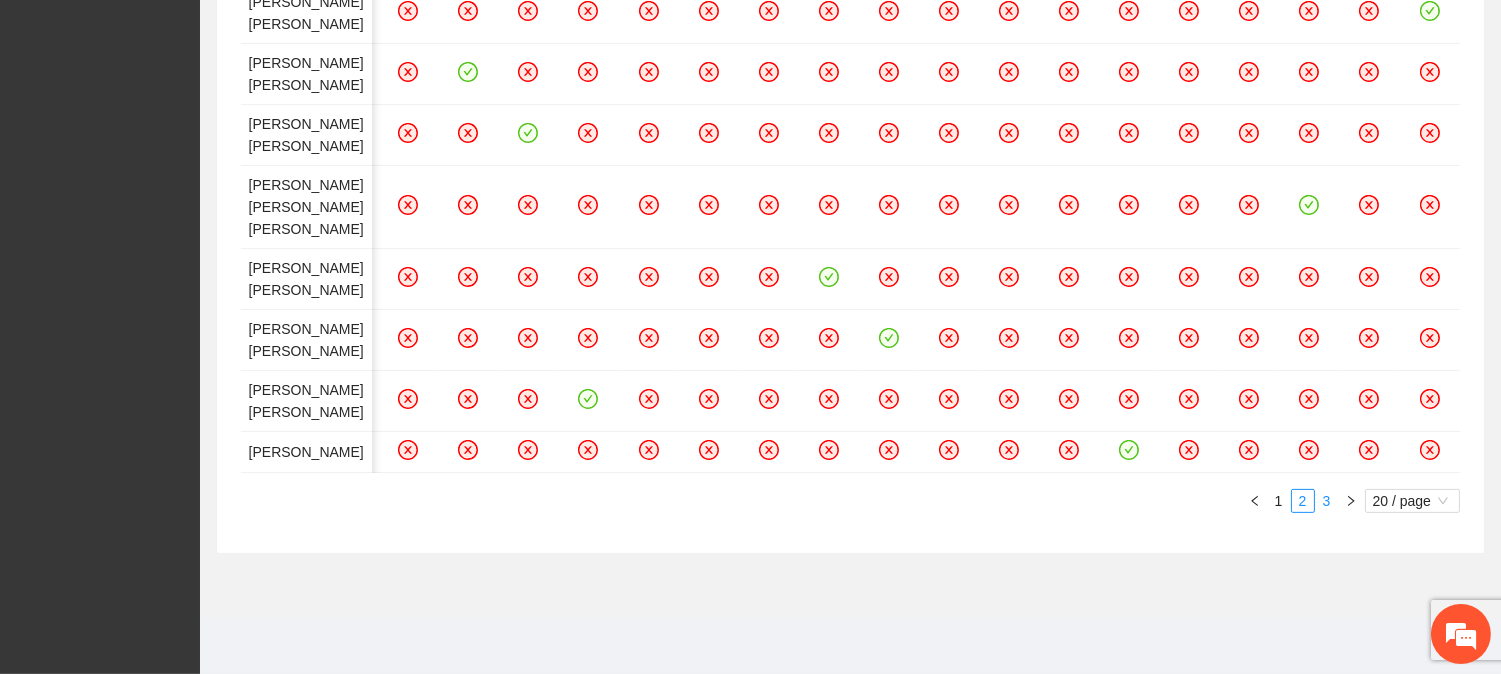 click on "3" at bounding box center (1327, 501) 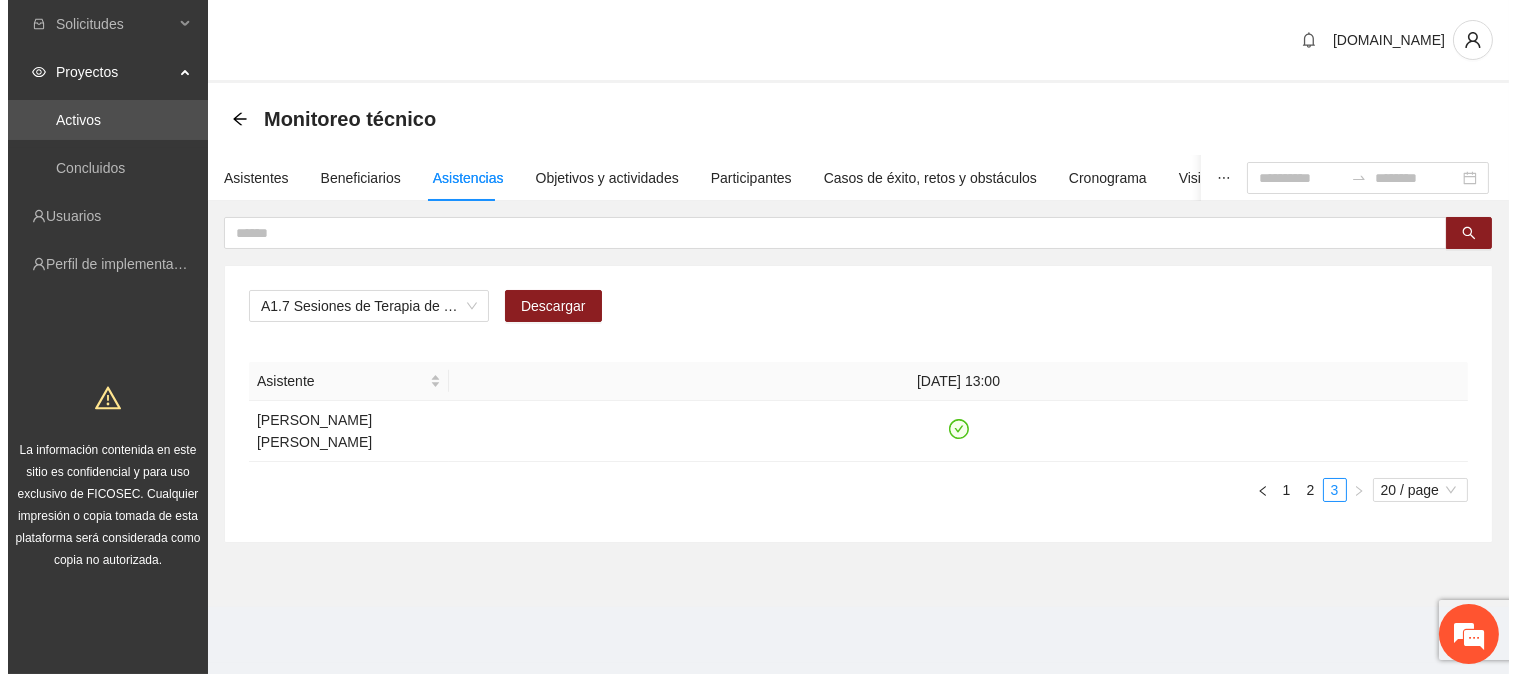 scroll, scrollTop: 0, scrollLeft: 0, axis: both 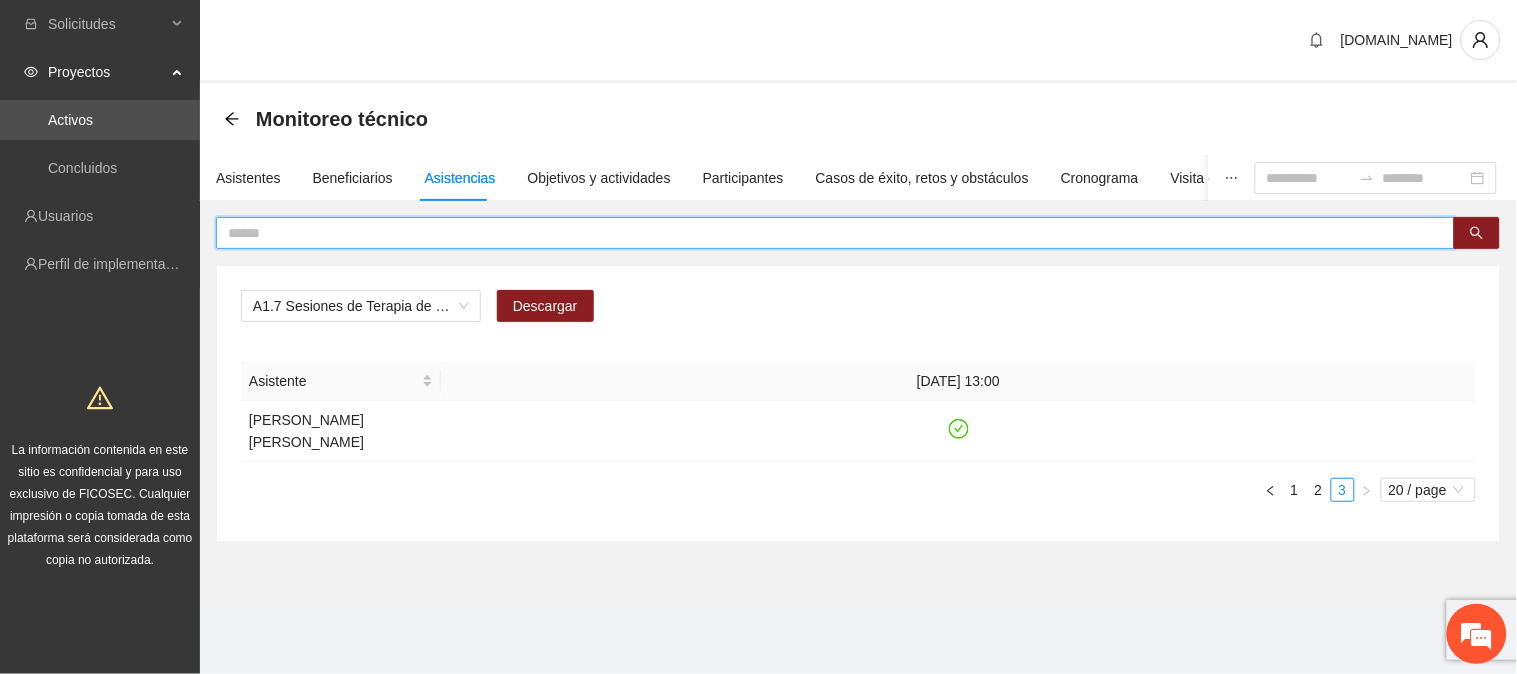 click at bounding box center [827, 233] 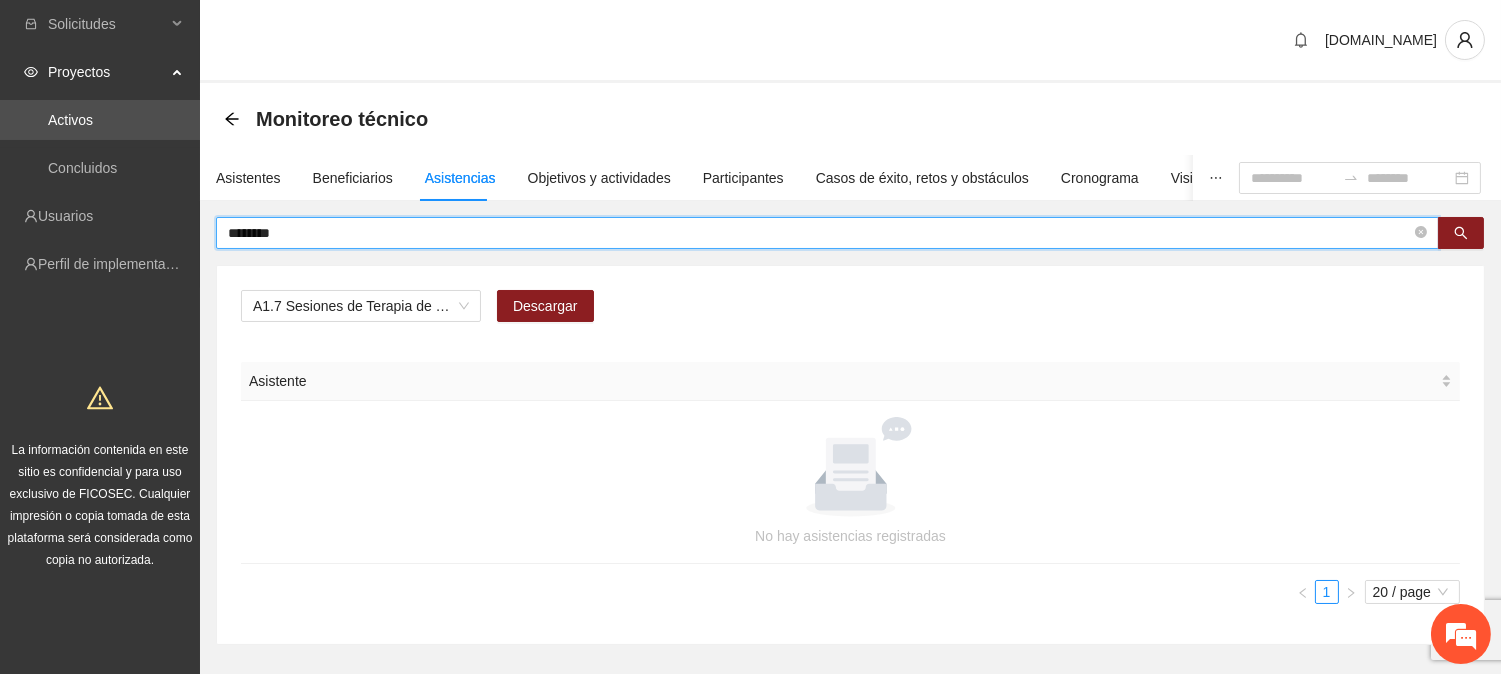type on "********" 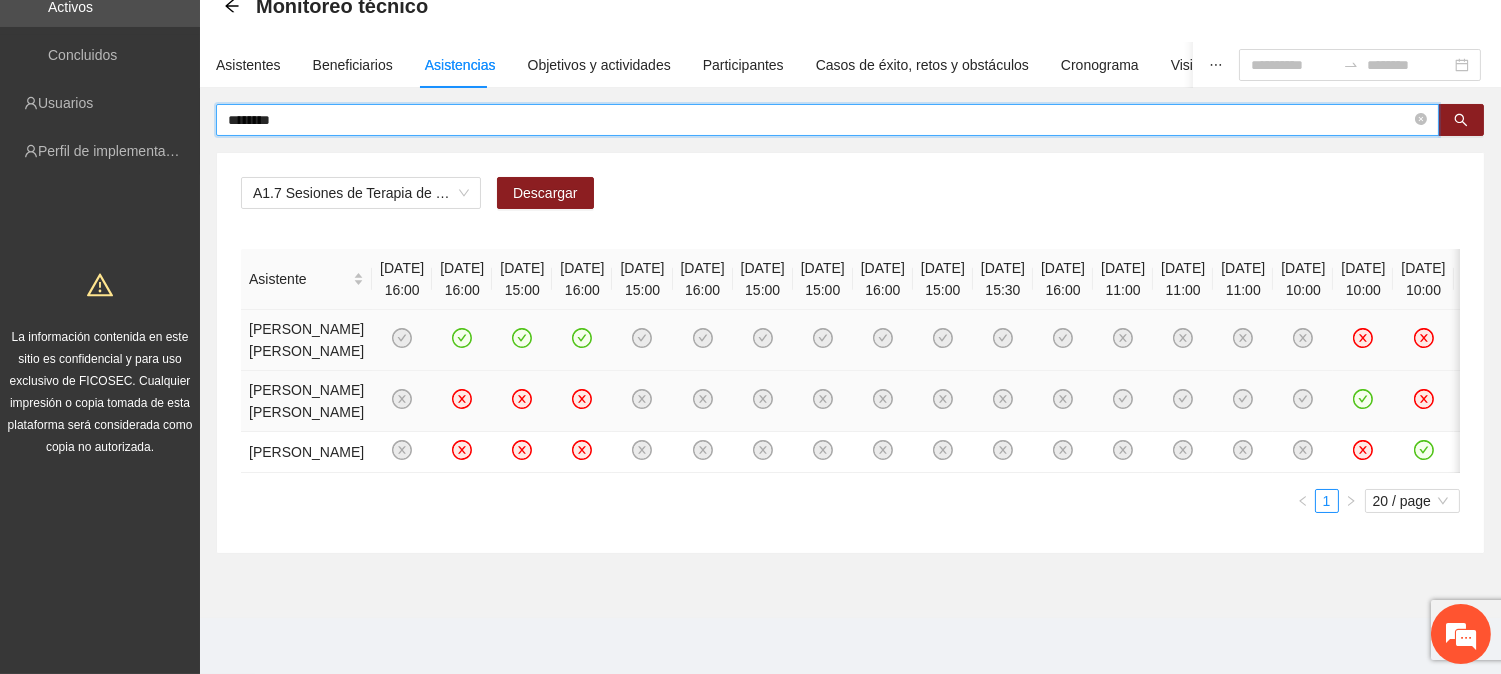 scroll, scrollTop: 258, scrollLeft: 0, axis: vertical 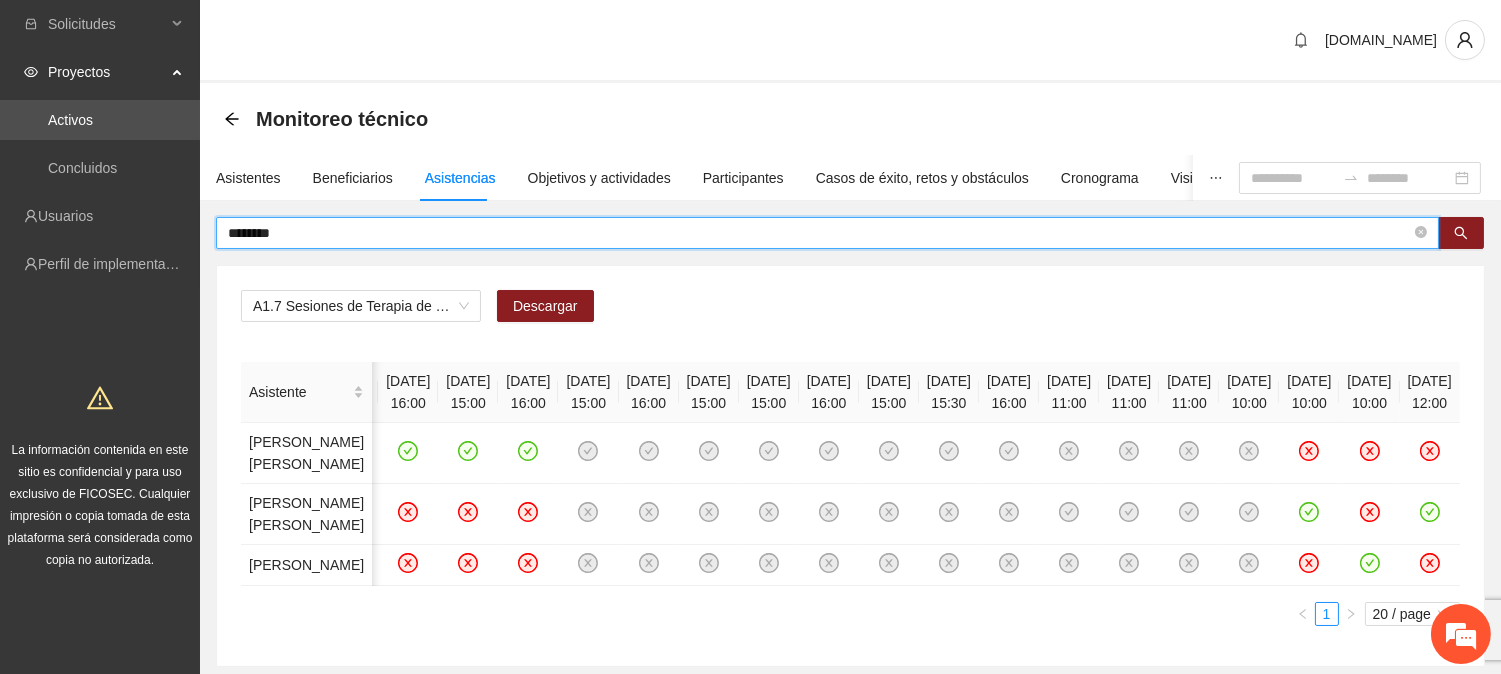 drag, startPoint x: 327, startPoint y: 231, endPoint x: 21, endPoint y: 236, distance: 306.04083 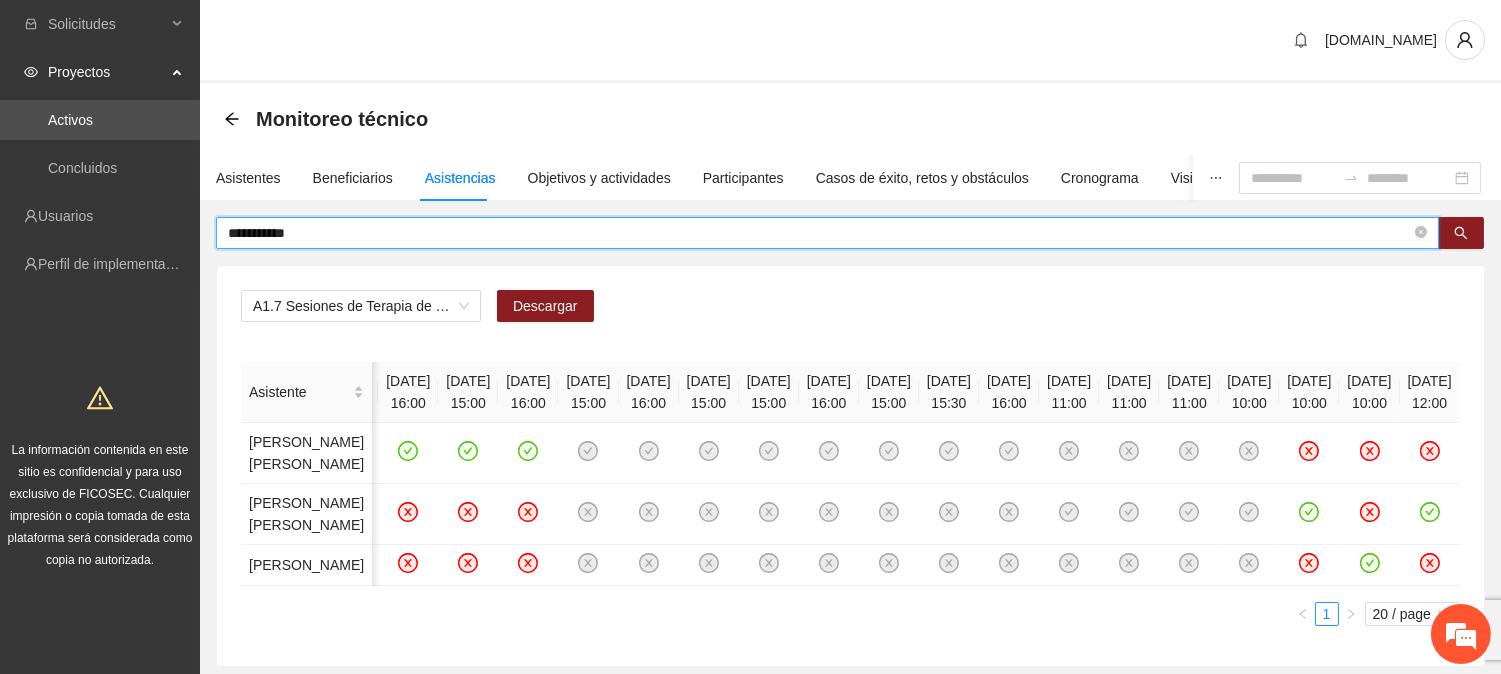 type on "**********" 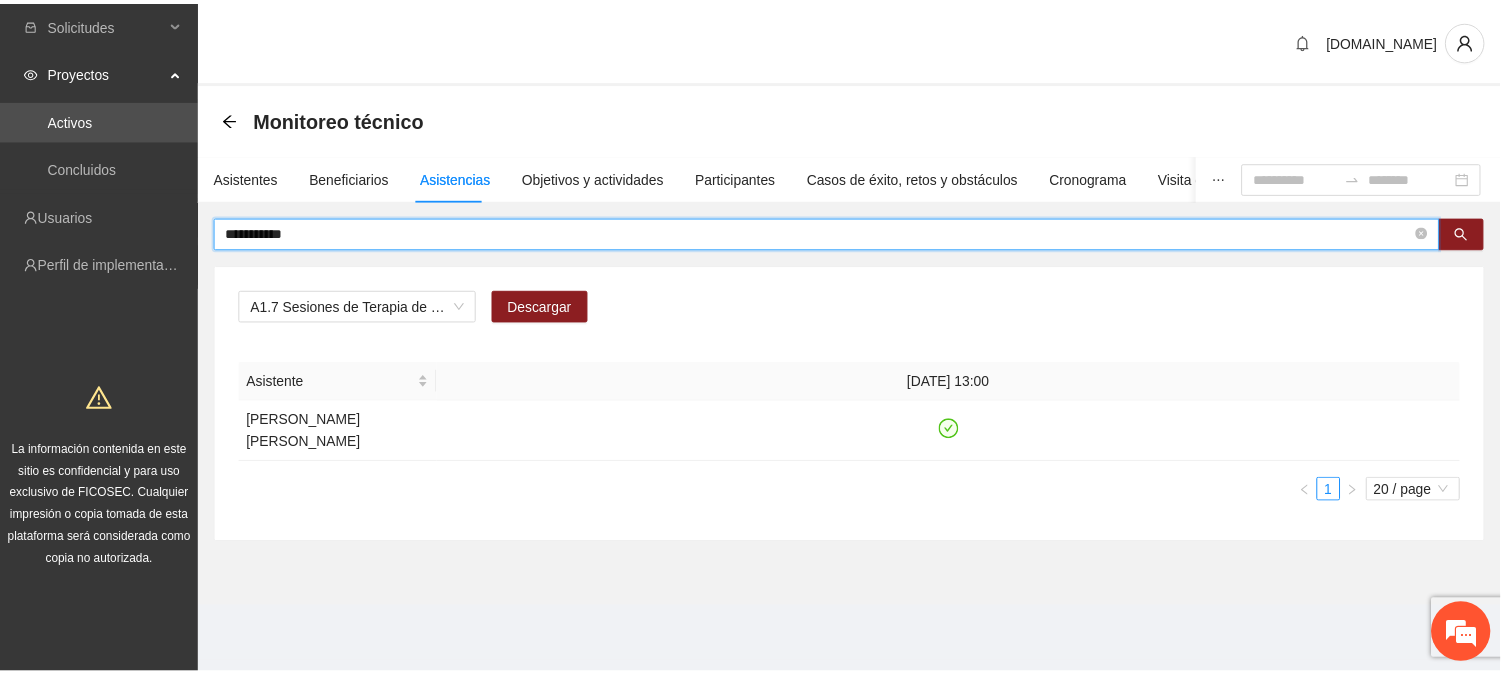 scroll, scrollTop: 0, scrollLeft: 0, axis: both 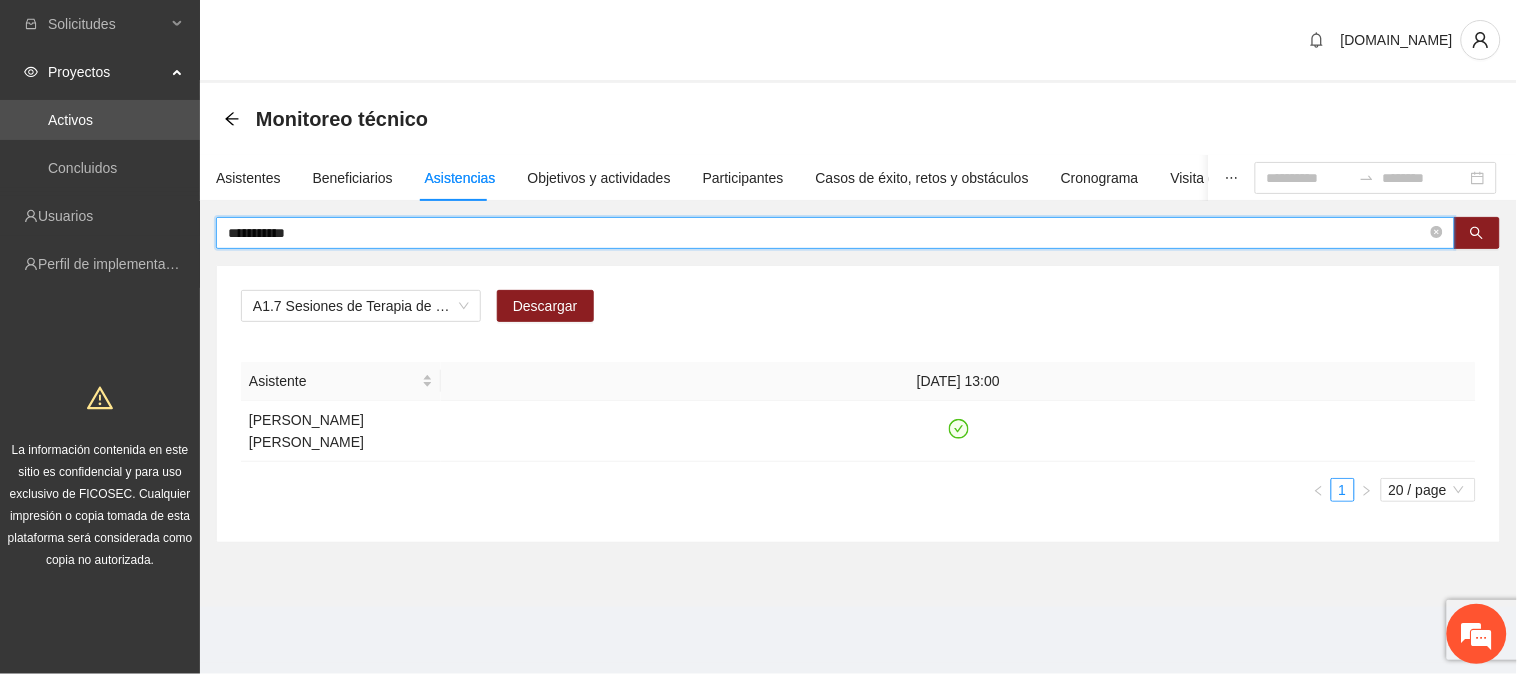 drag, startPoint x: 322, startPoint y: 236, endPoint x: 567, endPoint y: 267, distance: 246.95343 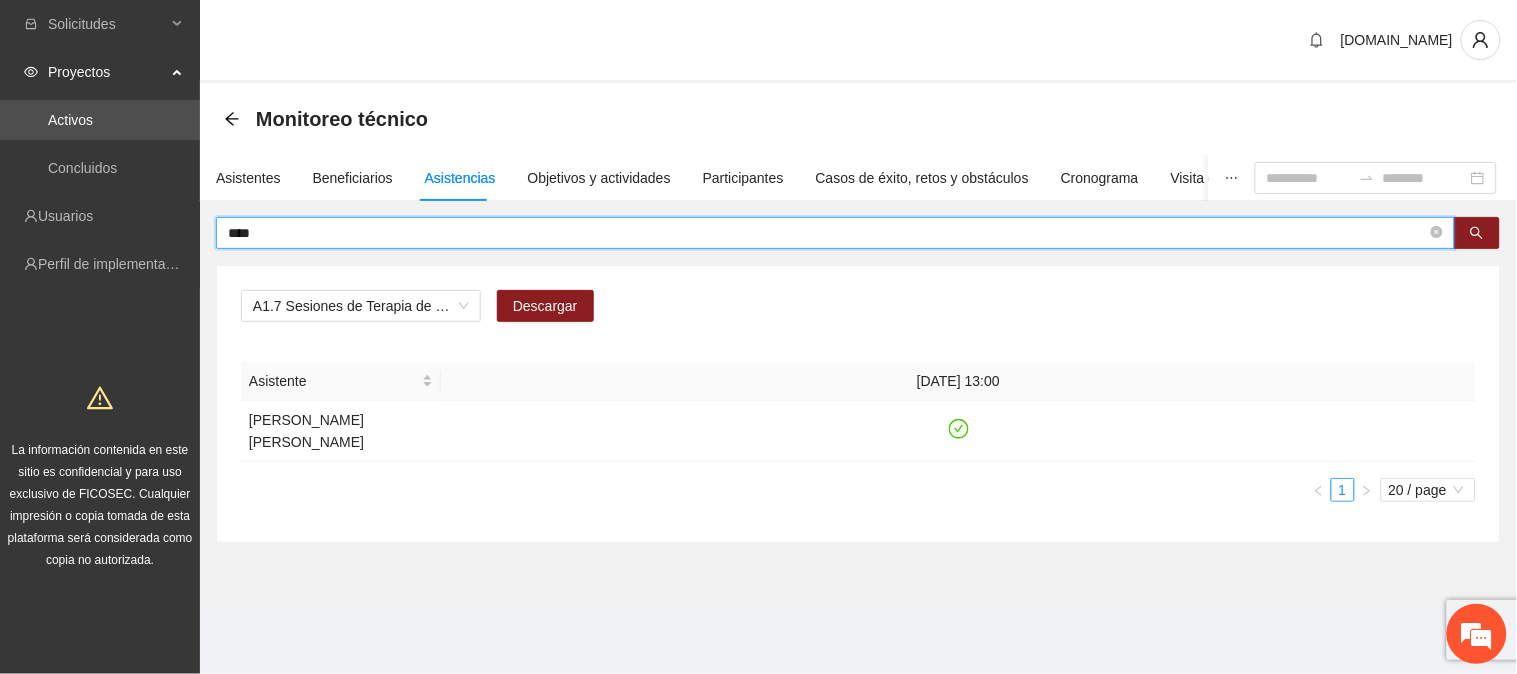type on "****" 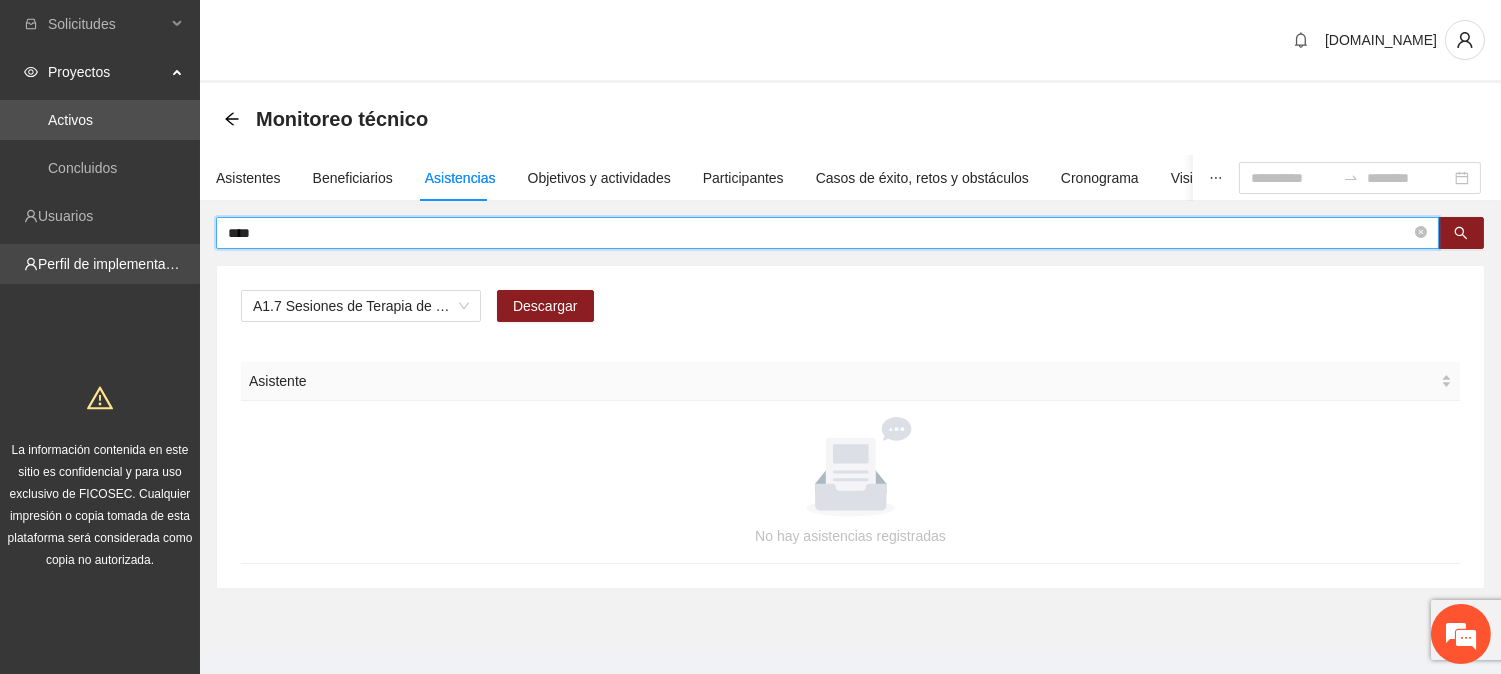 drag, startPoint x: 291, startPoint y: 234, endPoint x: 100, endPoint y: 263, distance: 193.18903 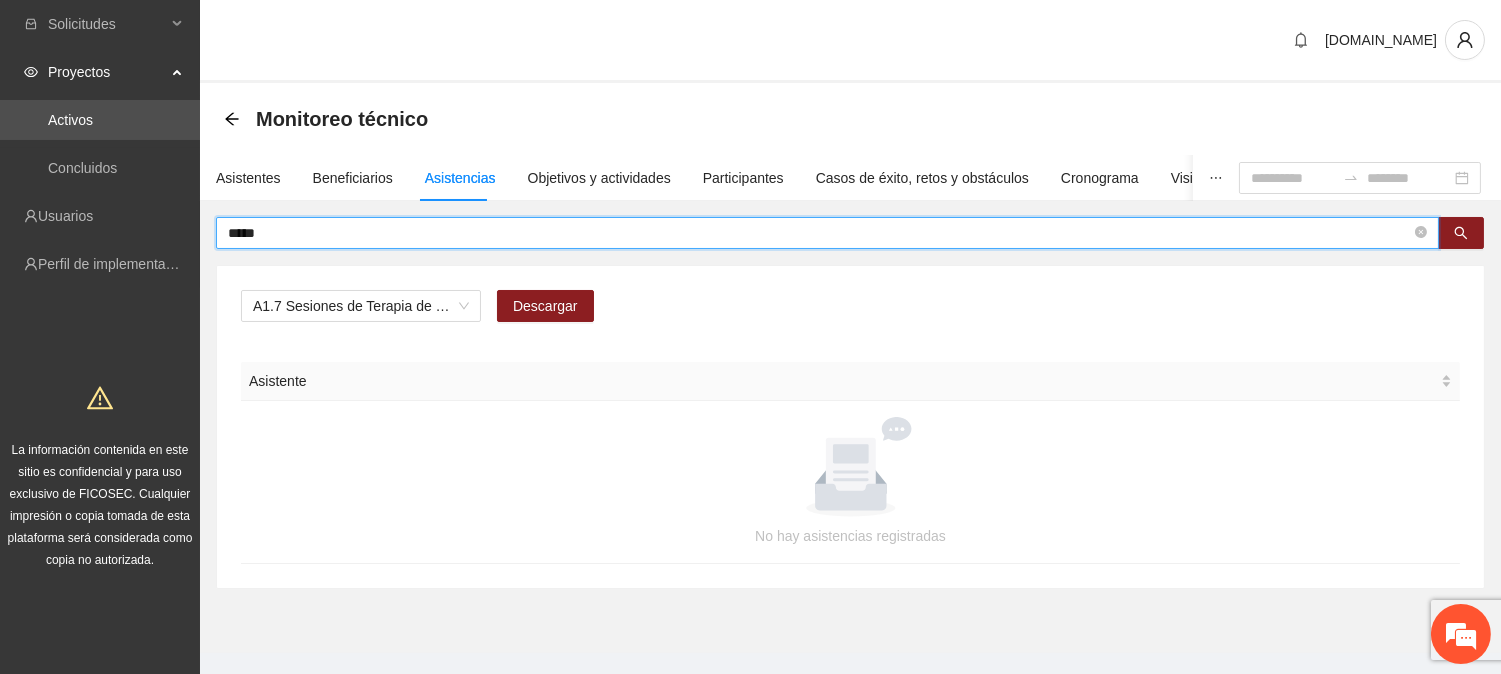 type on "*****" 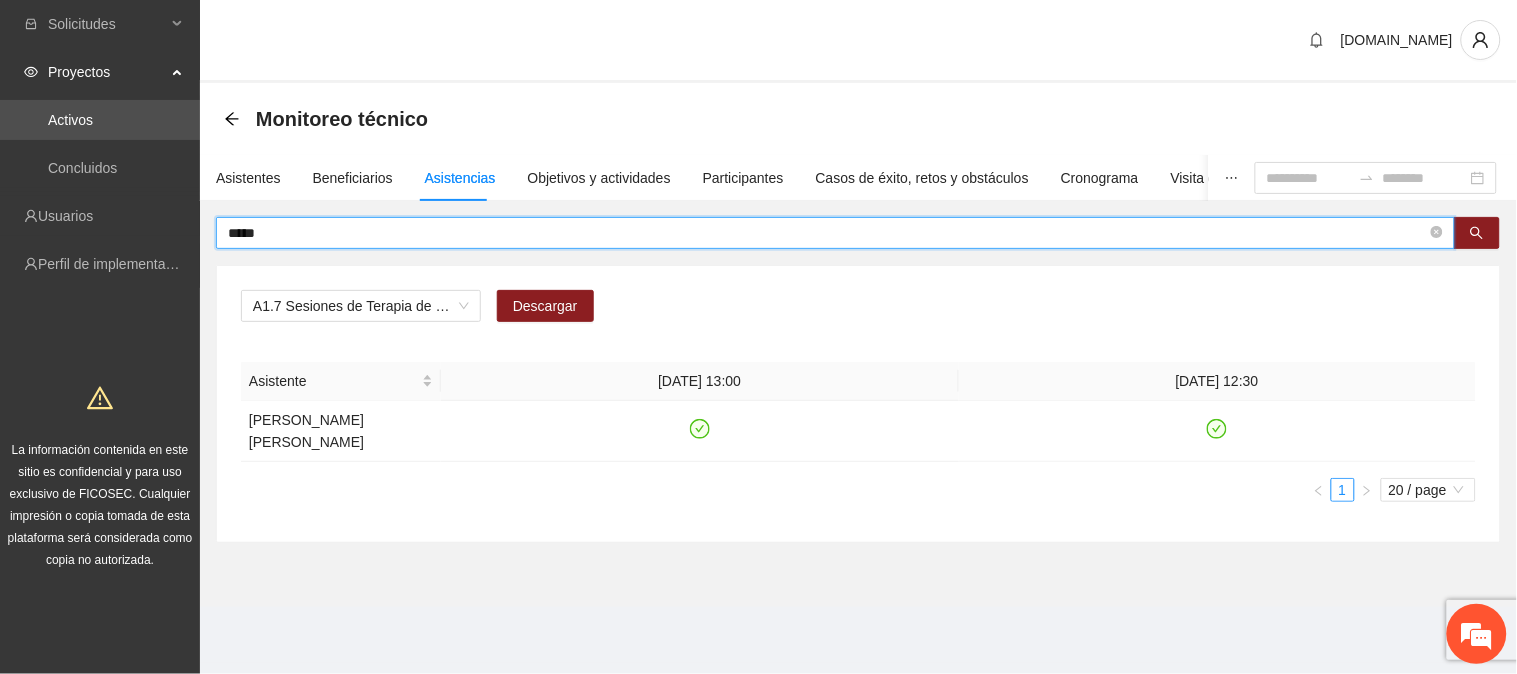 drag, startPoint x: 282, startPoint y: 230, endPoint x: 116, endPoint y: 237, distance: 166.14752 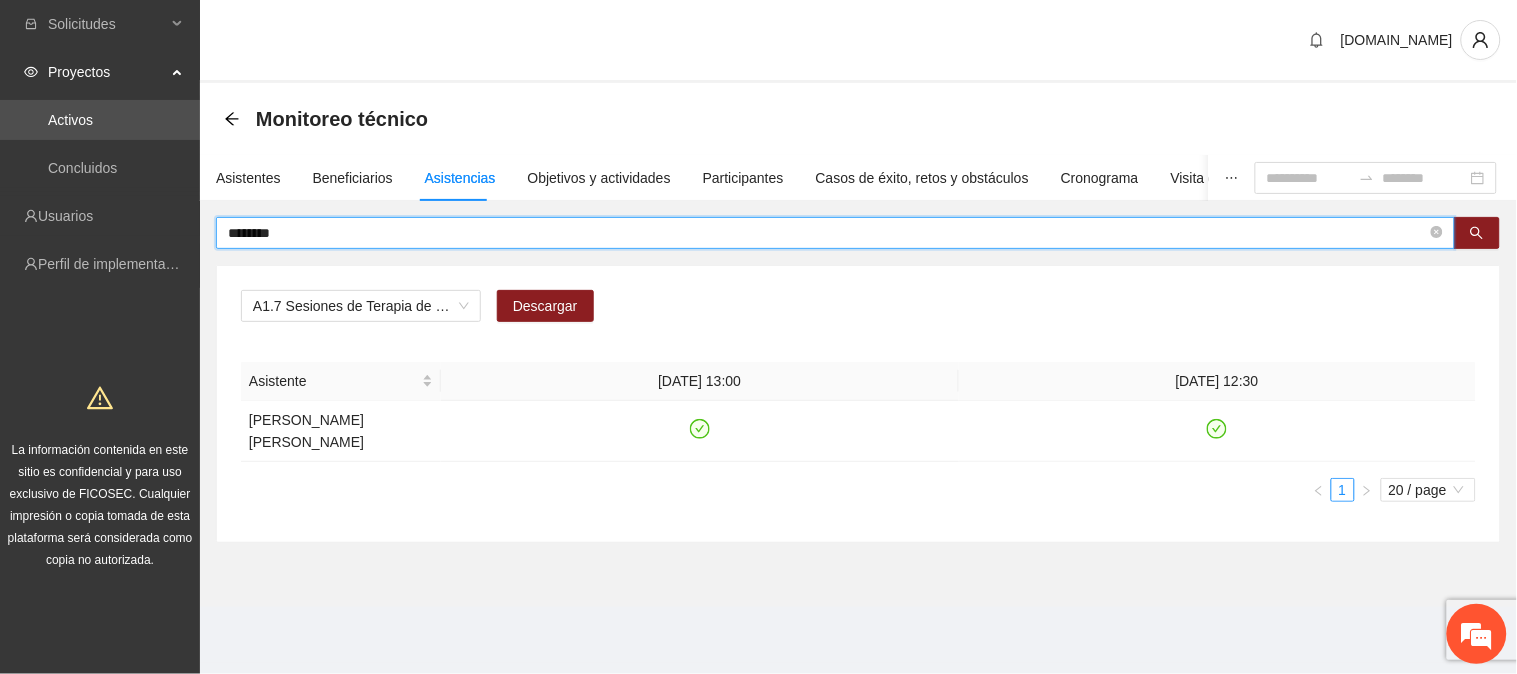 type on "********" 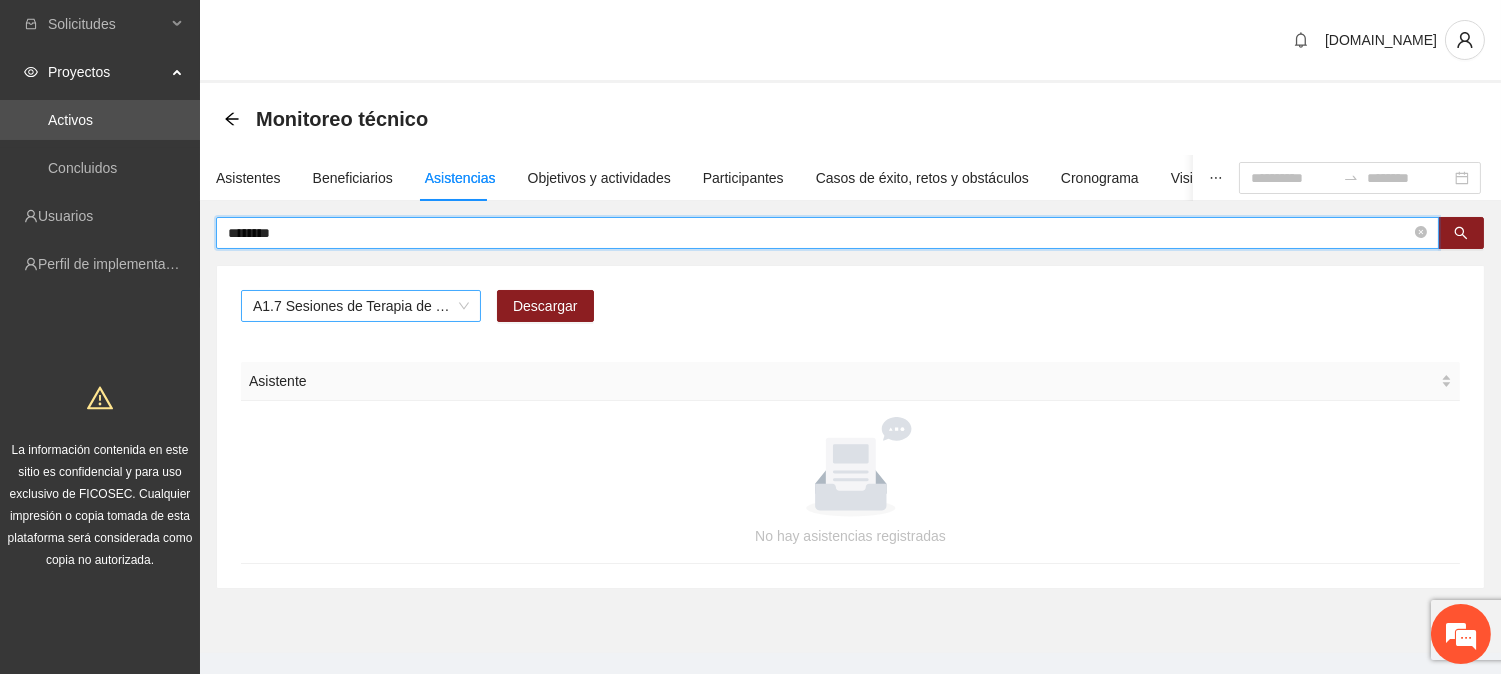 click on "A1.7 Sesiones de Terapia de Juego para niños y niñas" at bounding box center [361, 306] 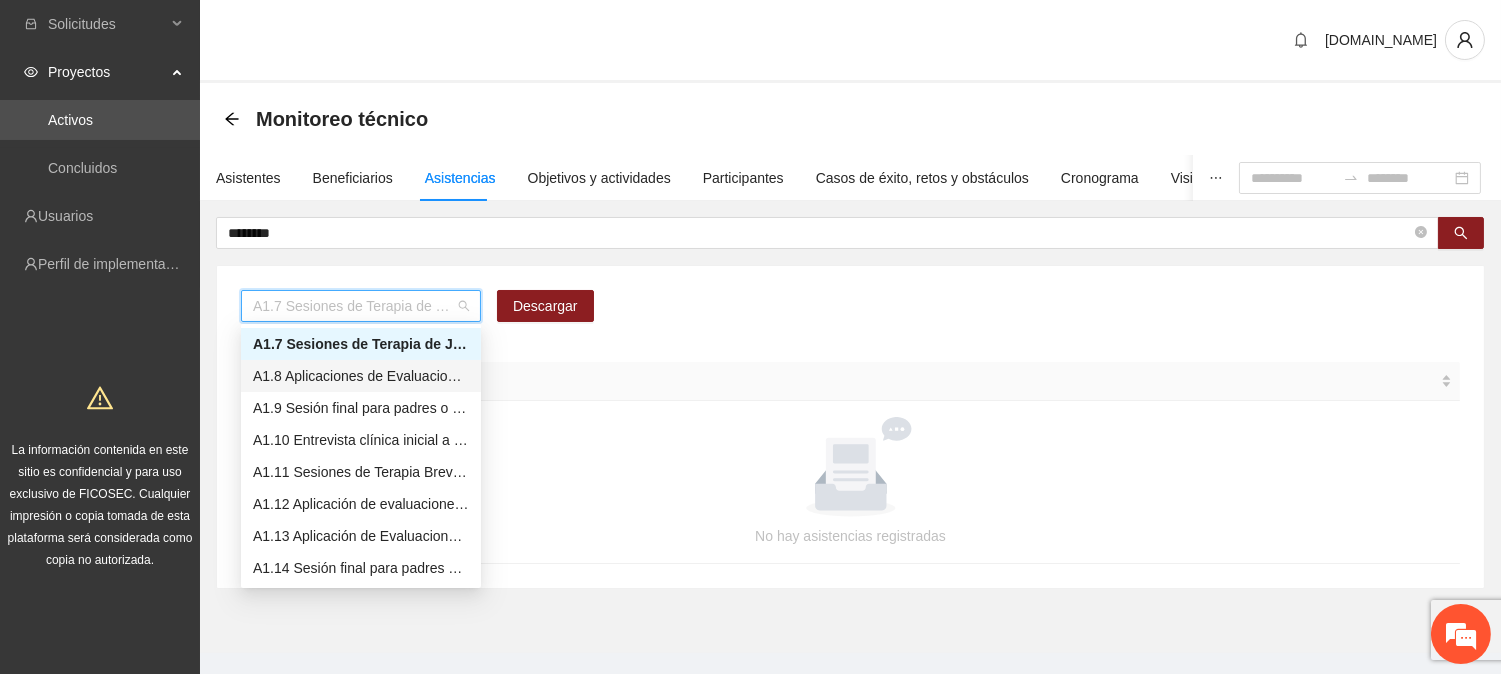 click on "A1.8 Aplicaciones de Evaluaciones Post a NN" at bounding box center [361, 376] 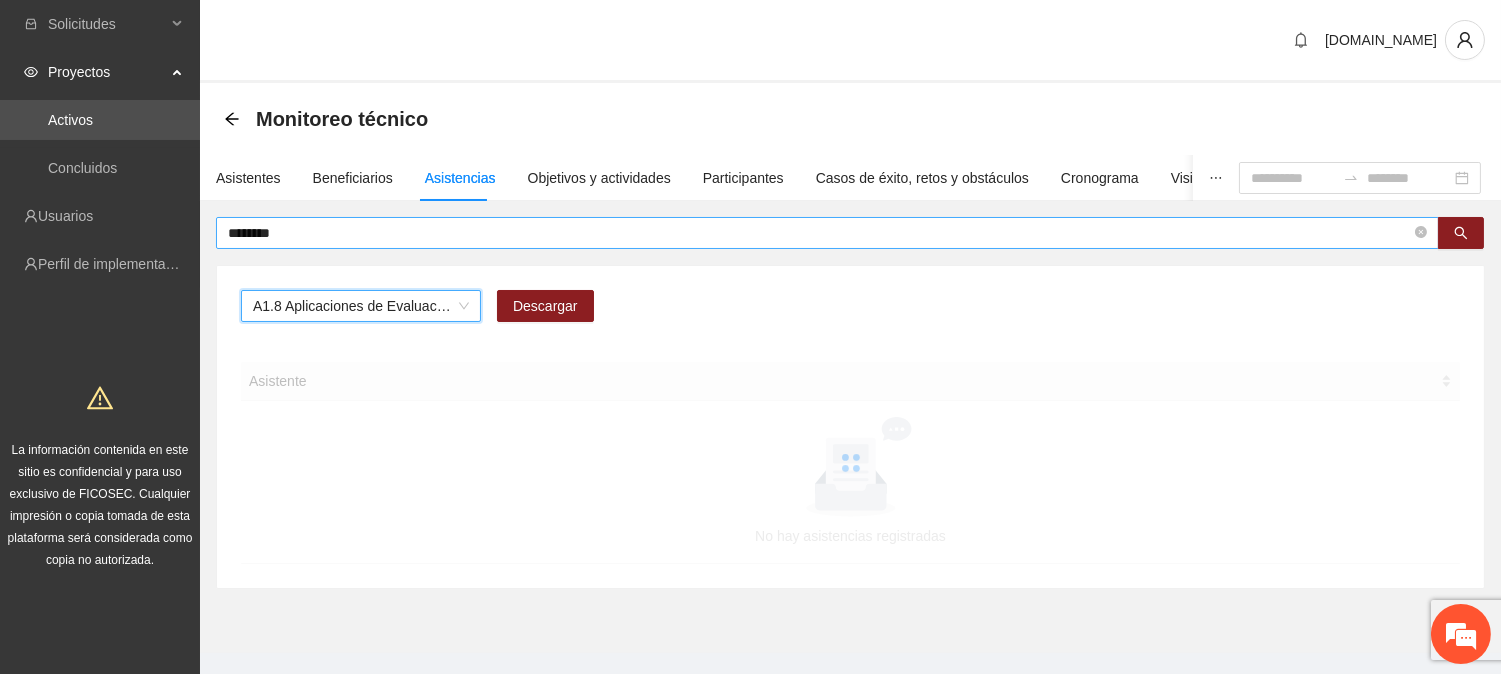 click on "Solicitudes Proyectos Activos Concluidos Usuarios Perfil de implementadora La información contenida en este sitio es confidencial y para uso exclusivo de FICOSEC. Cualquier impresión o copia tomada de esta plataforma será considerada como copia no autorizada. [DOMAIN_NAME] Monitoreo técnico Asistentes Beneficiarios Asistencias Objetivos y actividades Participantes Casos de éxito, retos y obstáculos Cronograma Visita [PERSON_NAME] y entregables ******** A1.8 Aplicaciones de Evaluaciones Post a NN  A1.8 Aplicaciones de Evaluaciones Post a NN  Descargar Asistente   No hay asistencias registradas" at bounding box center (750, 354) 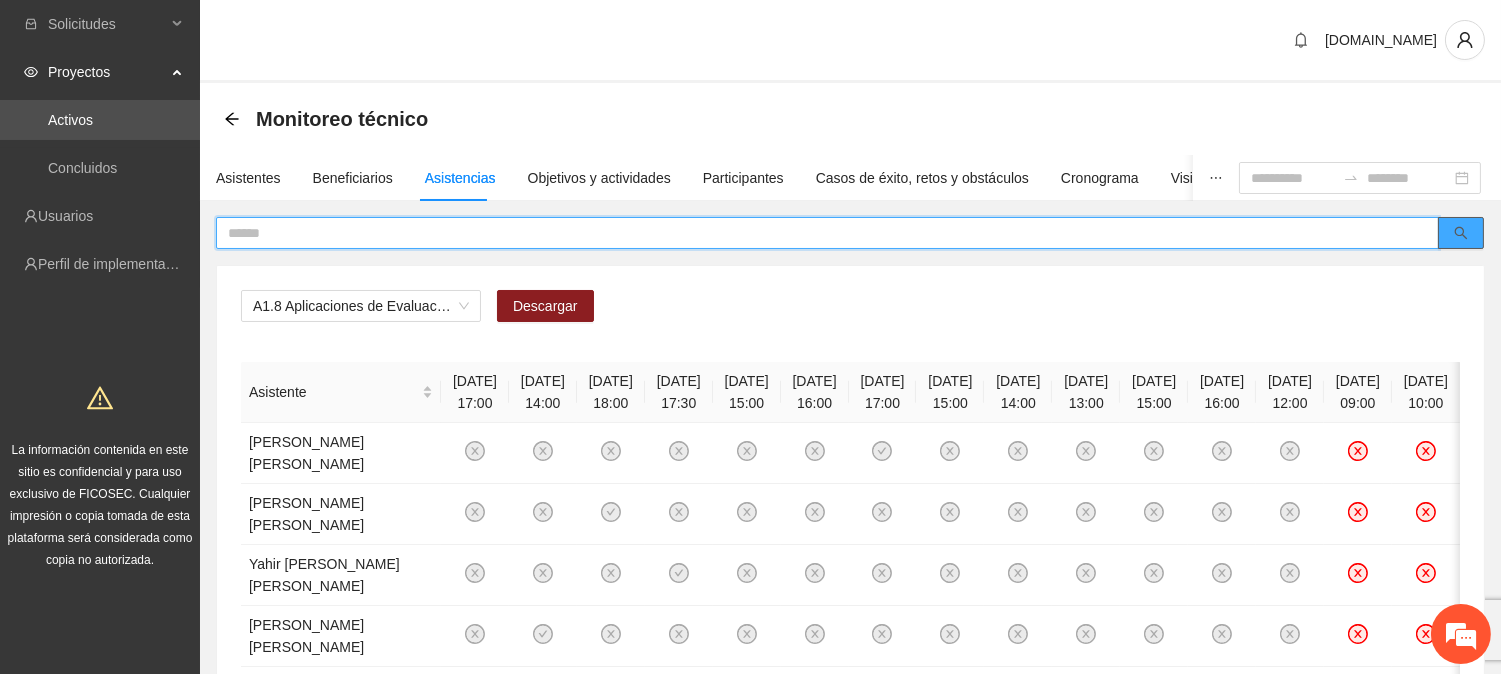 click at bounding box center (1461, 233) 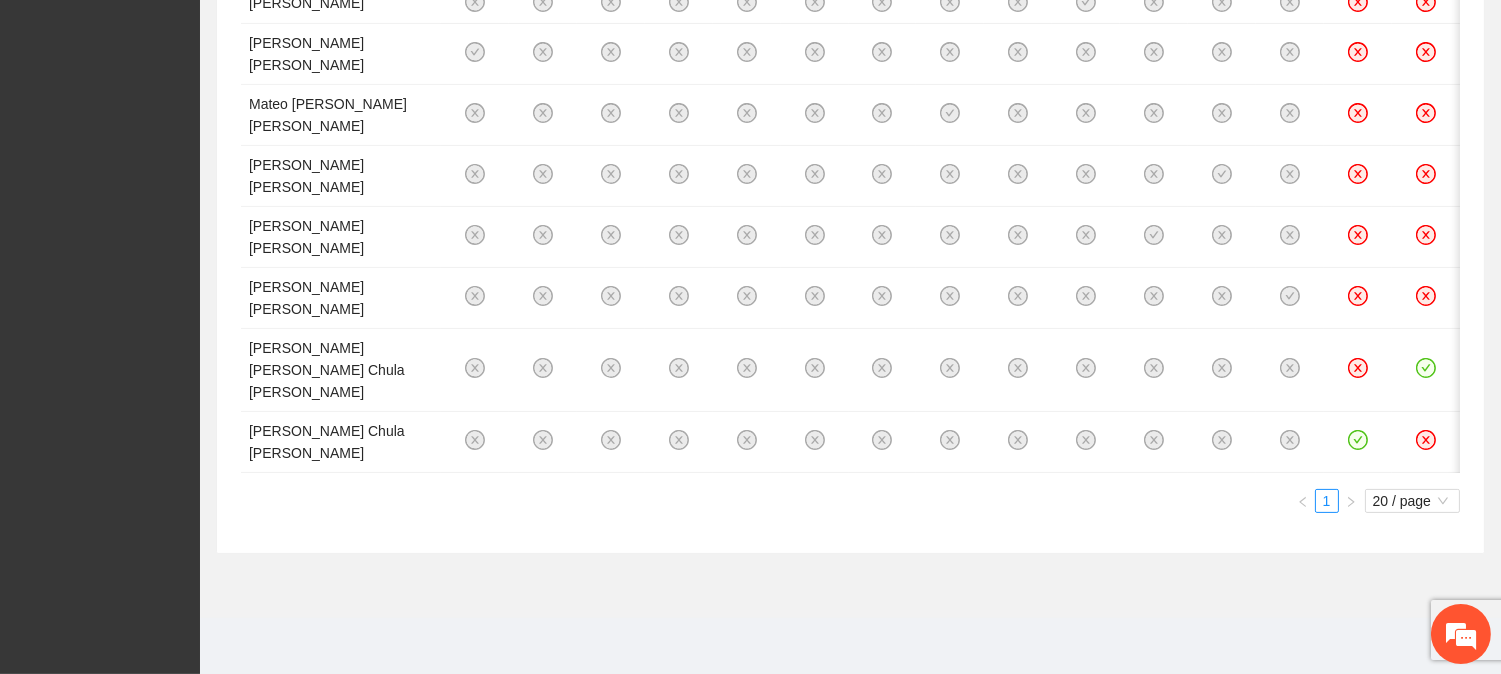 scroll, scrollTop: 1386, scrollLeft: 0, axis: vertical 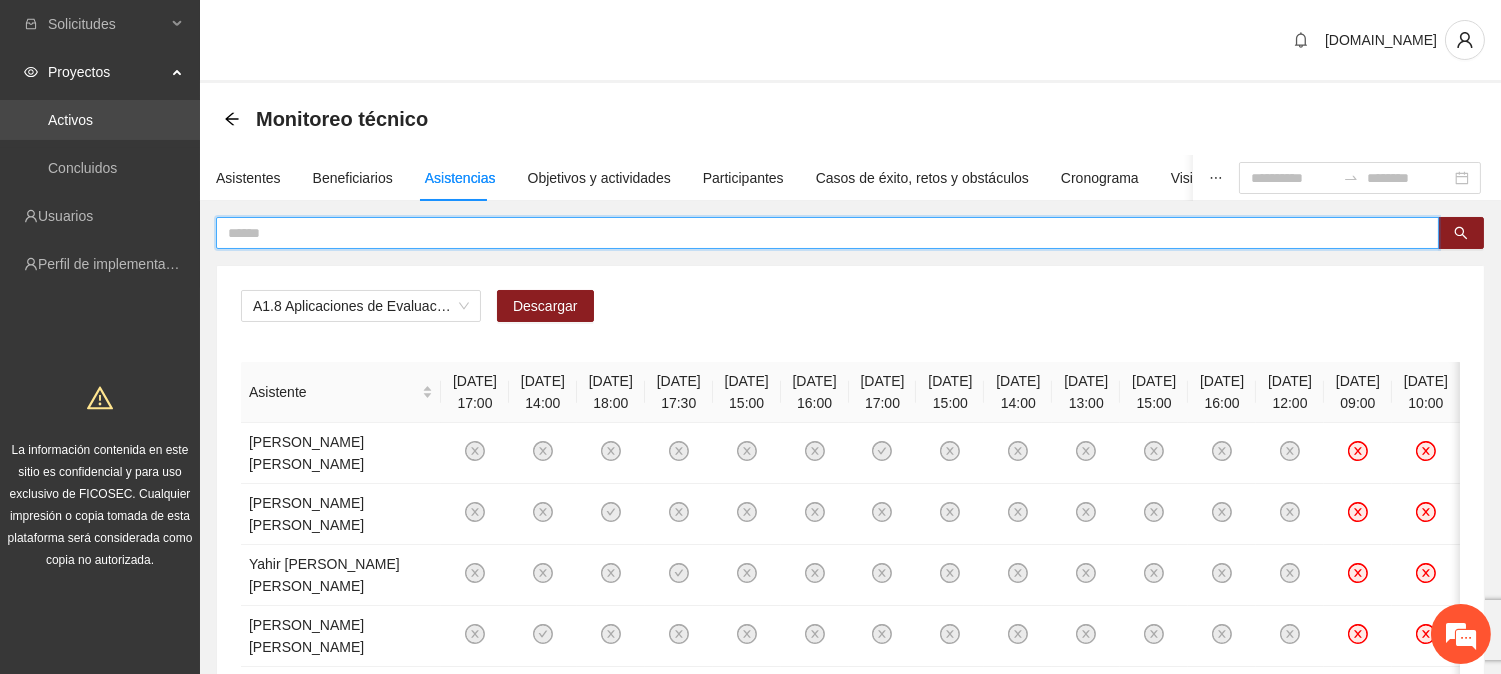 click on "Activos" at bounding box center [70, 120] 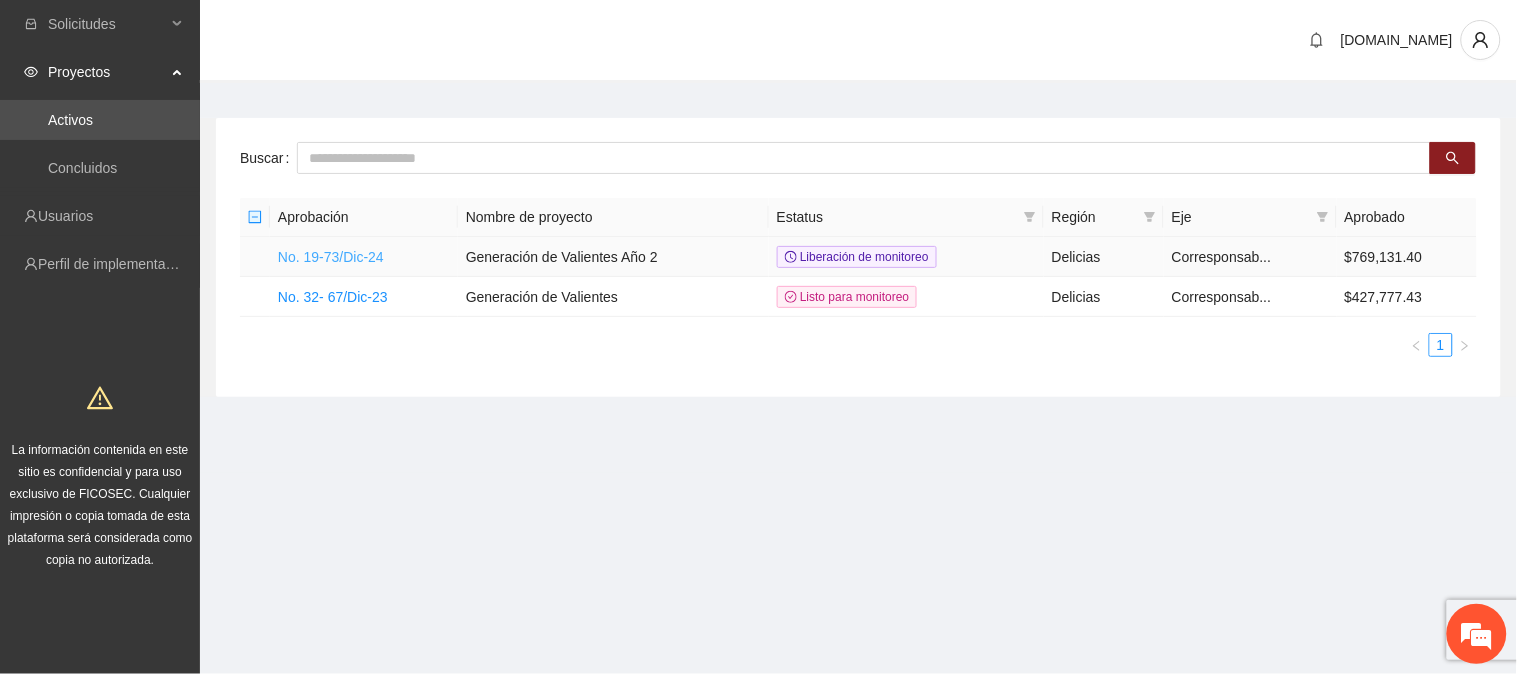 click on "No. 19-73/Dic-24" at bounding box center [331, 257] 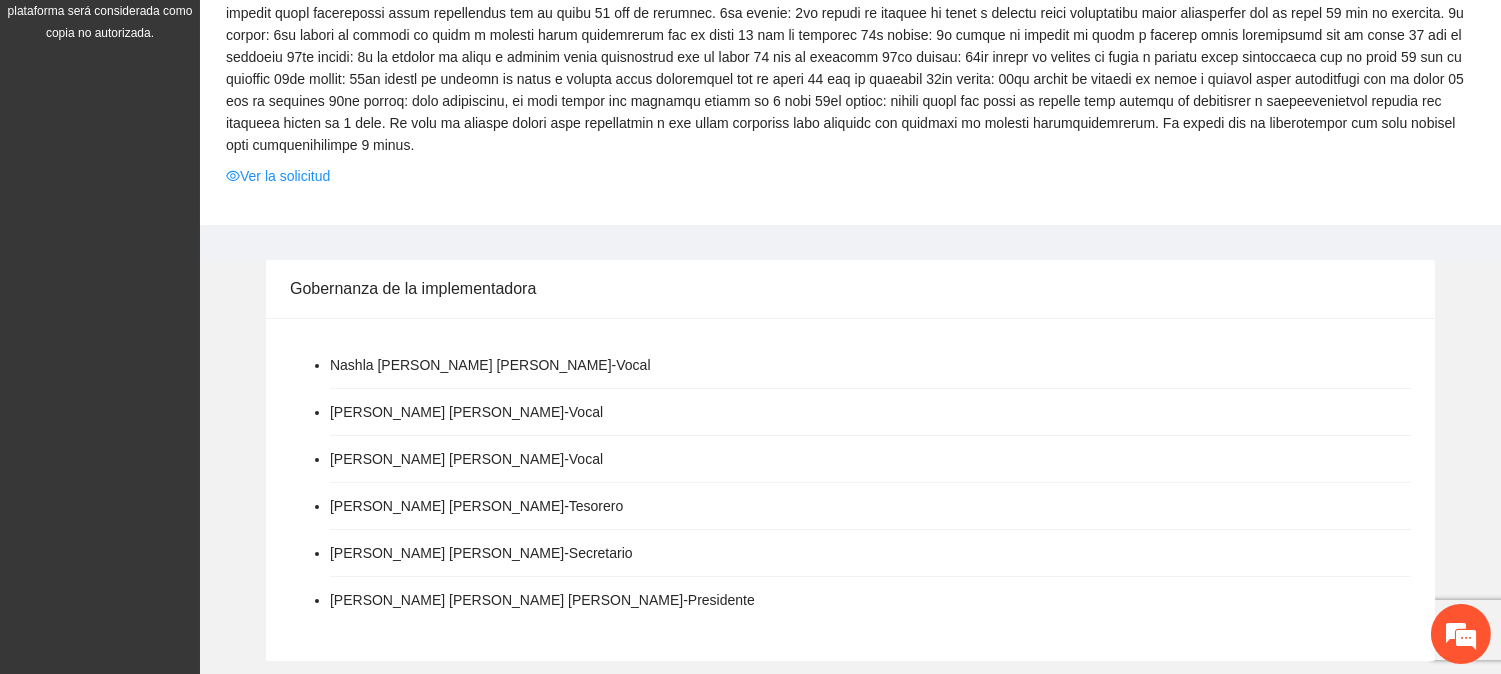 scroll, scrollTop: 333, scrollLeft: 0, axis: vertical 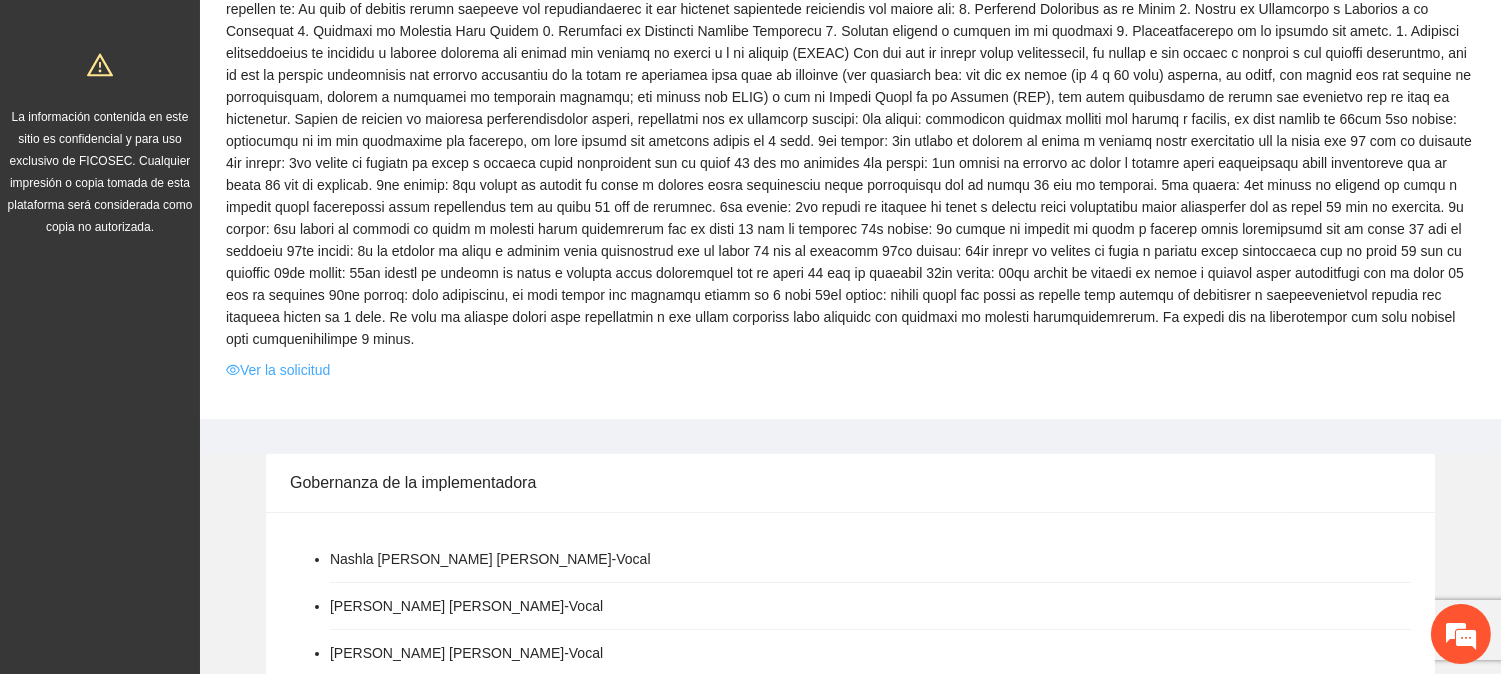 click on "Ver la solicitud" at bounding box center [278, 370] 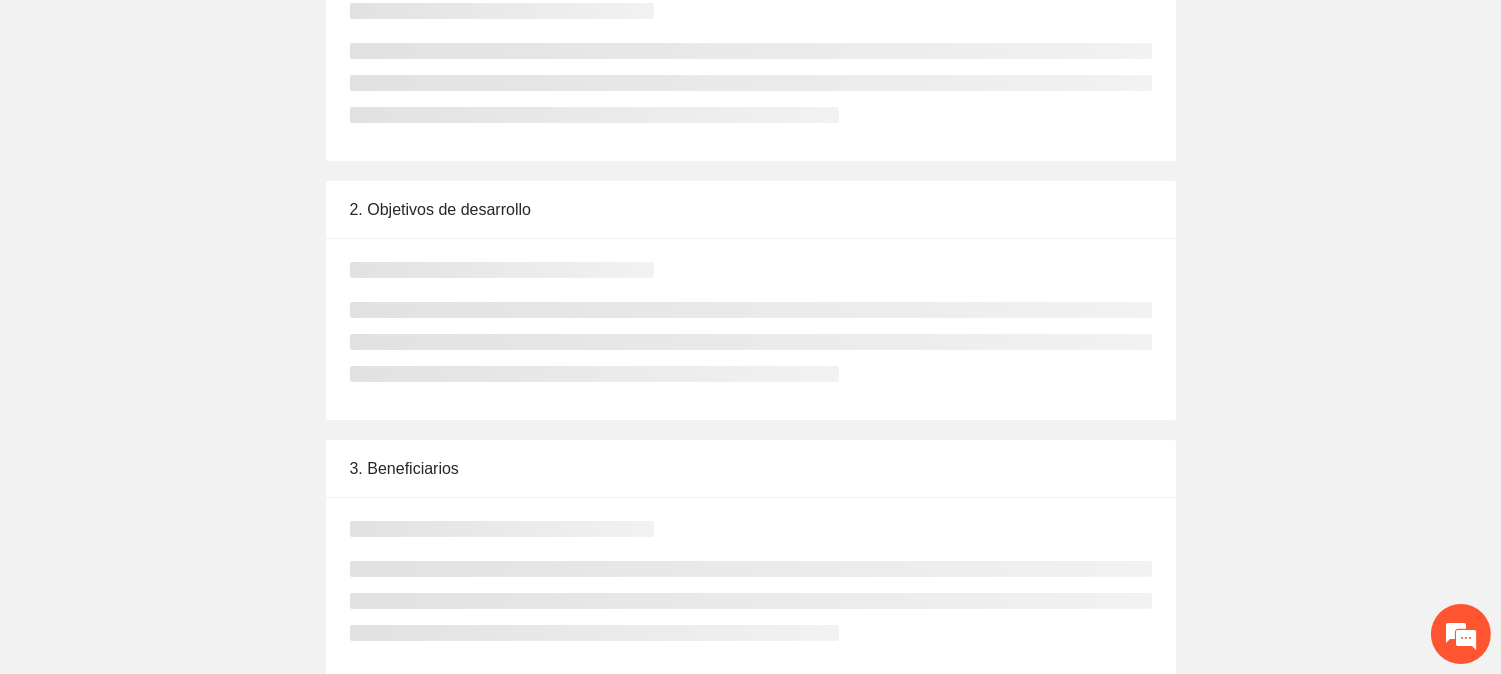 scroll, scrollTop: 0, scrollLeft: 0, axis: both 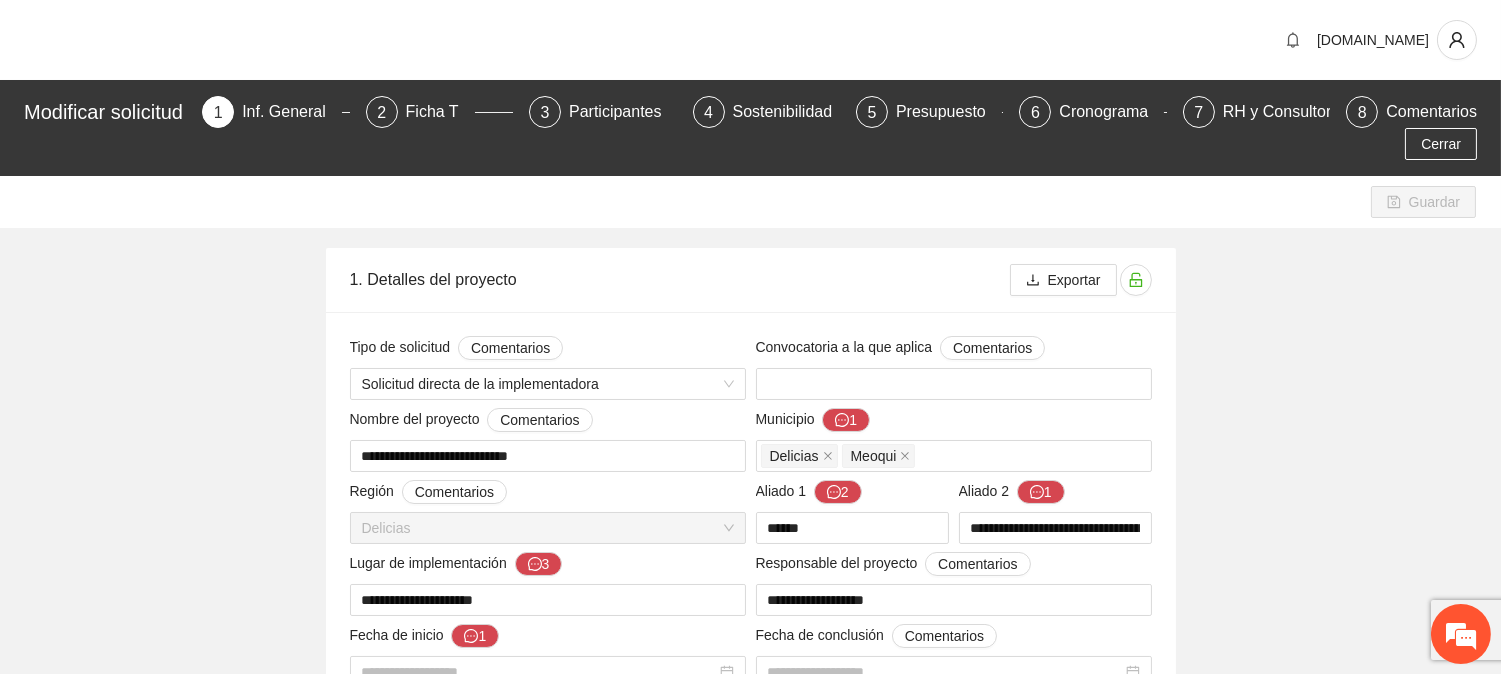 type 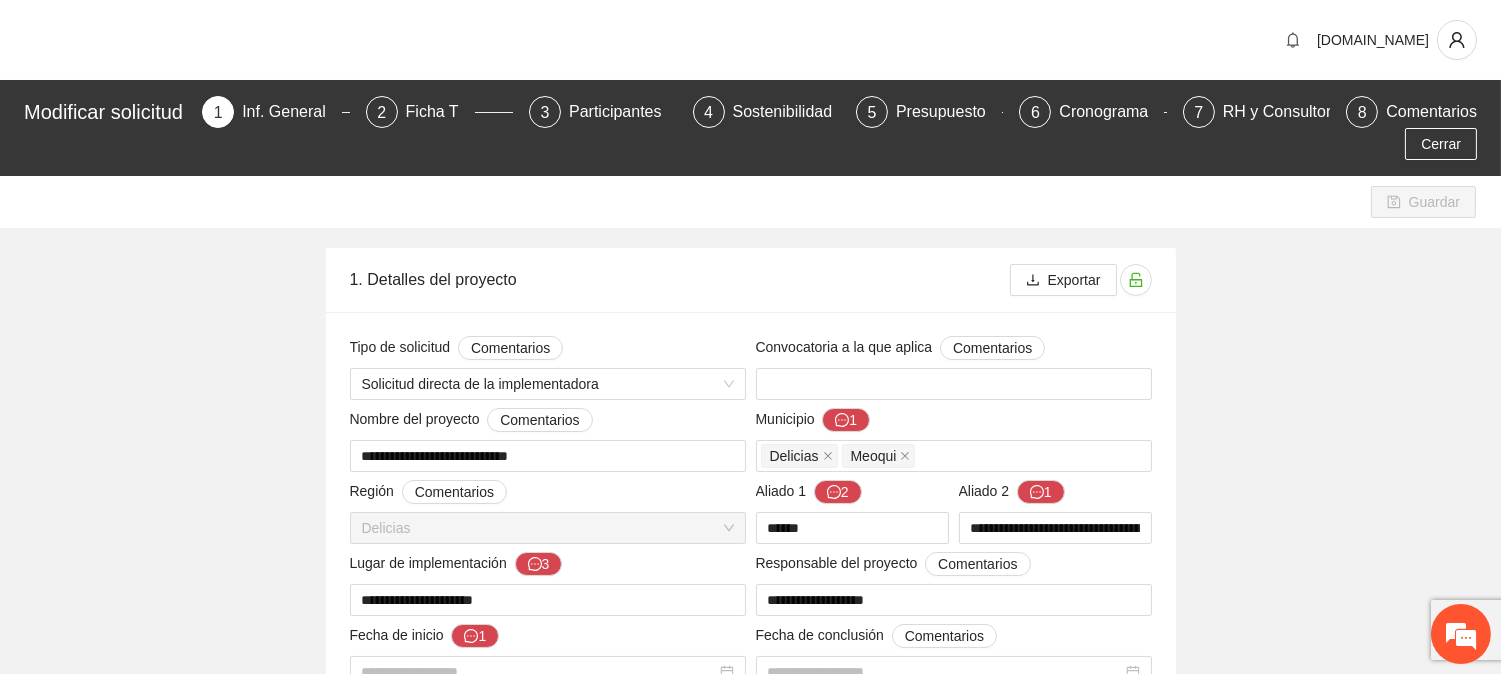type on "**********" 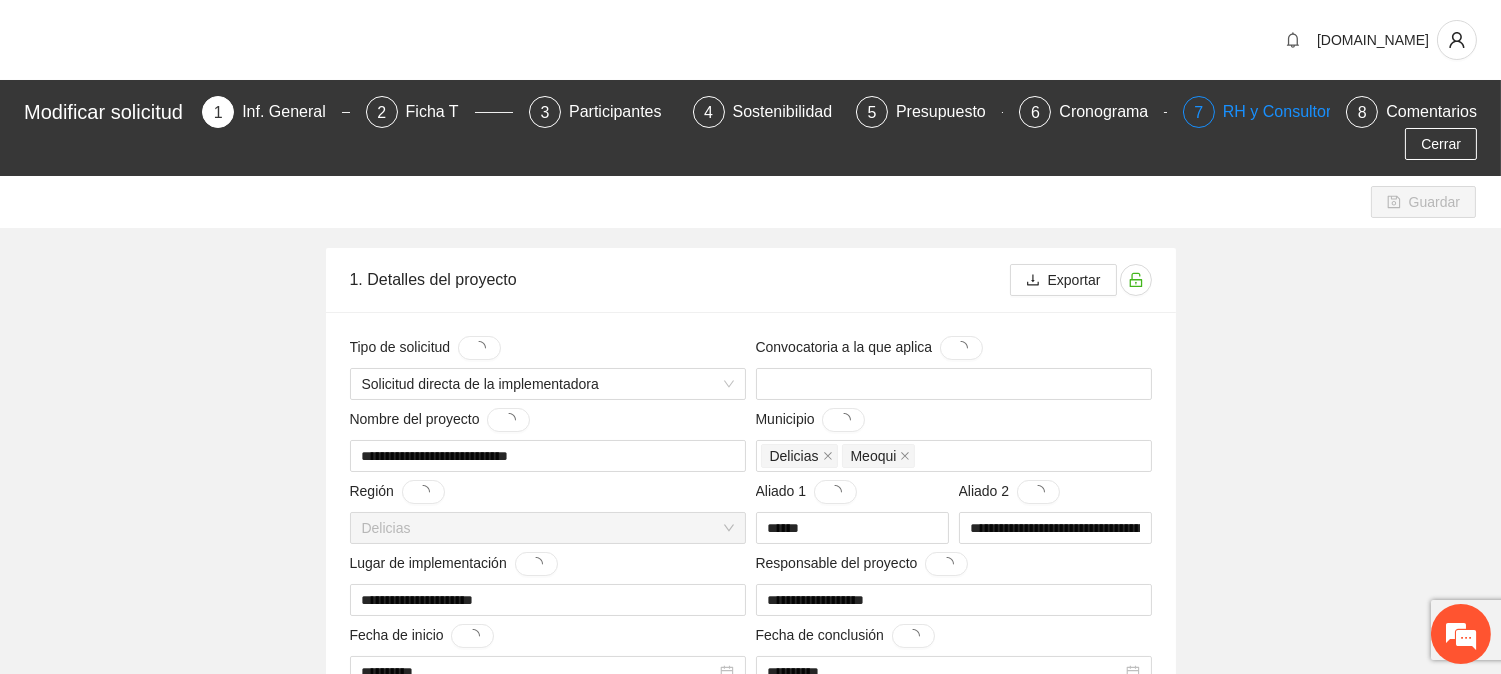 type 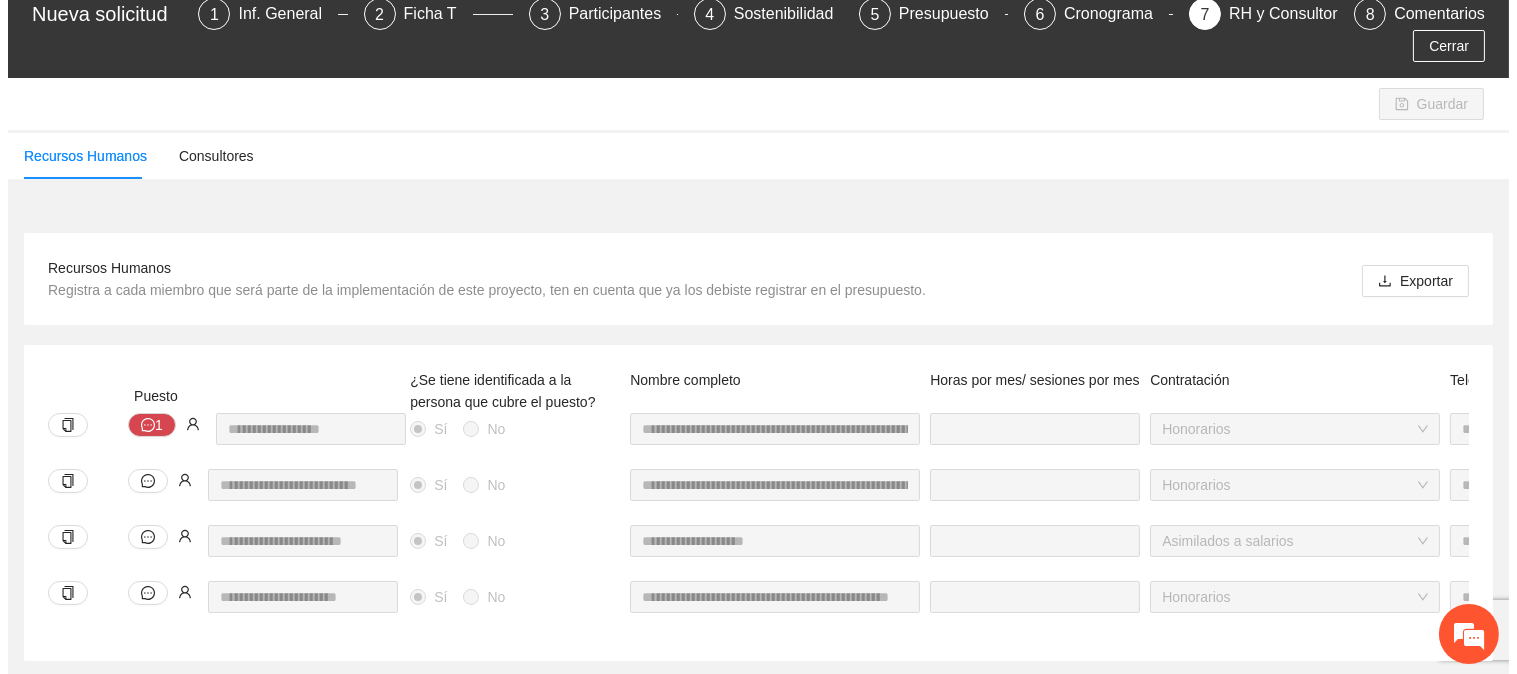 scroll, scrollTop: 0, scrollLeft: 0, axis: both 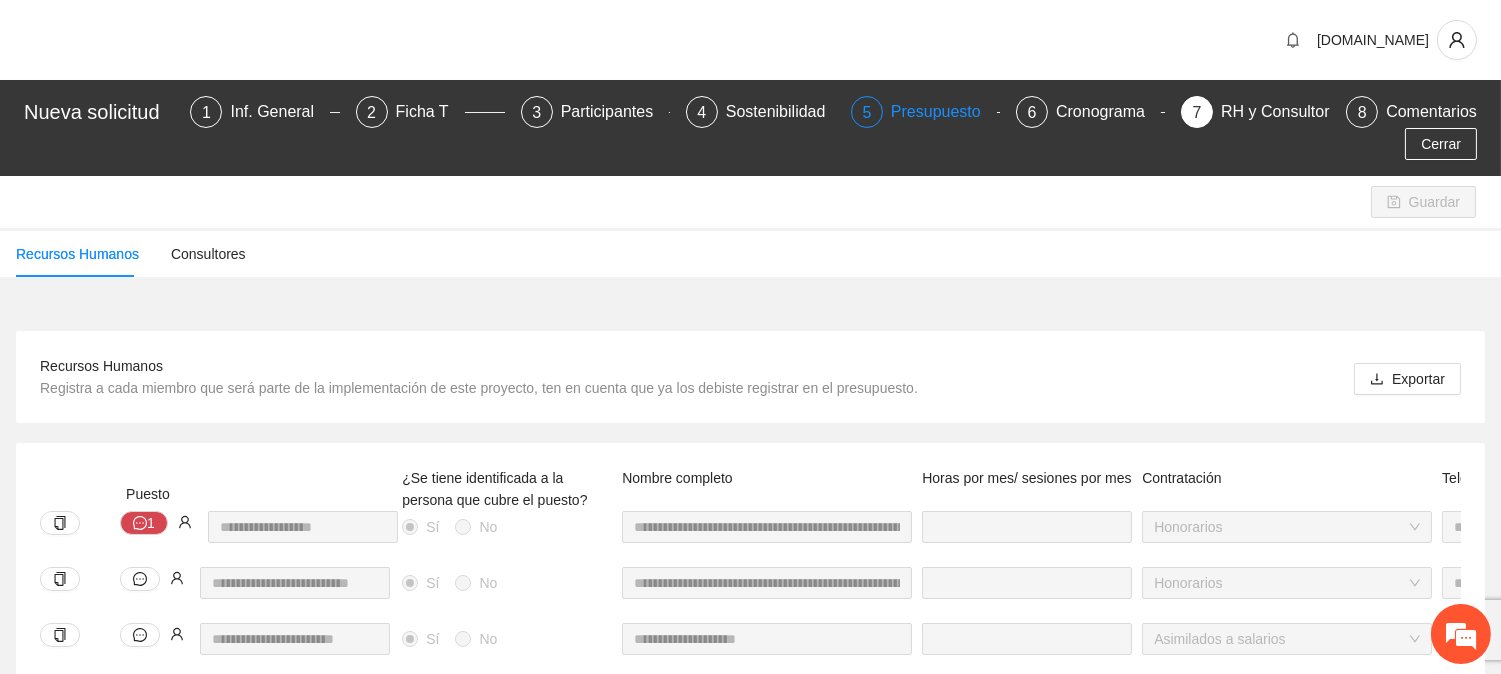 click on "Presupuesto" at bounding box center (944, 112) 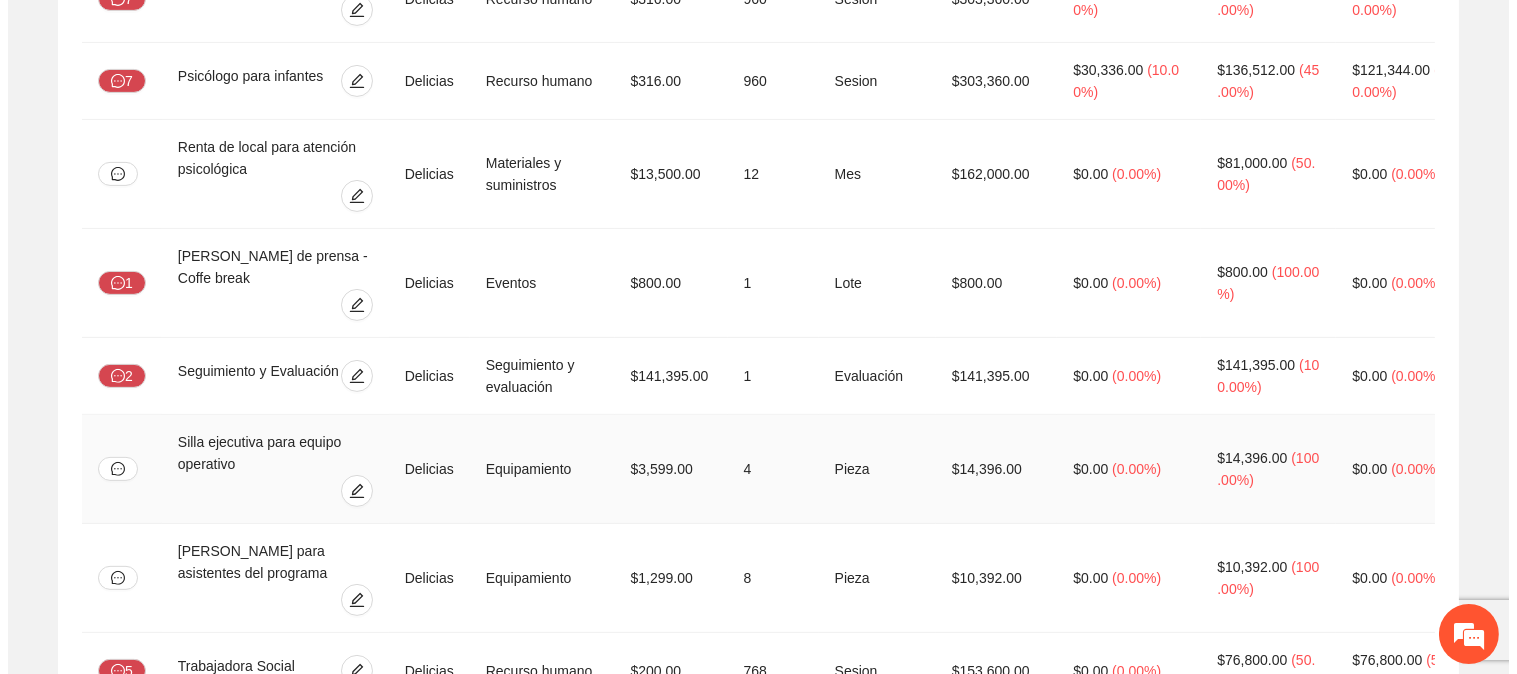 scroll, scrollTop: 1666, scrollLeft: 0, axis: vertical 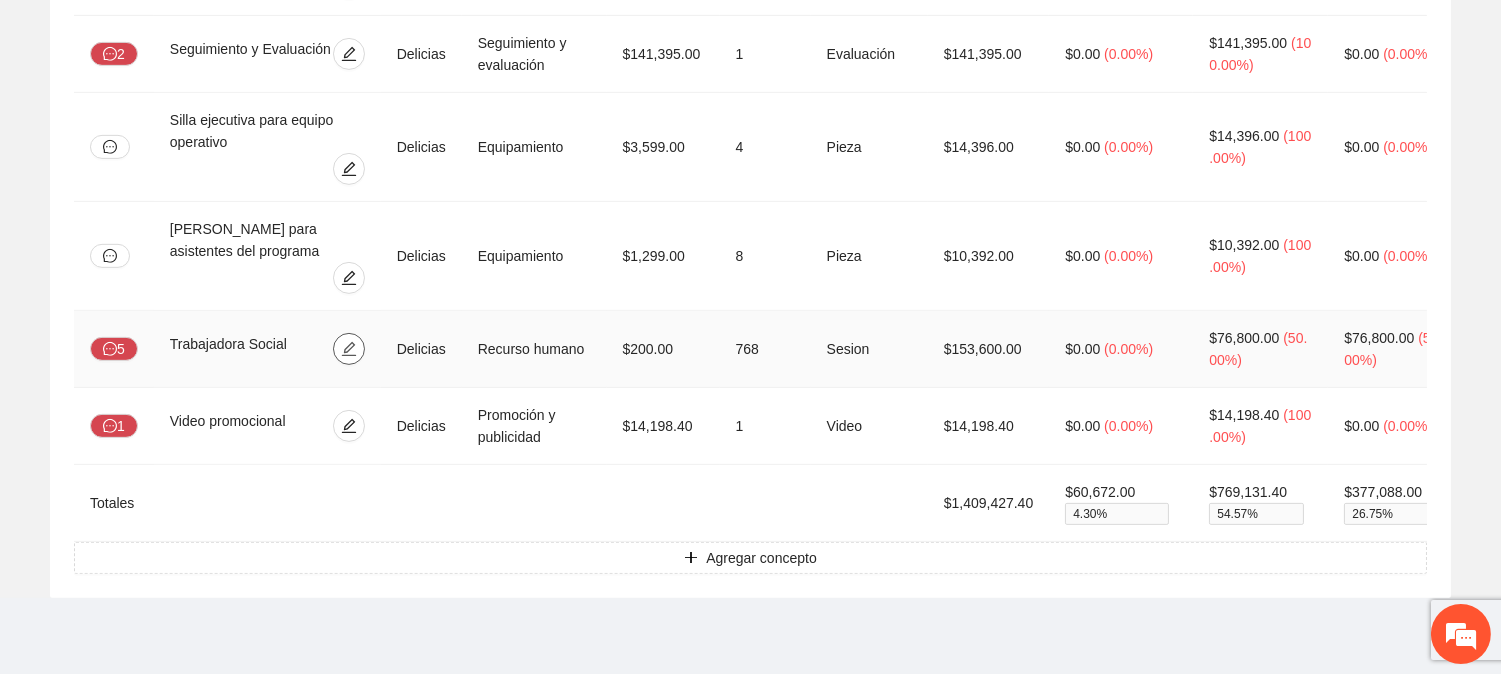 click 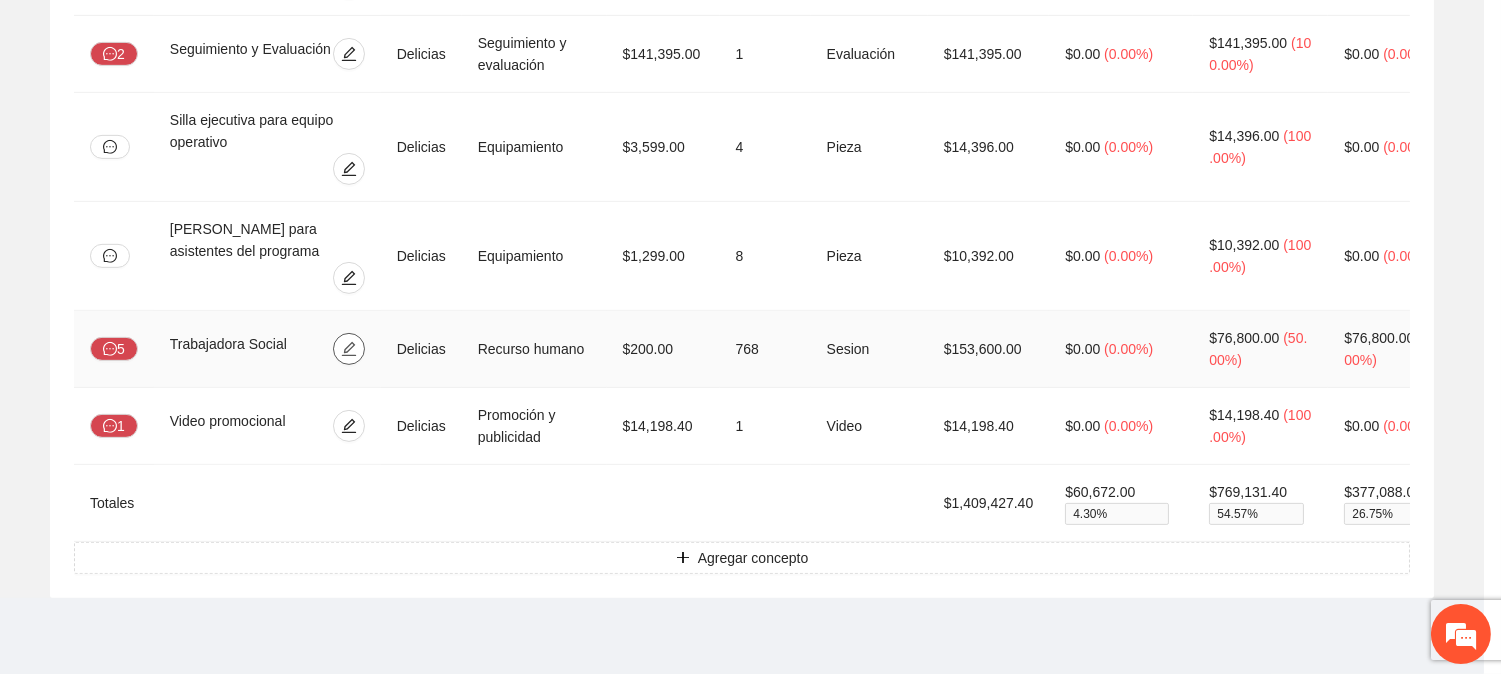 type on "**" 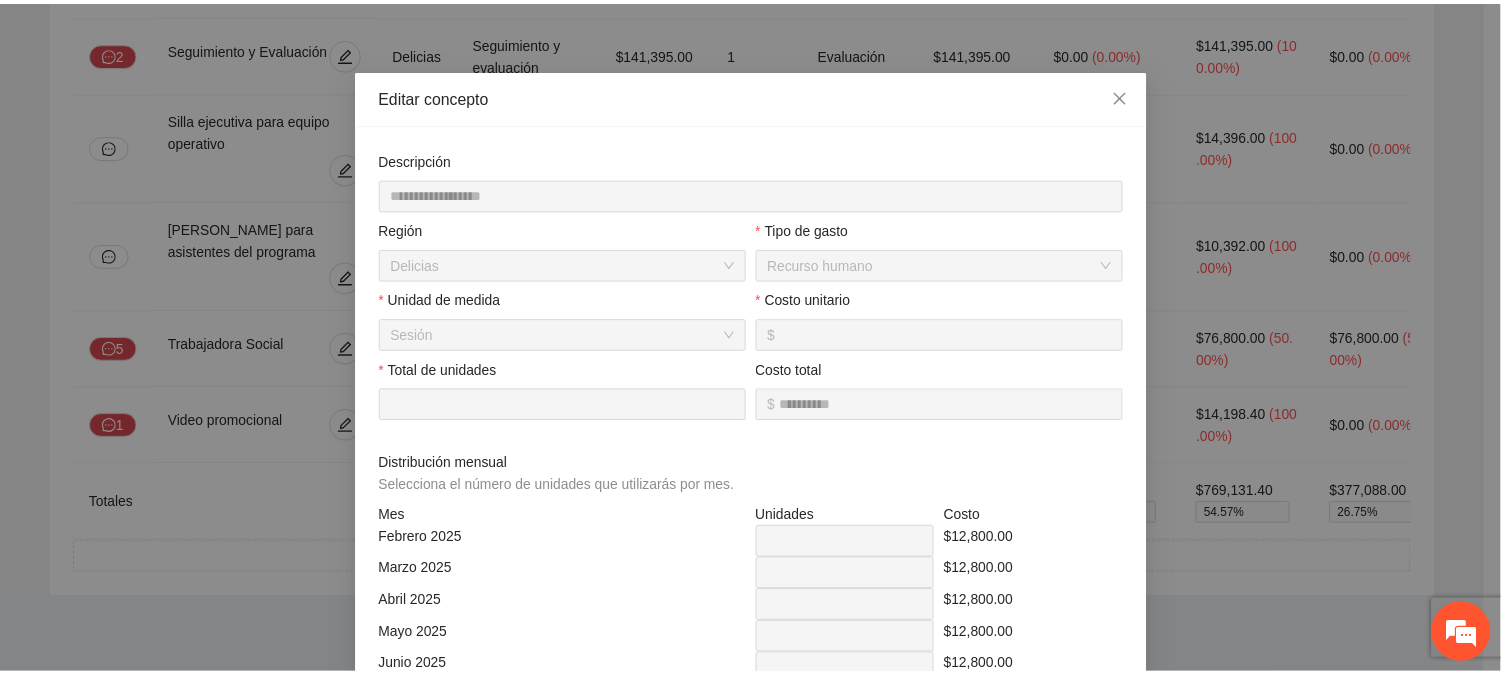 scroll, scrollTop: 0, scrollLeft: 0, axis: both 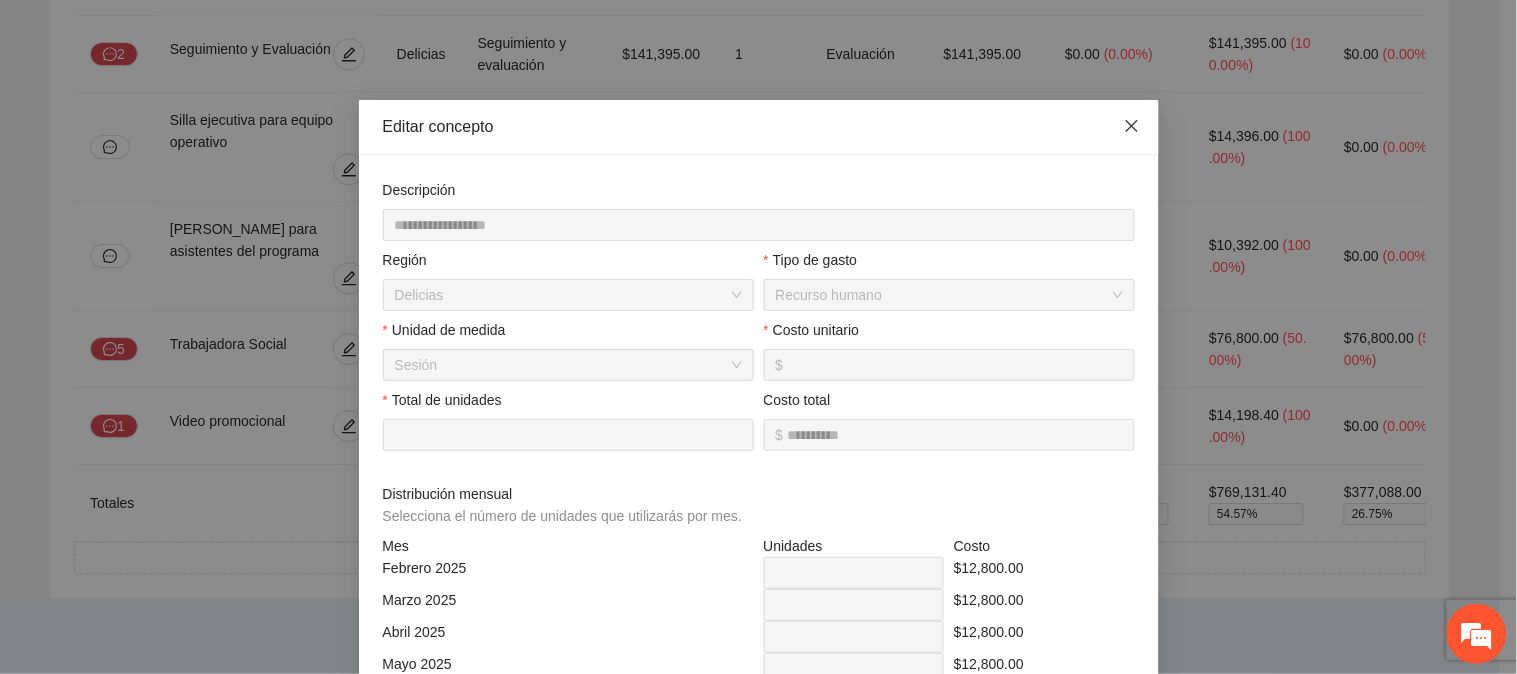 click 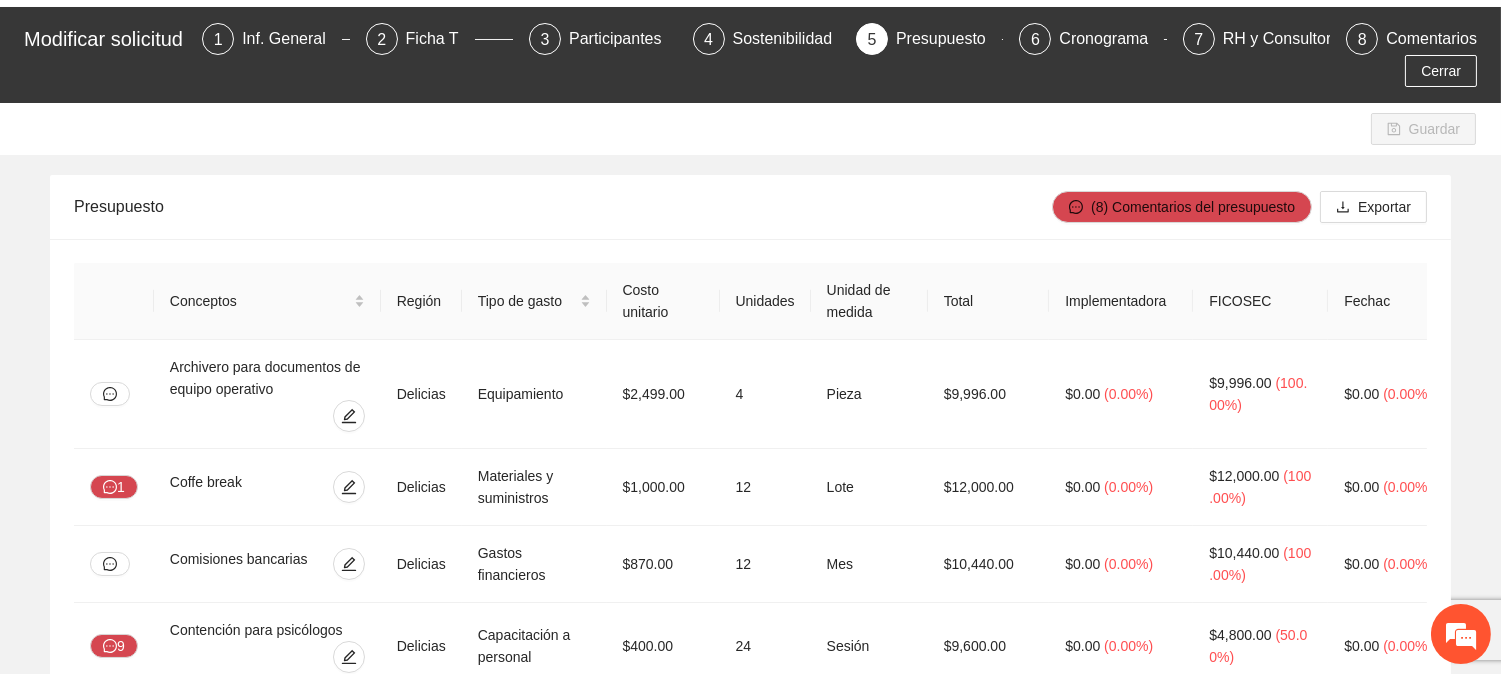scroll, scrollTop: 0, scrollLeft: 0, axis: both 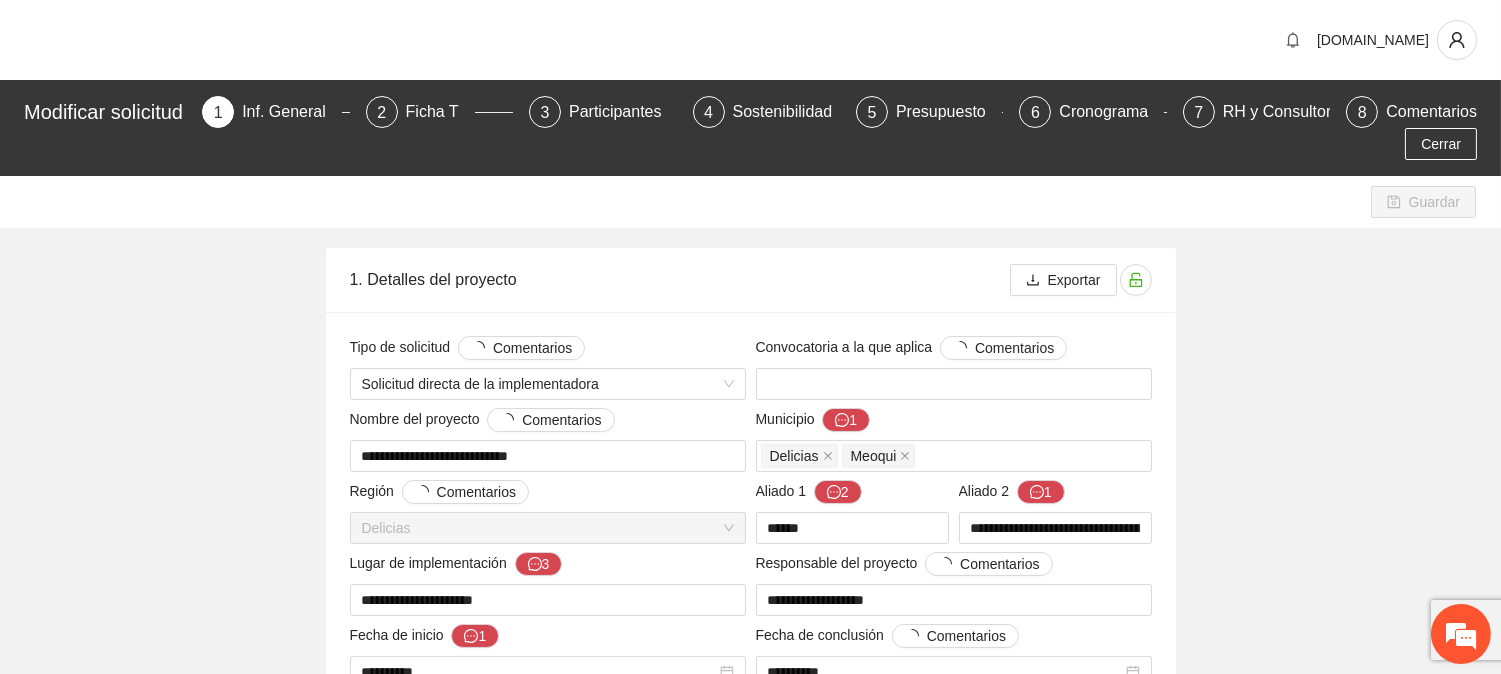 type 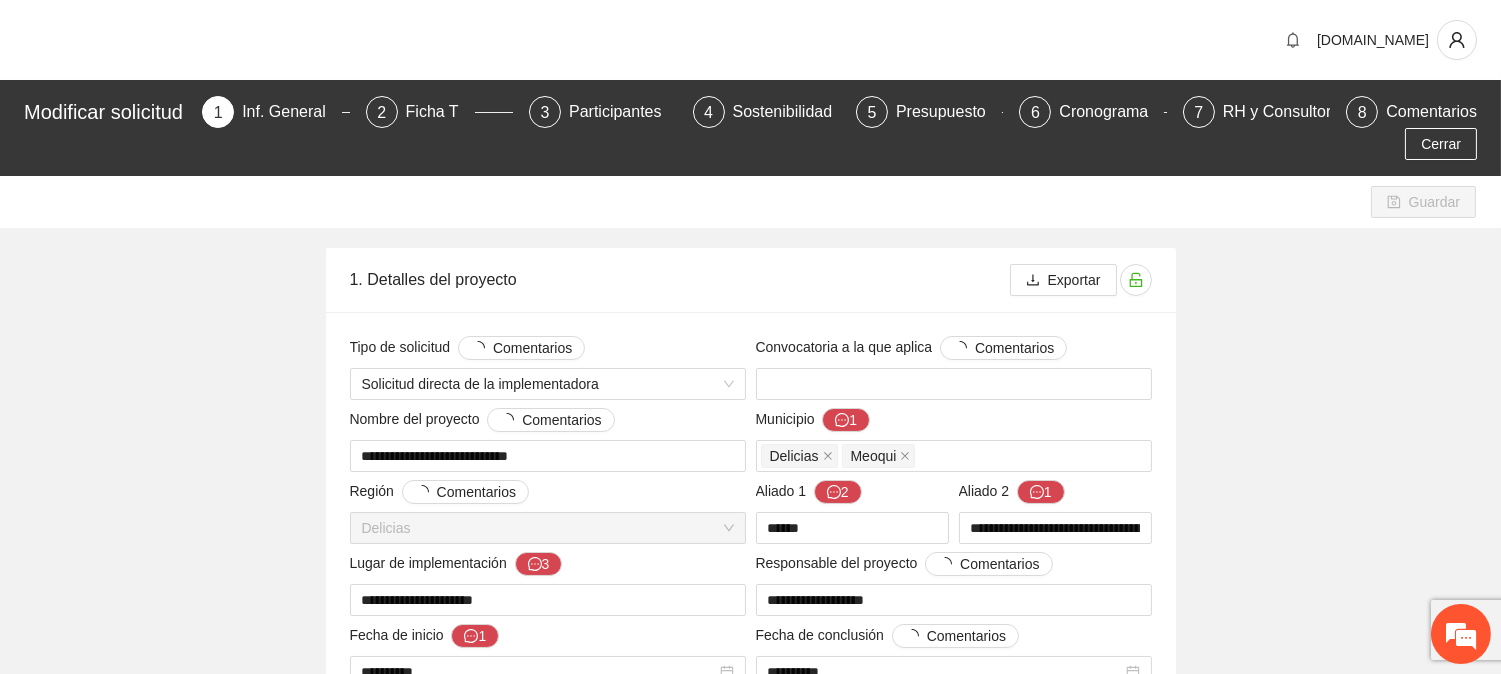 type on "**********" 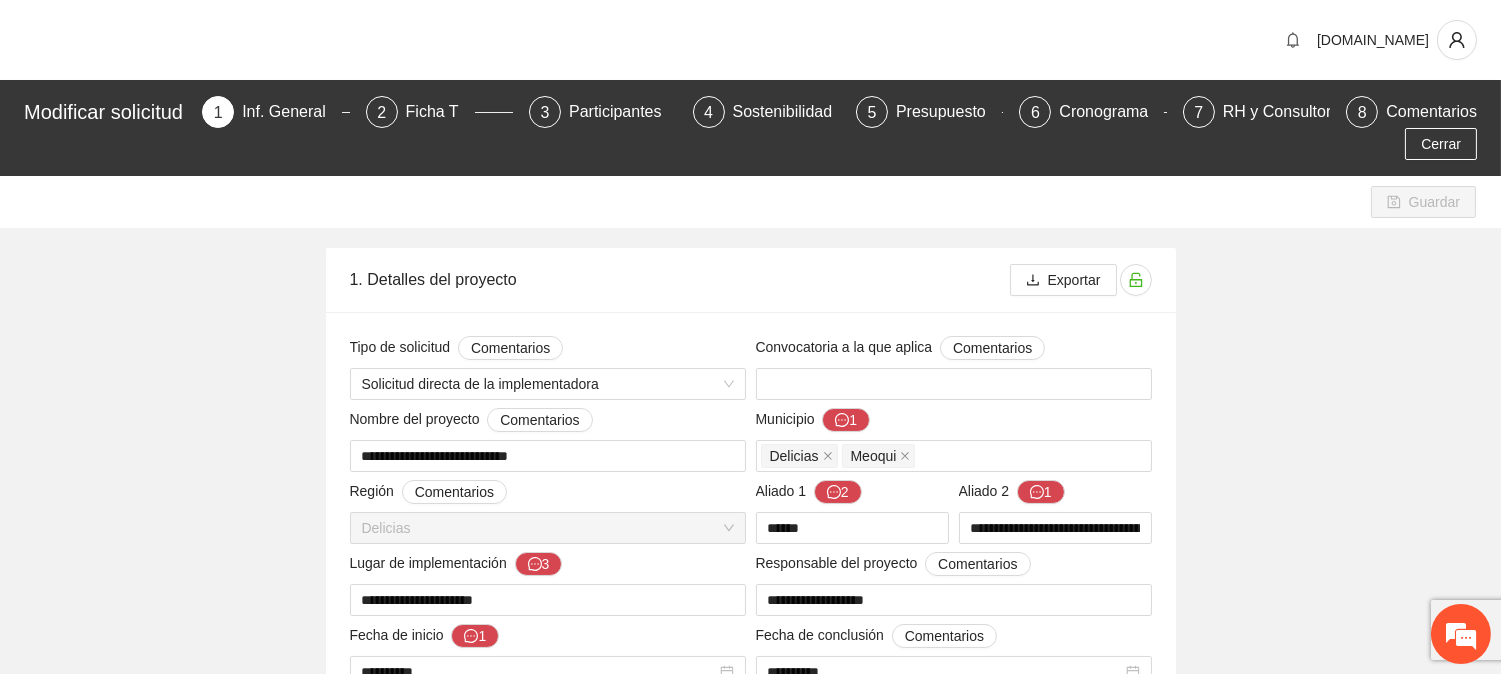 type 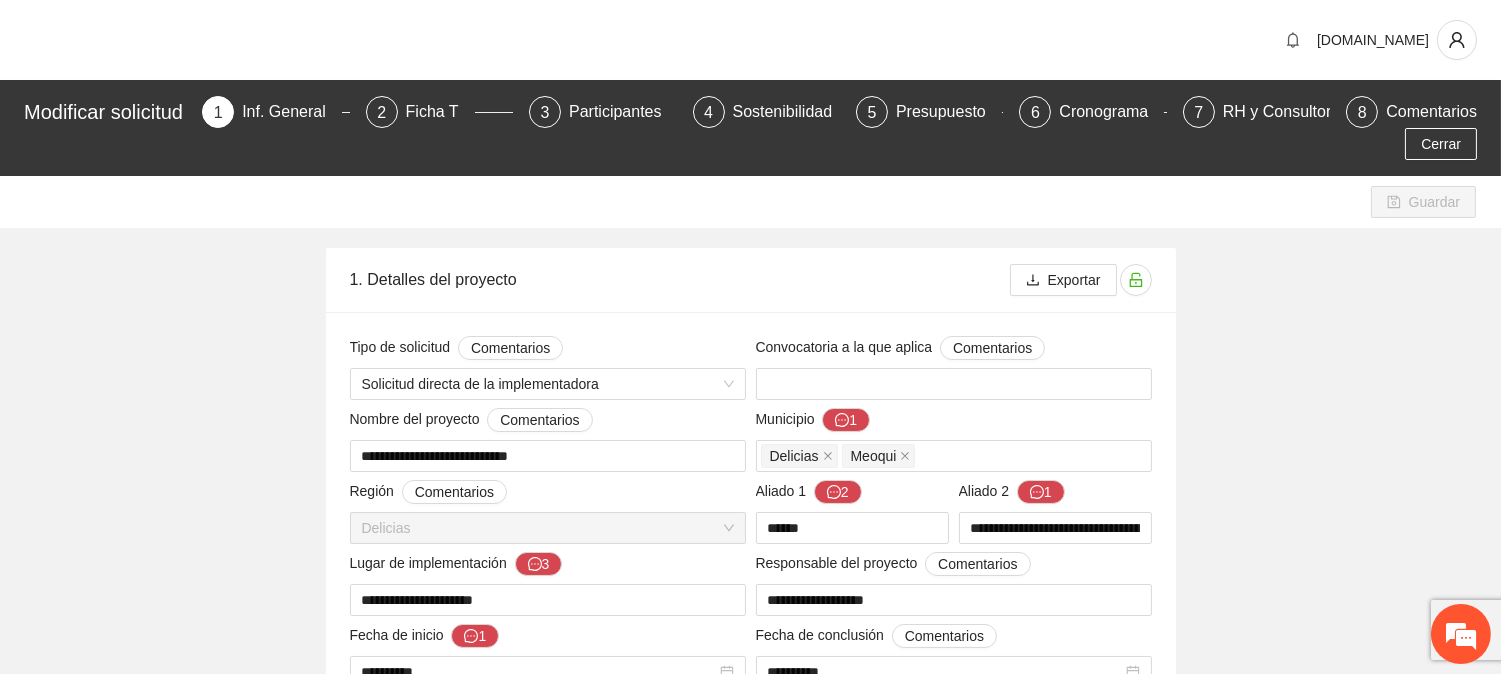 scroll, scrollTop: 333, scrollLeft: 0, axis: vertical 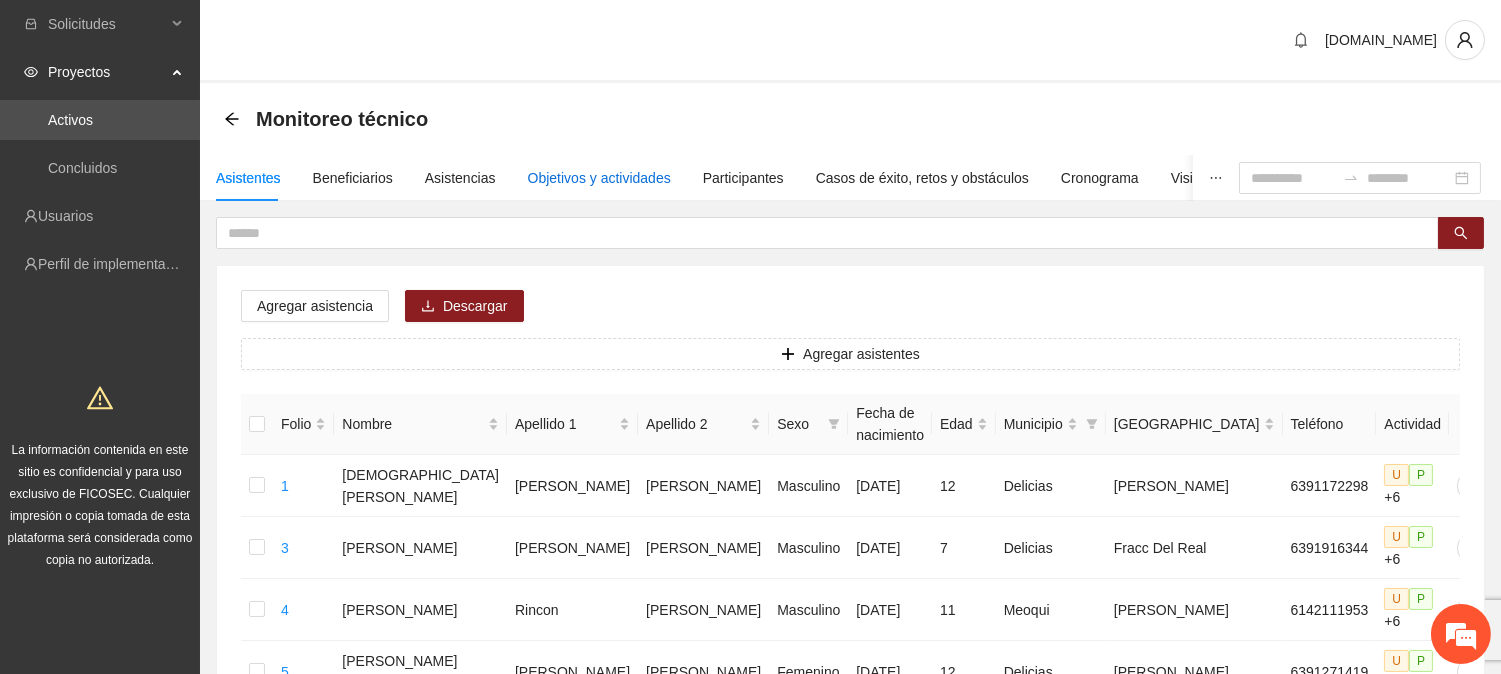 click on "Objetivos y actividades" at bounding box center (599, 178) 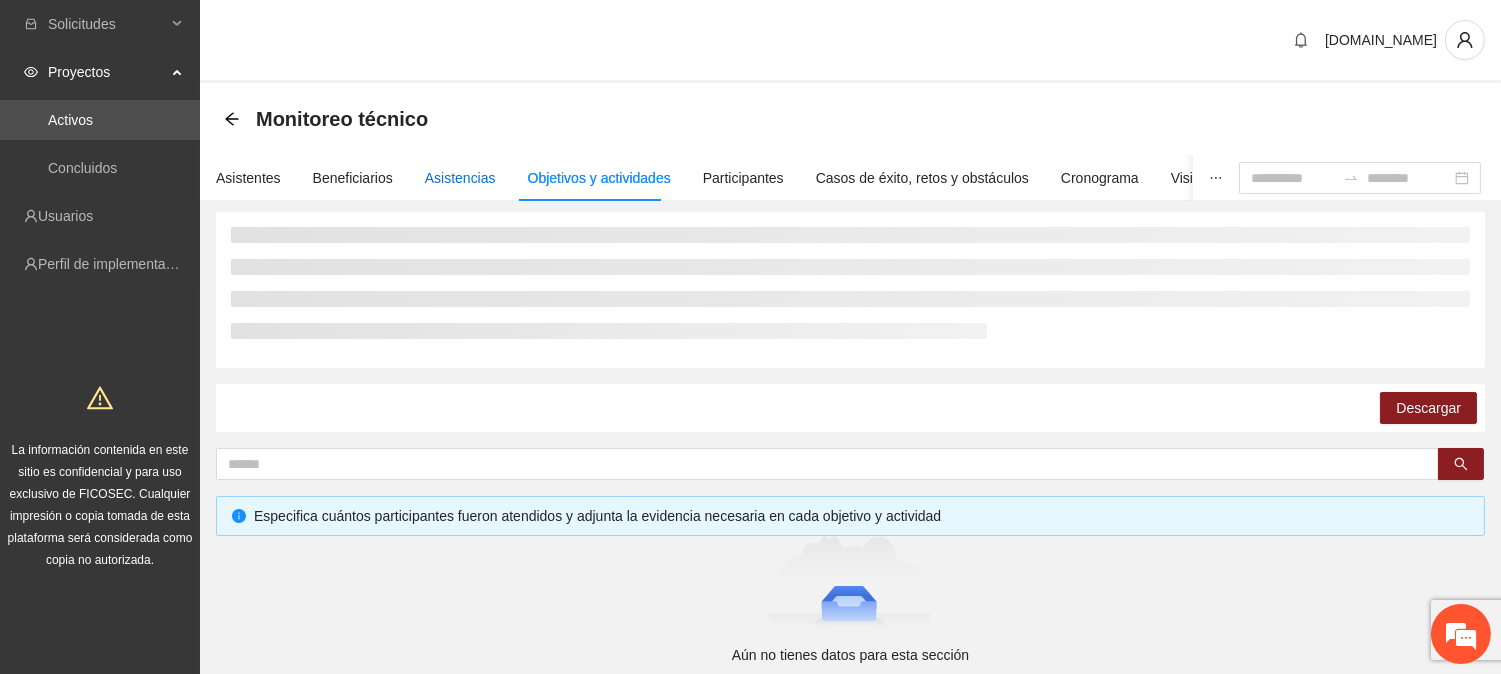 click on "Asistencias" at bounding box center (460, 178) 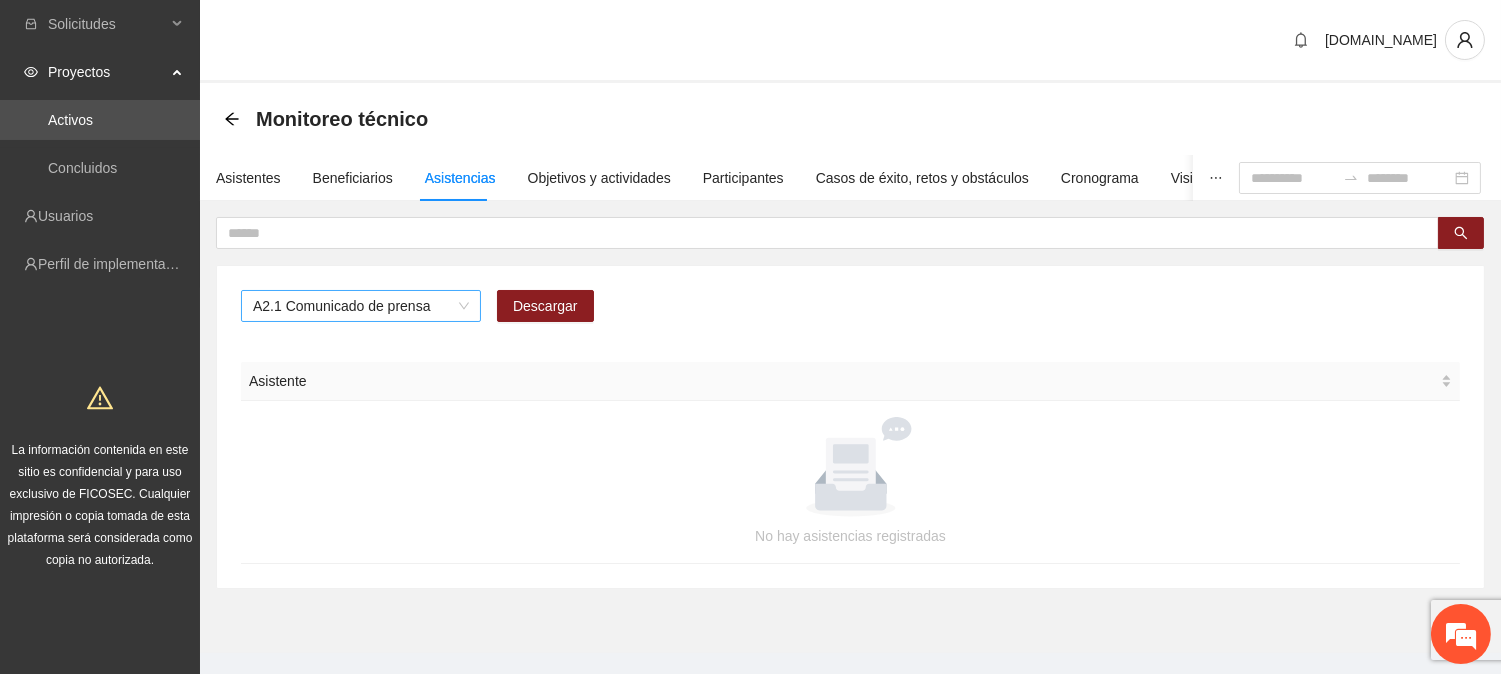 click on "A2.1 Comunicado de prensa" at bounding box center (361, 306) 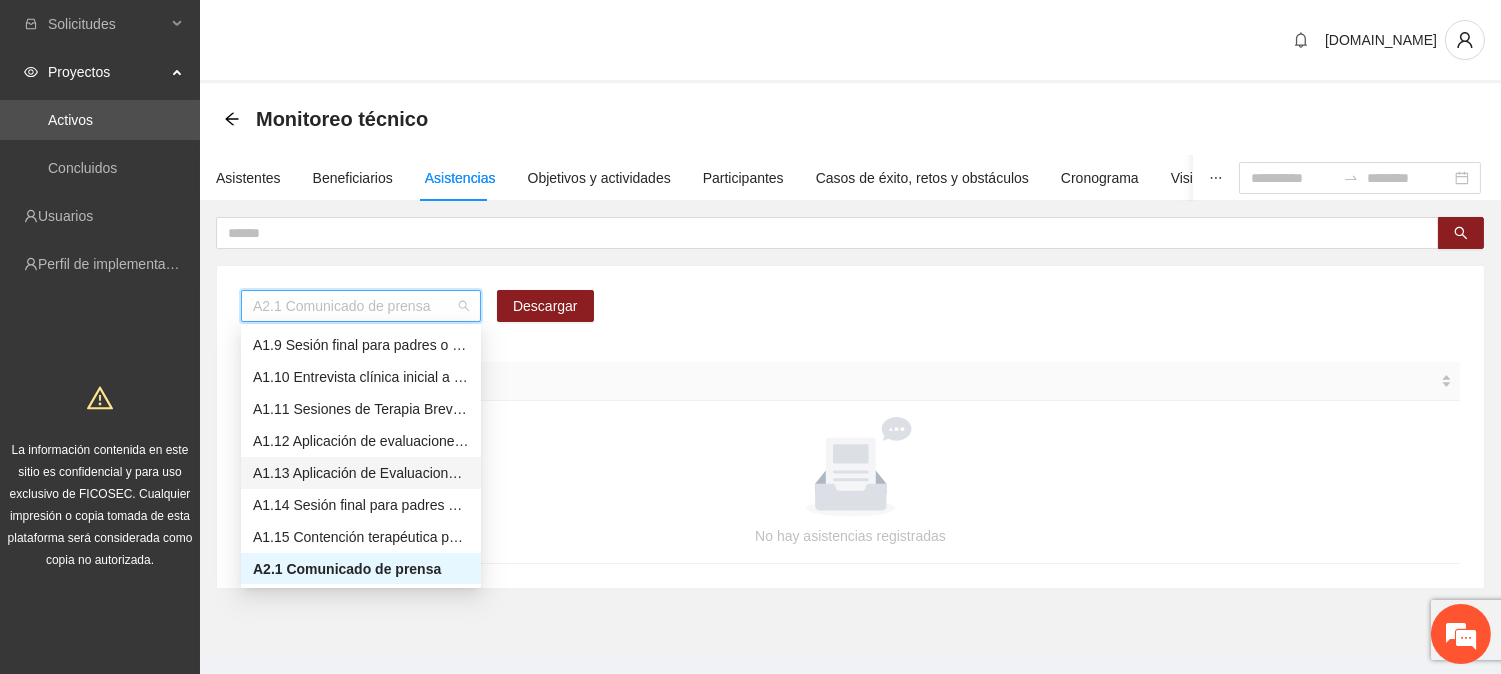 scroll, scrollTop: 144, scrollLeft: 0, axis: vertical 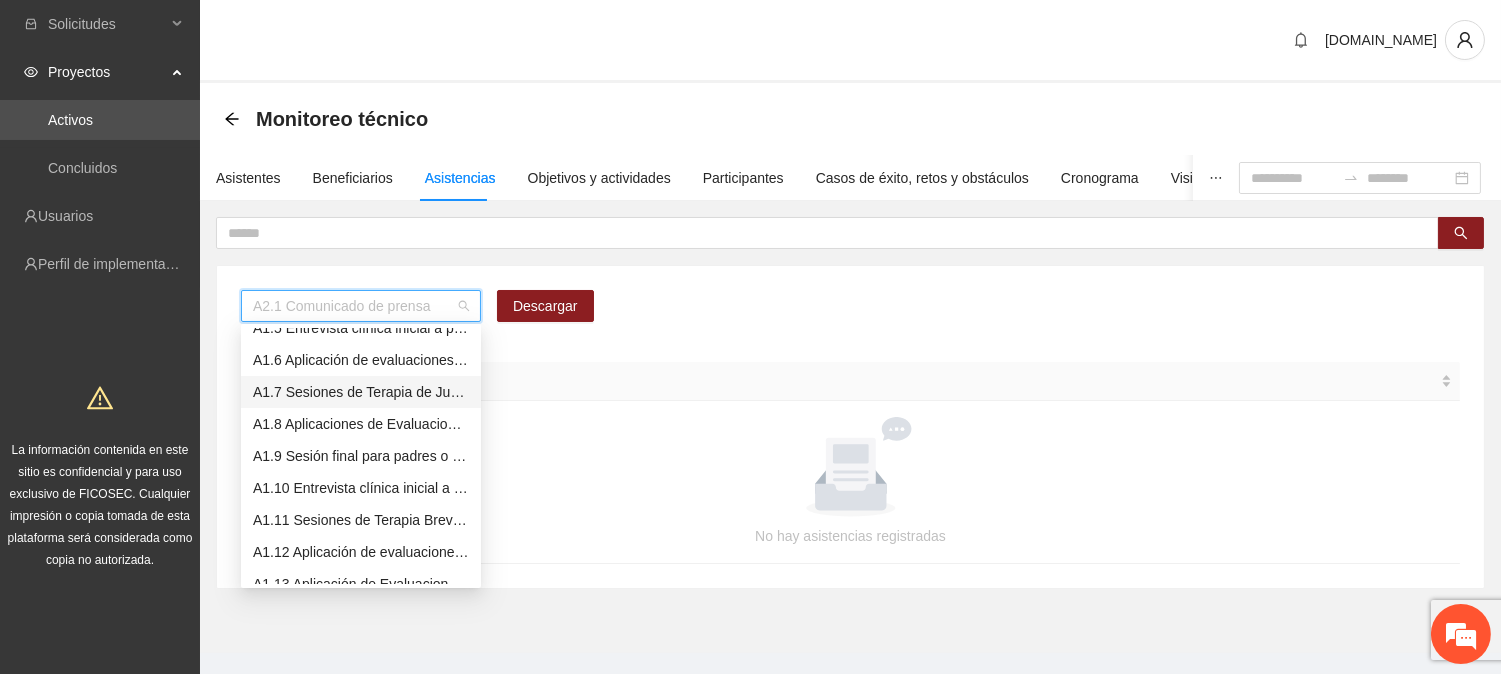 click on "A1.7 Sesiones de Terapia de Juego para niños y niñas" at bounding box center [361, 392] 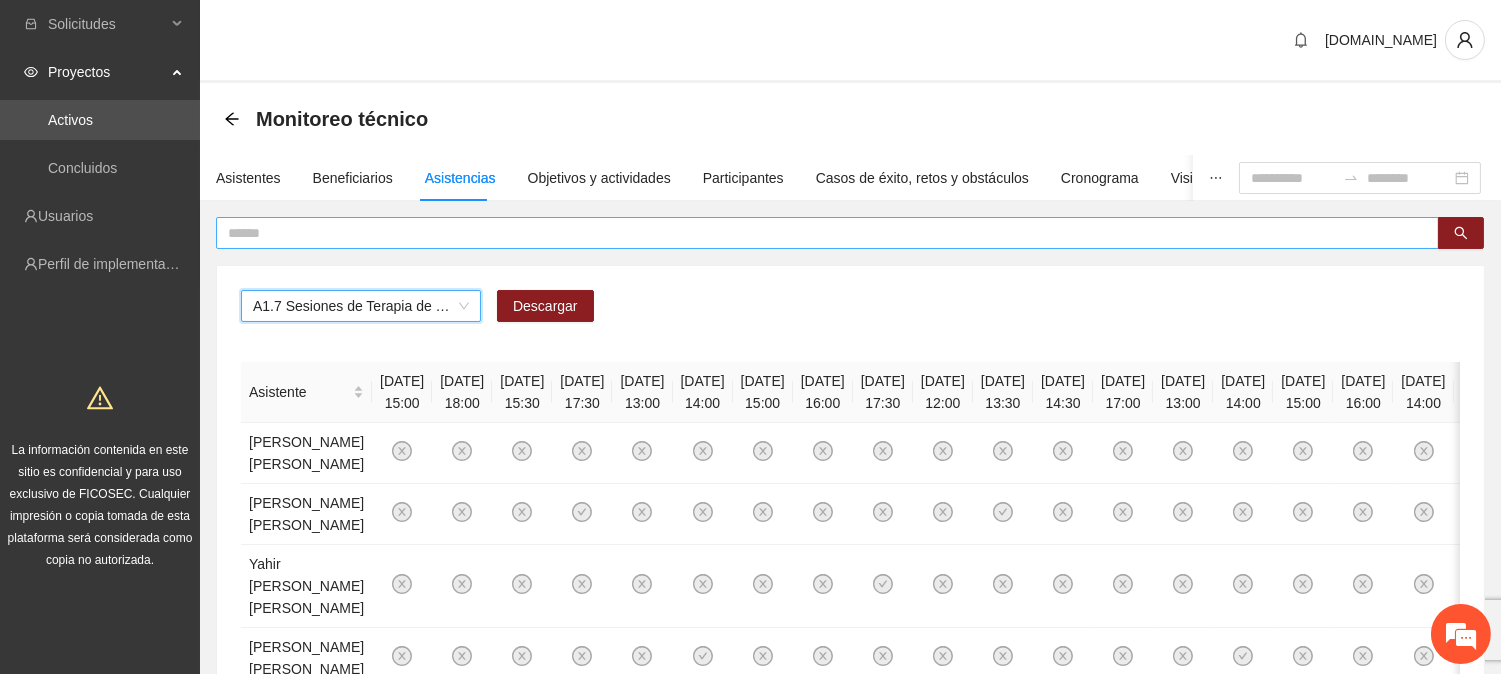 click at bounding box center [819, 233] 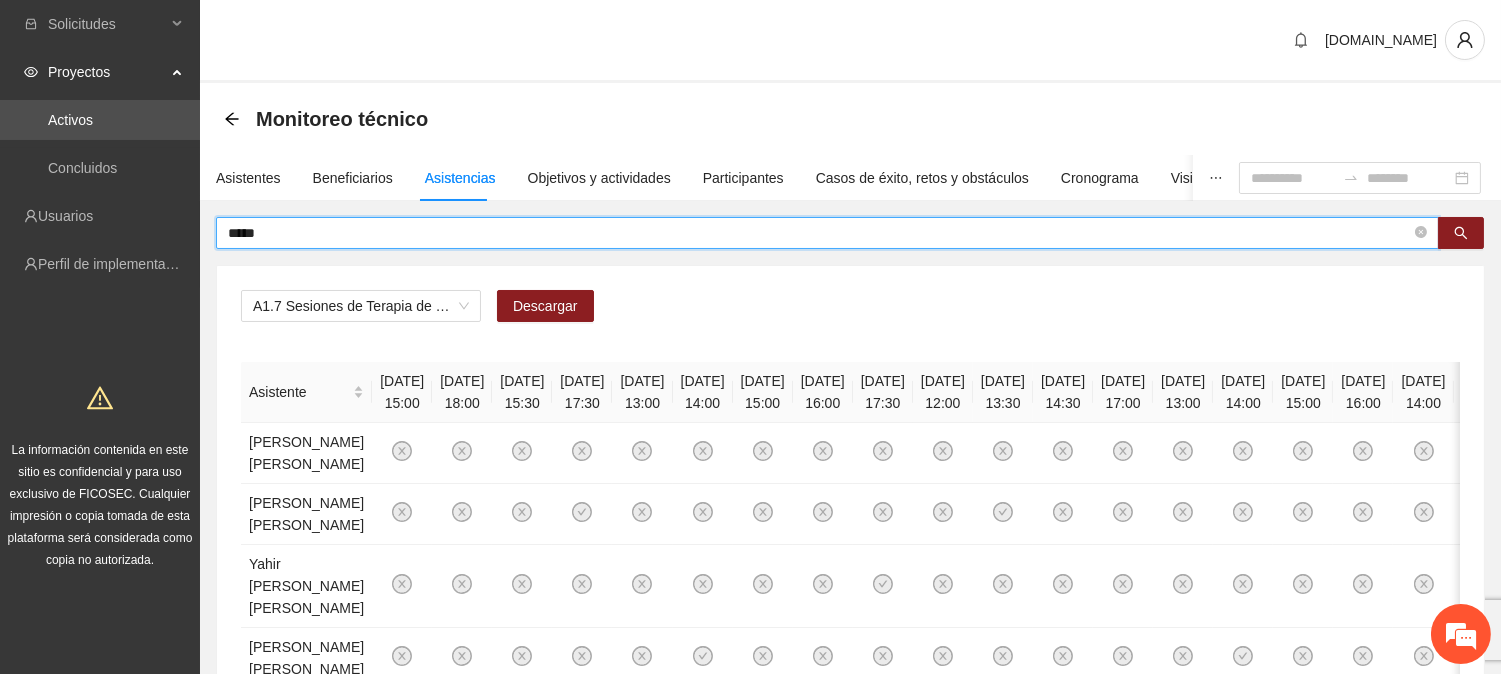 type on "*****" 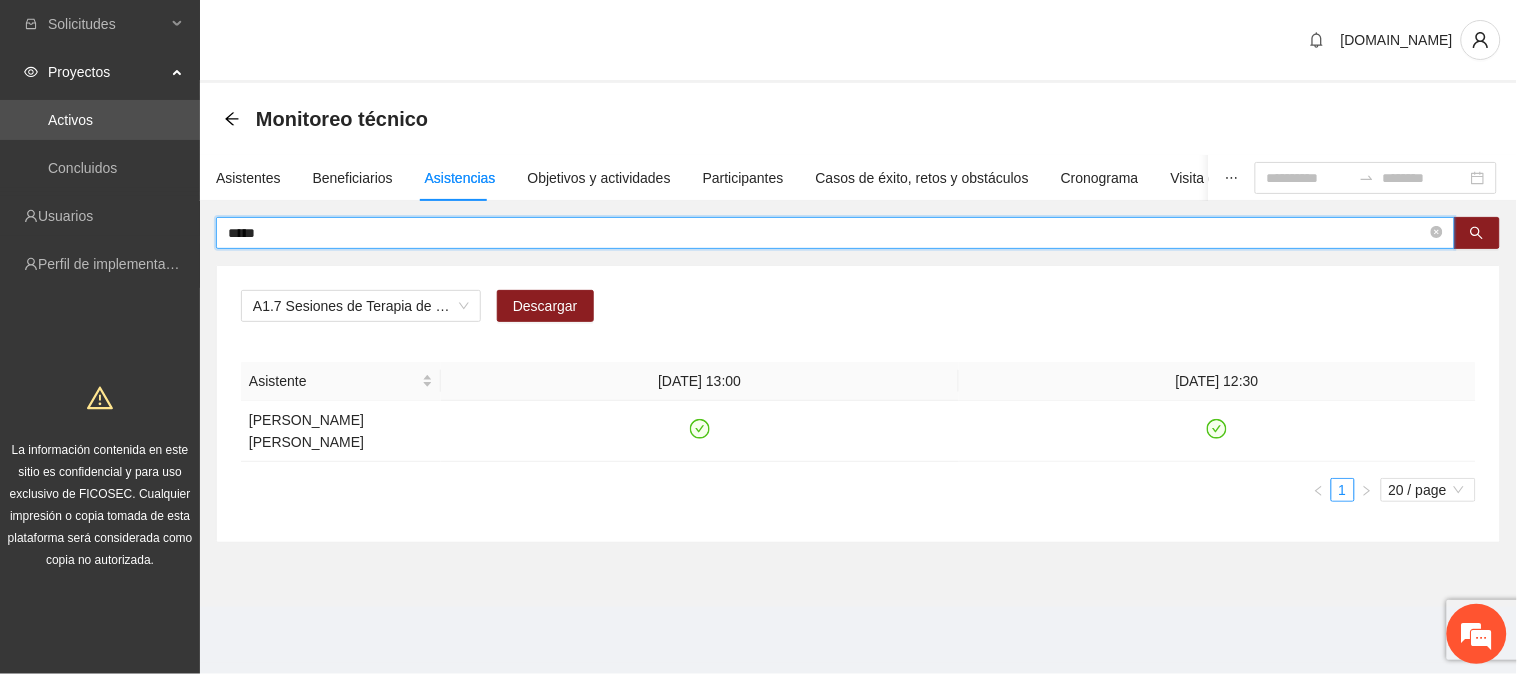 drag, startPoint x: 322, startPoint y: 235, endPoint x: 207, endPoint y: 231, distance: 115.06954 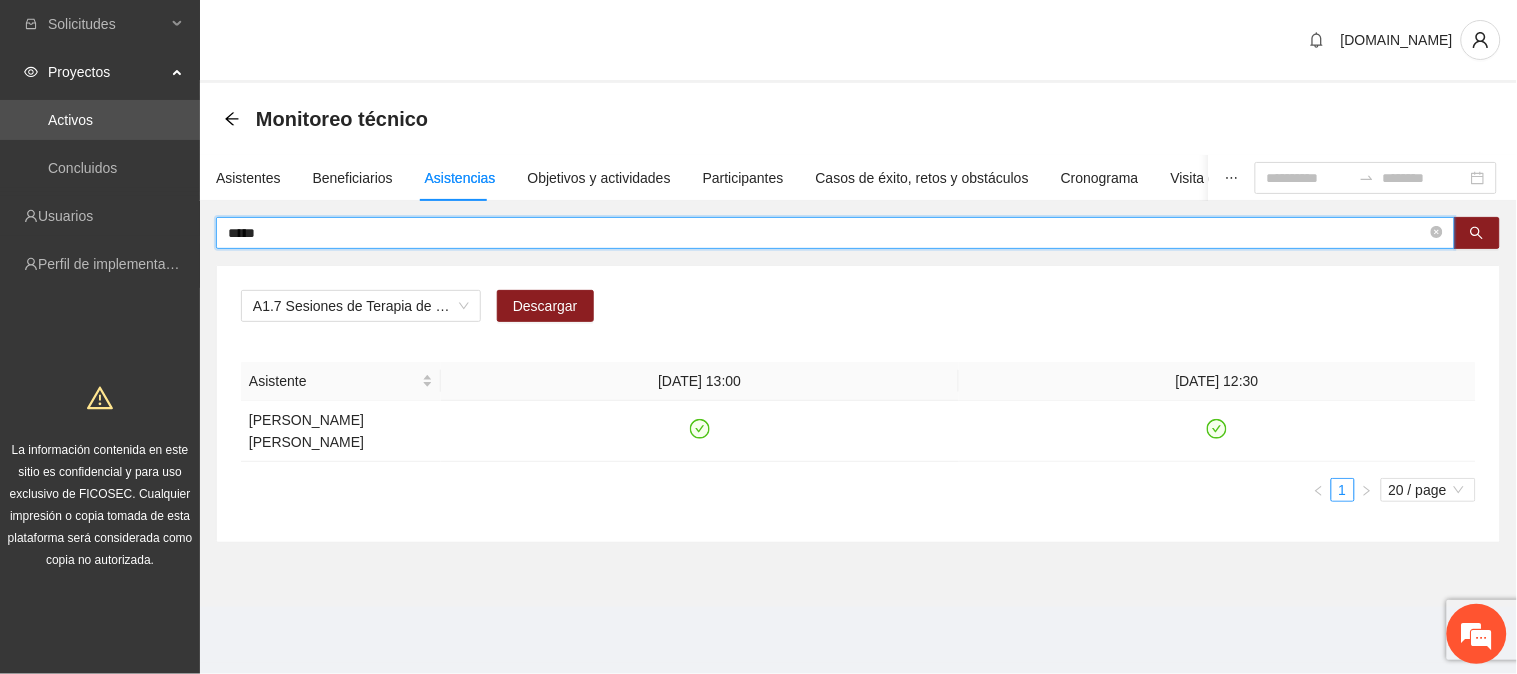 type on "*****" 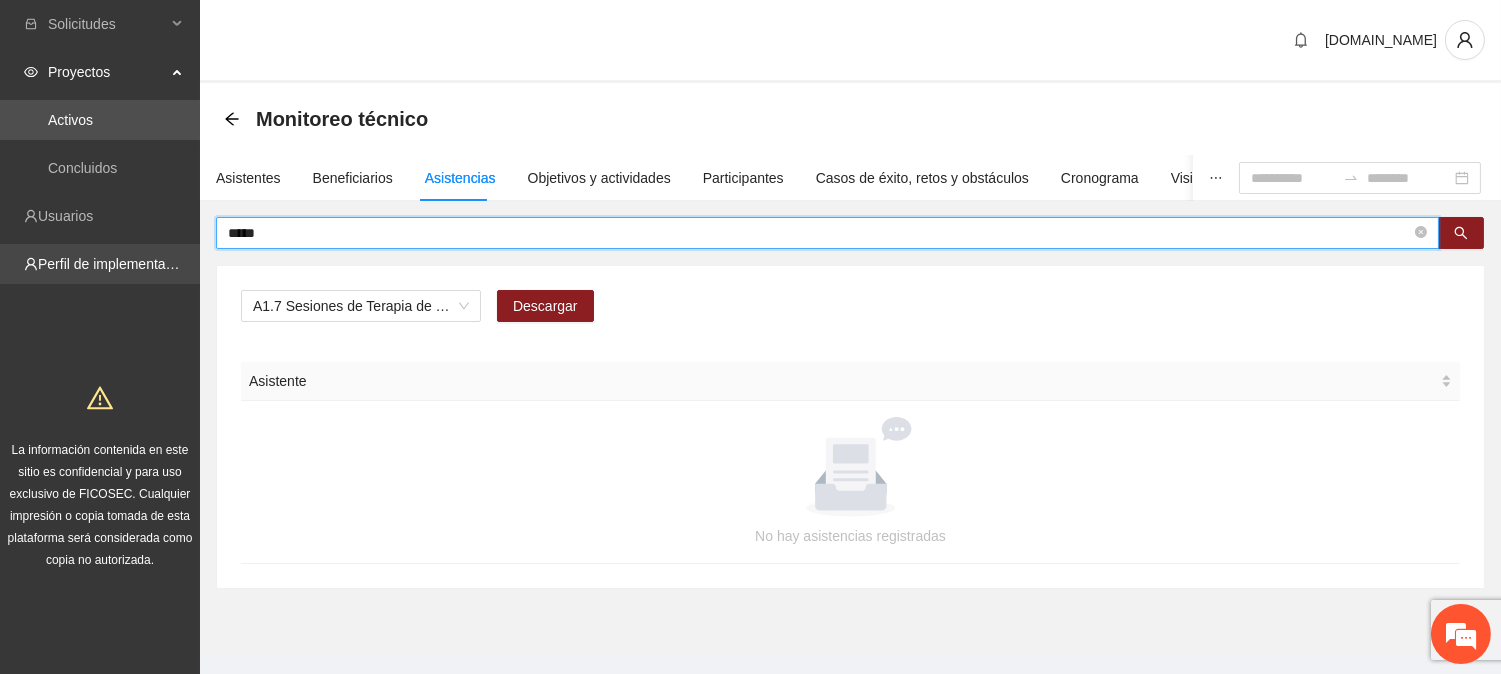 drag, startPoint x: 308, startPoint y: 226, endPoint x: 51, endPoint y: 243, distance: 257.56165 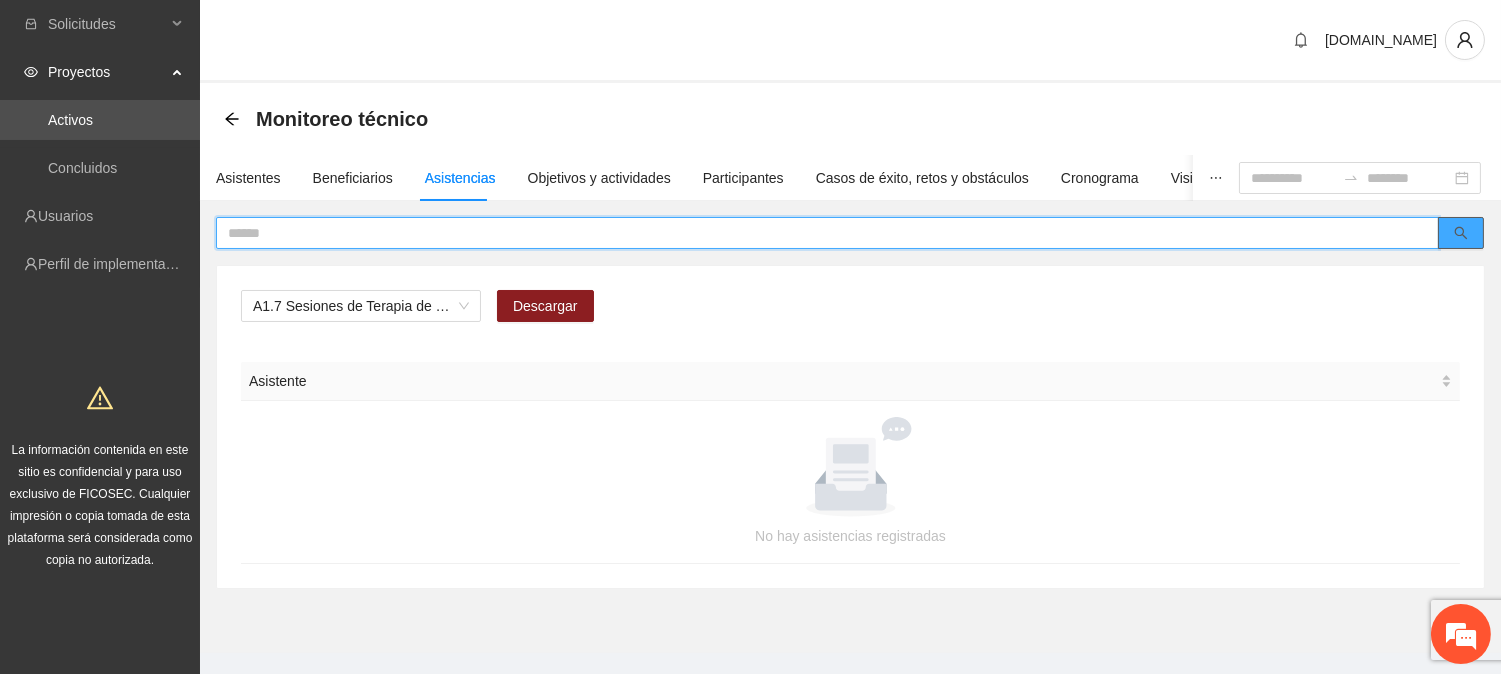 click 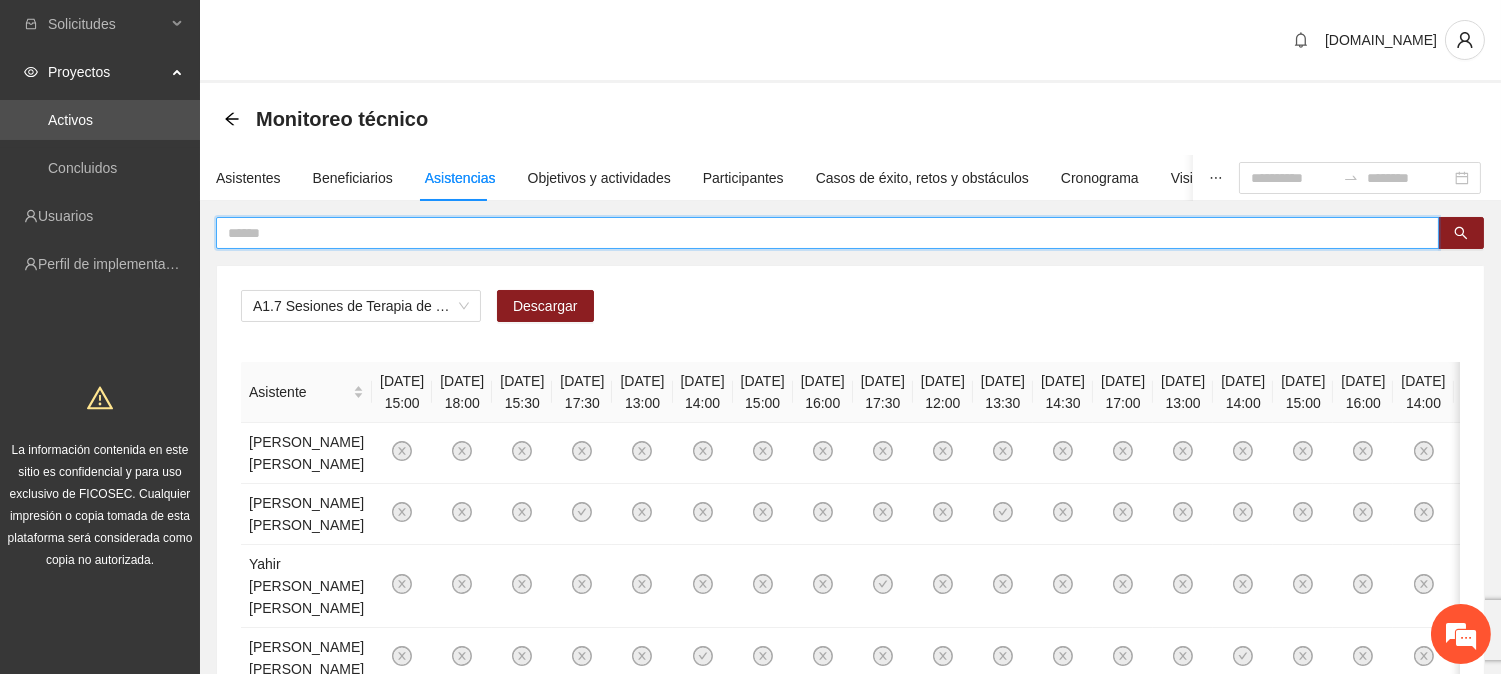 click on "3" at bounding box center [1327, 1676] 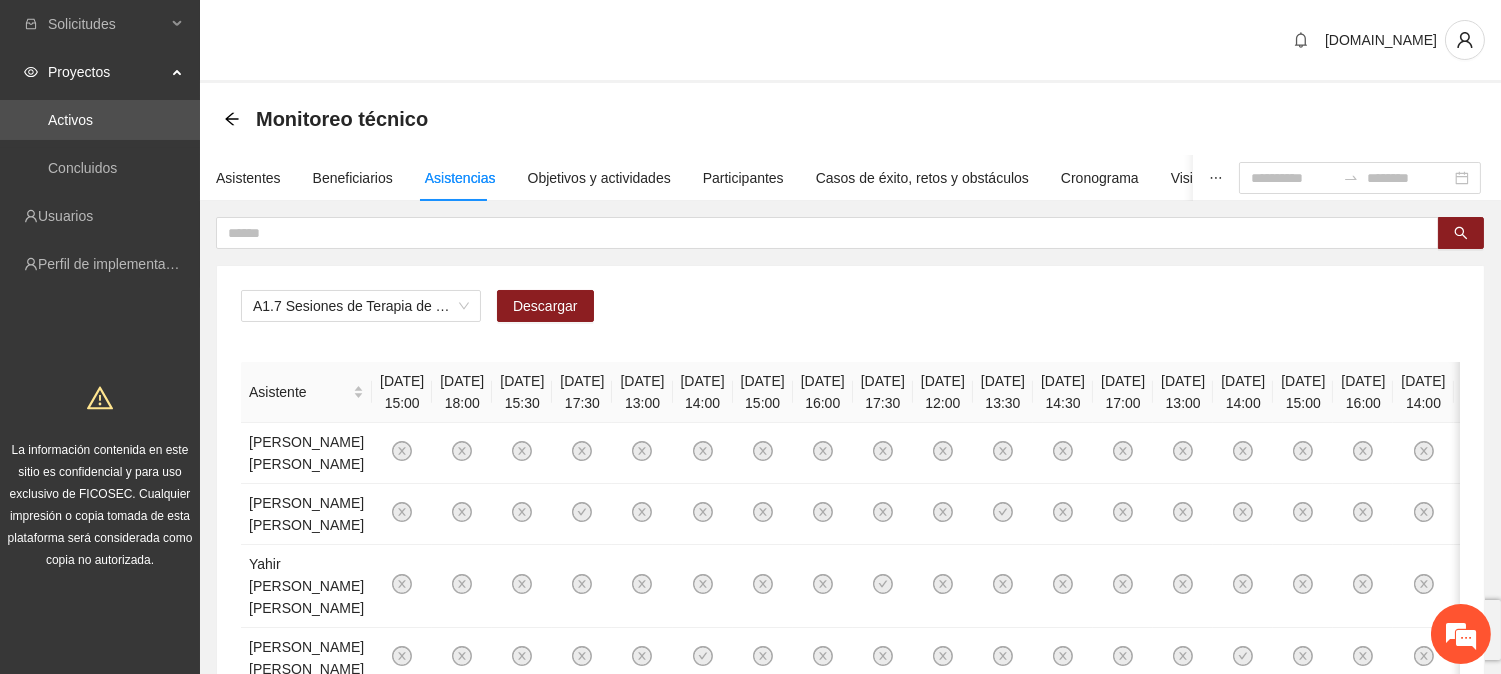 drag, startPoint x: 1321, startPoint y: 501, endPoint x: 1384, endPoint y: 473, distance: 68.942 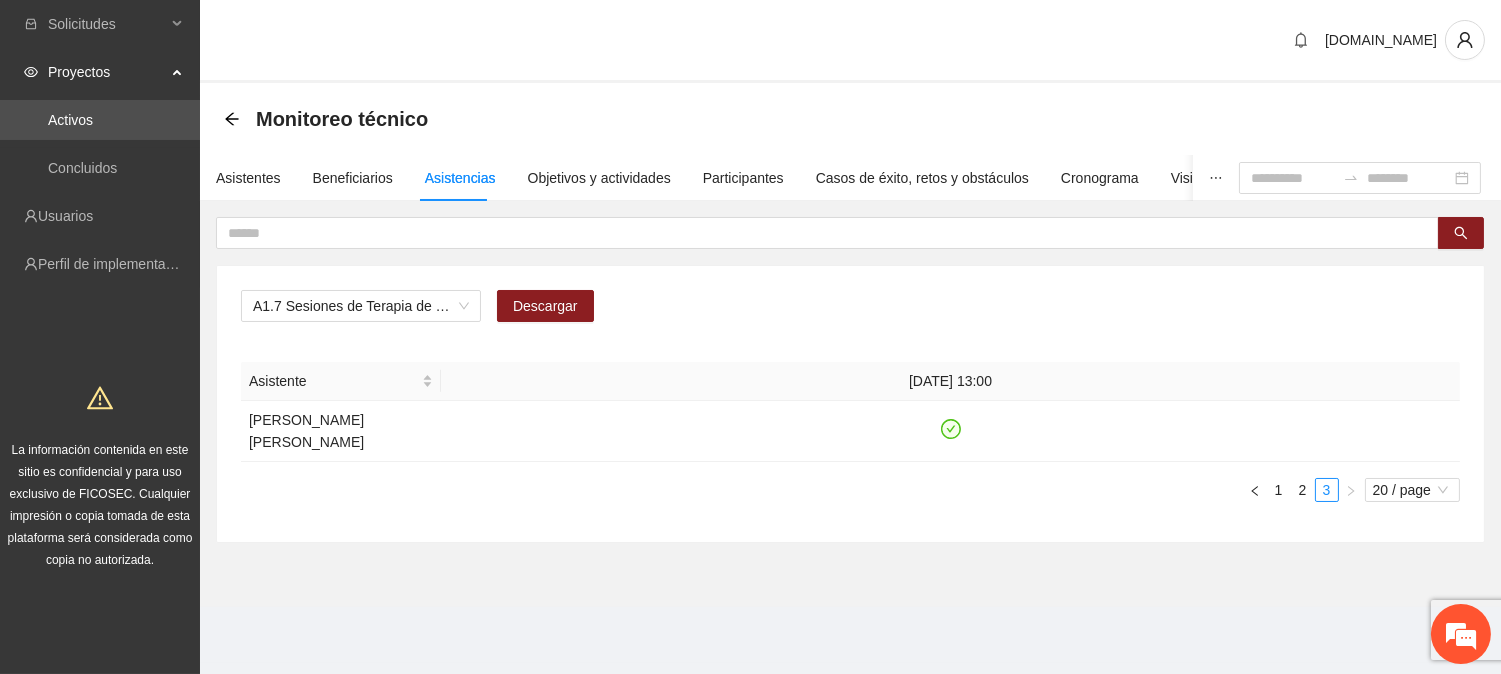 scroll, scrollTop: 0, scrollLeft: 0, axis: both 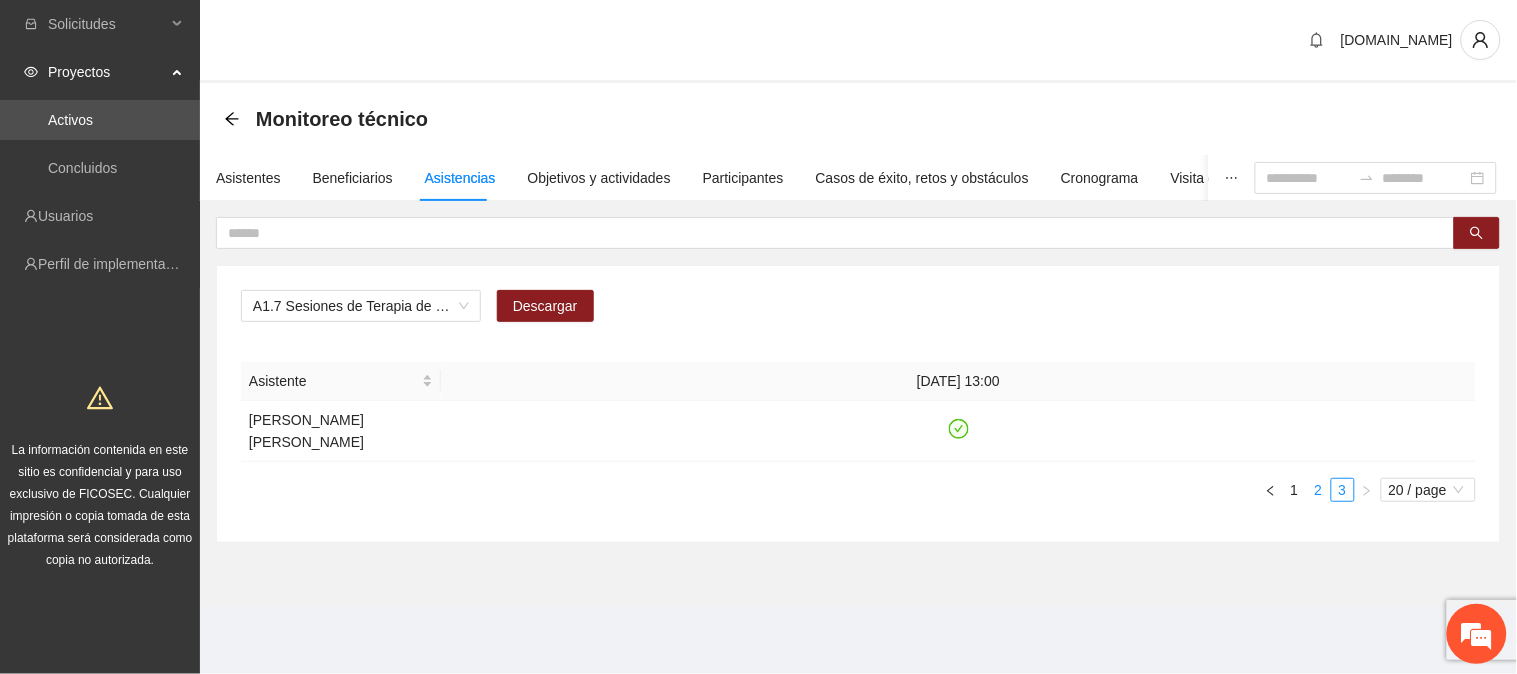 click on "2" at bounding box center [1319, 490] 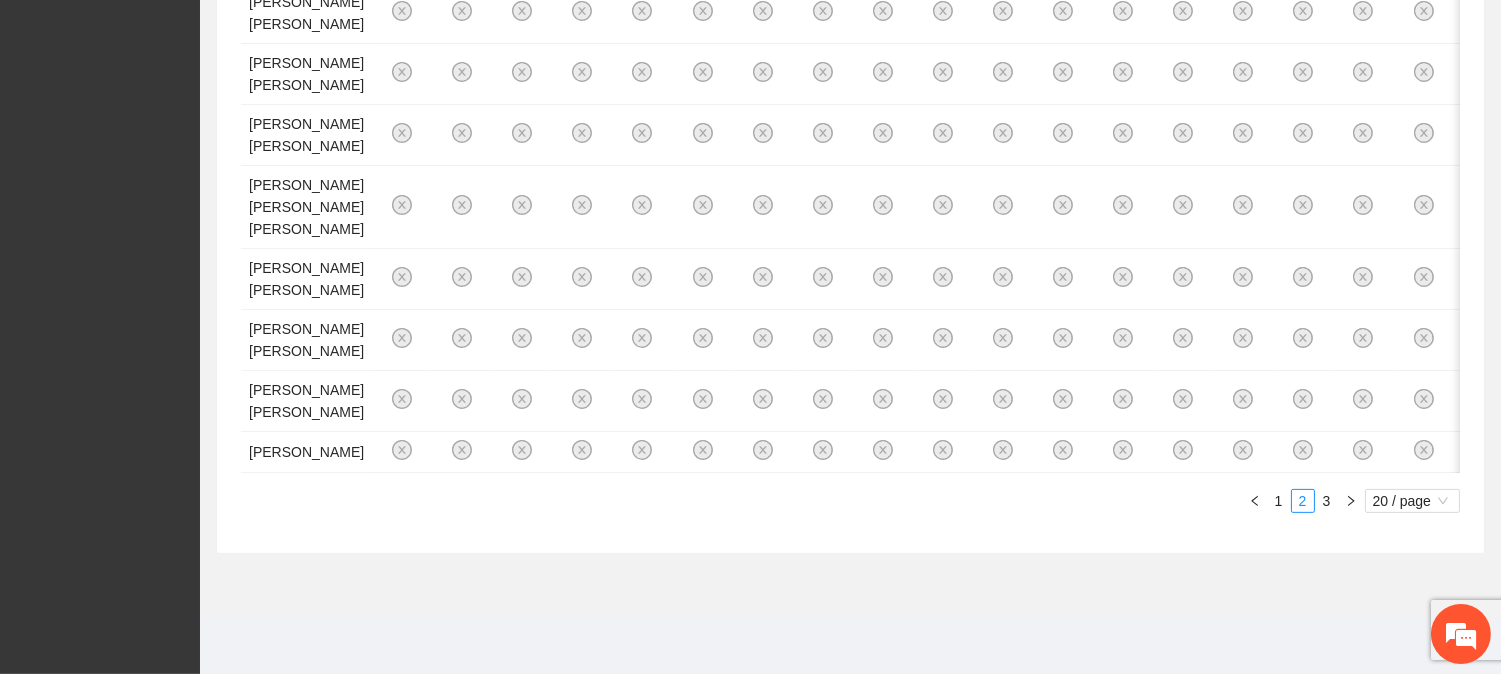 scroll, scrollTop: 0, scrollLeft: 0, axis: both 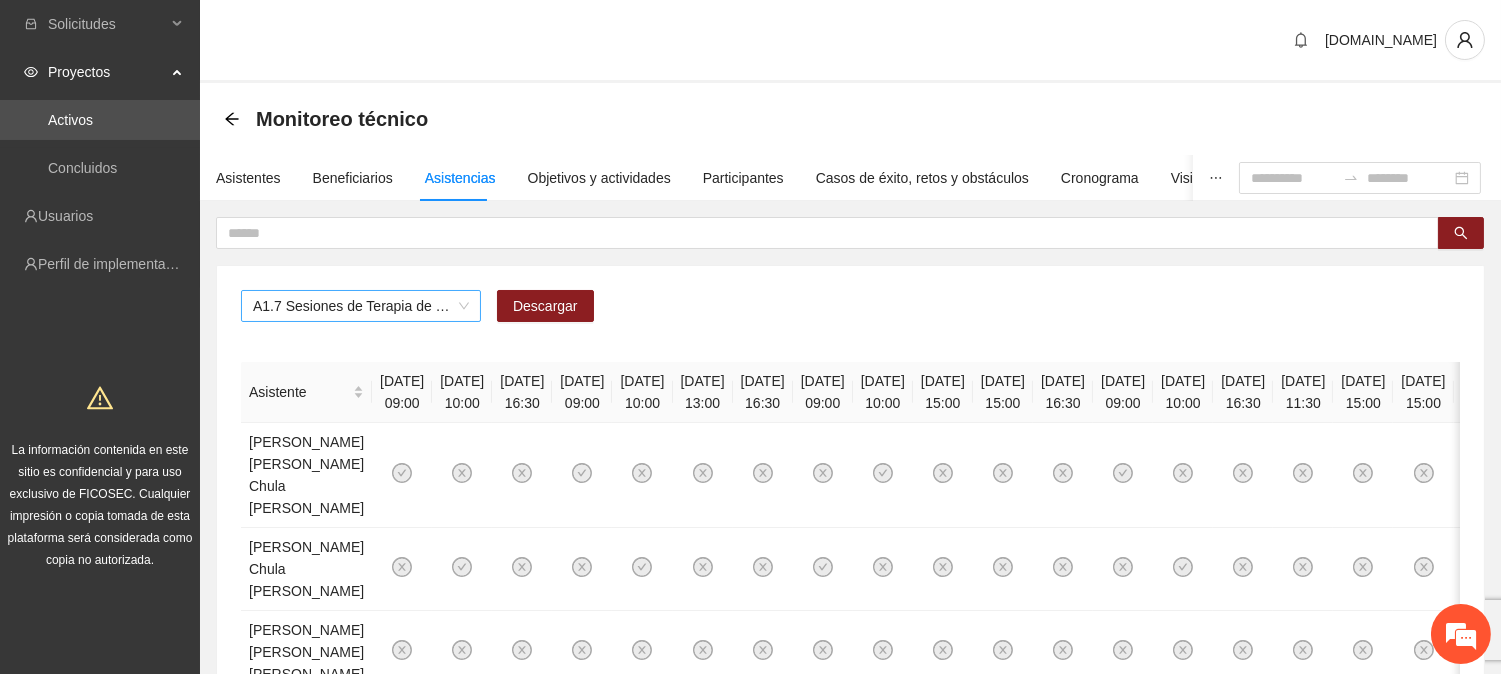 click on "A1.7 Sesiones de Terapia de Juego para niños y niñas" at bounding box center (361, 306) 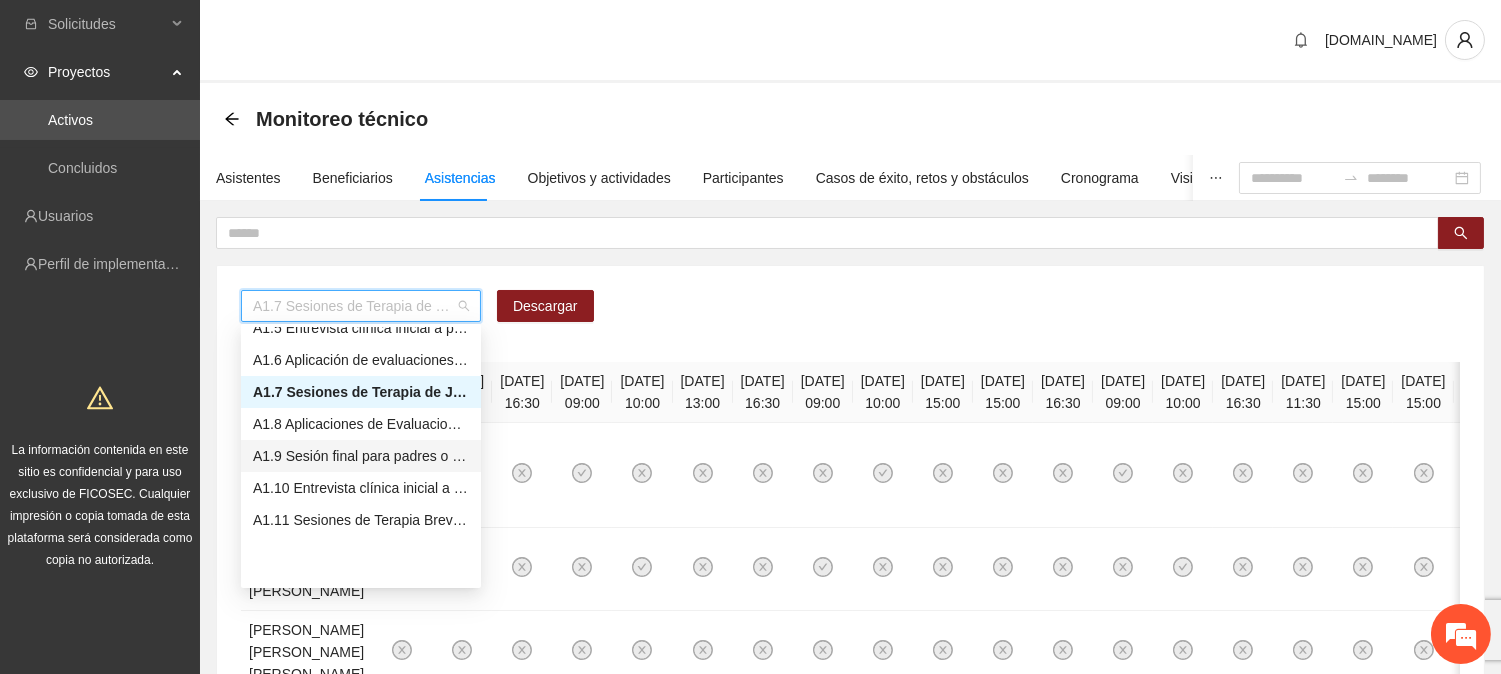 scroll, scrollTop: 0, scrollLeft: 0, axis: both 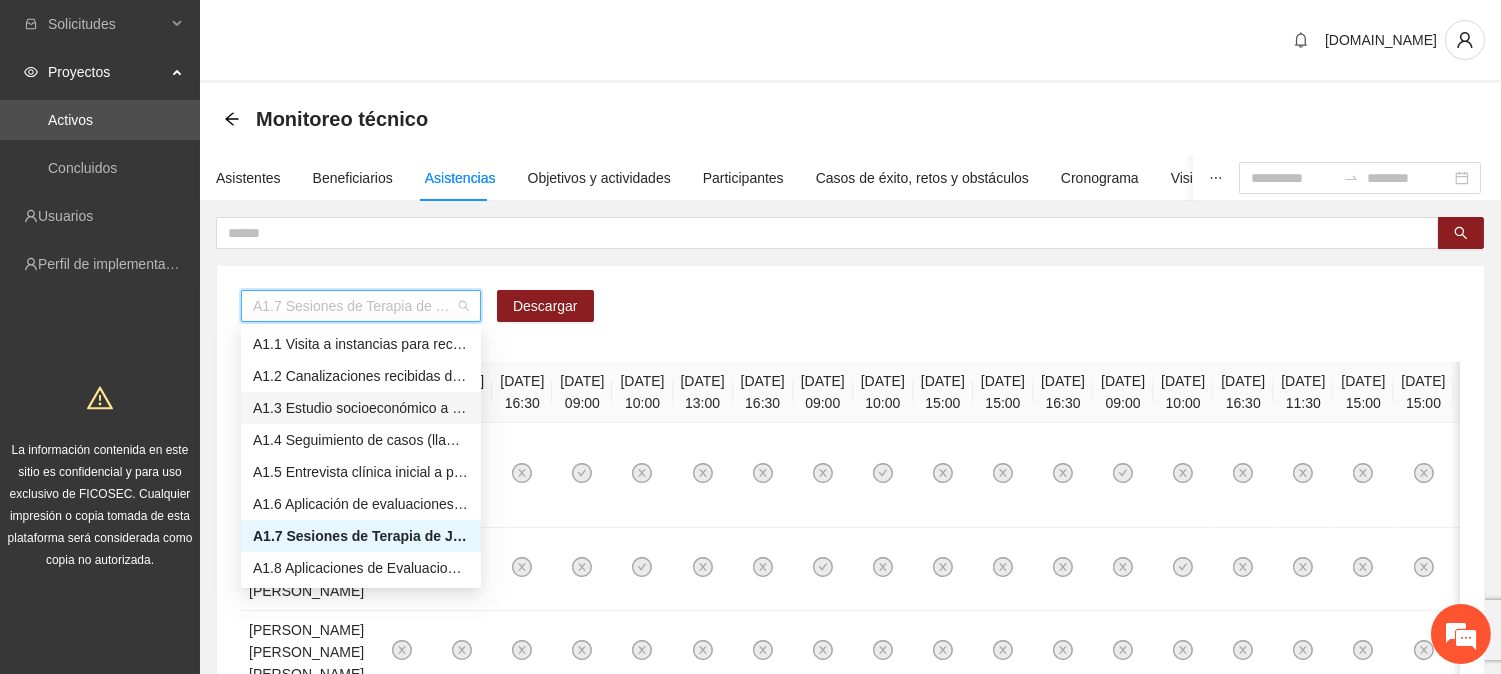 click on "A1.3 Estudio socioeconómico a padres o tutores" at bounding box center (361, 408) 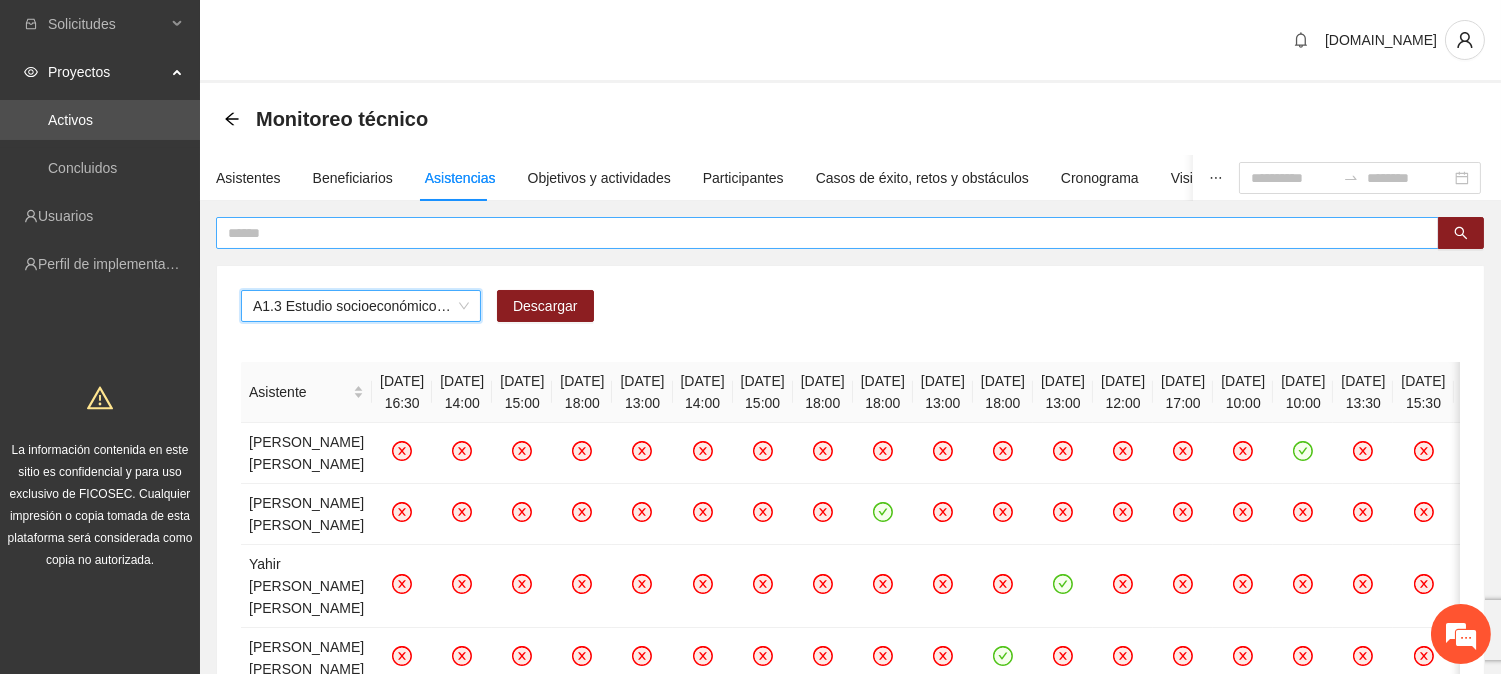 click at bounding box center [819, 233] 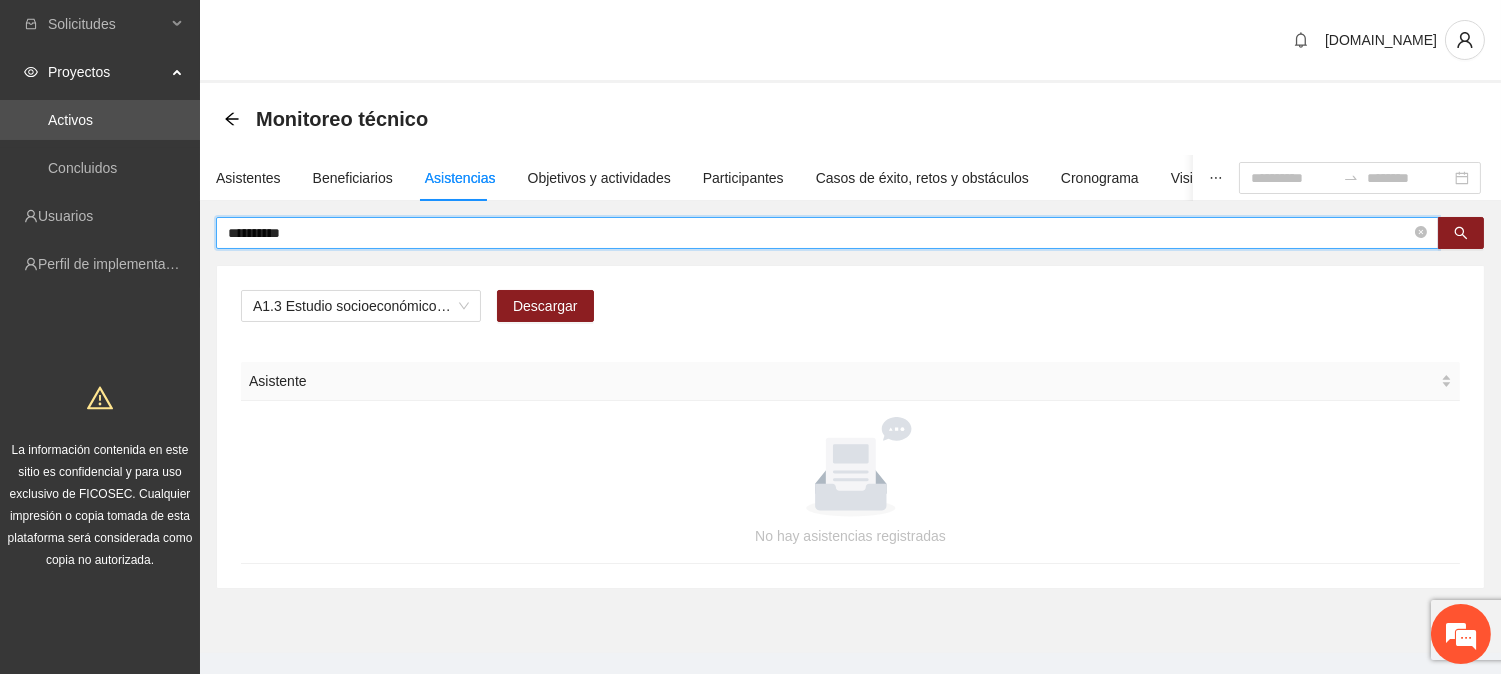 drag, startPoint x: 336, startPoint y: 230, endPoint x: 243, endPoint y: 224, distance: 93.193344 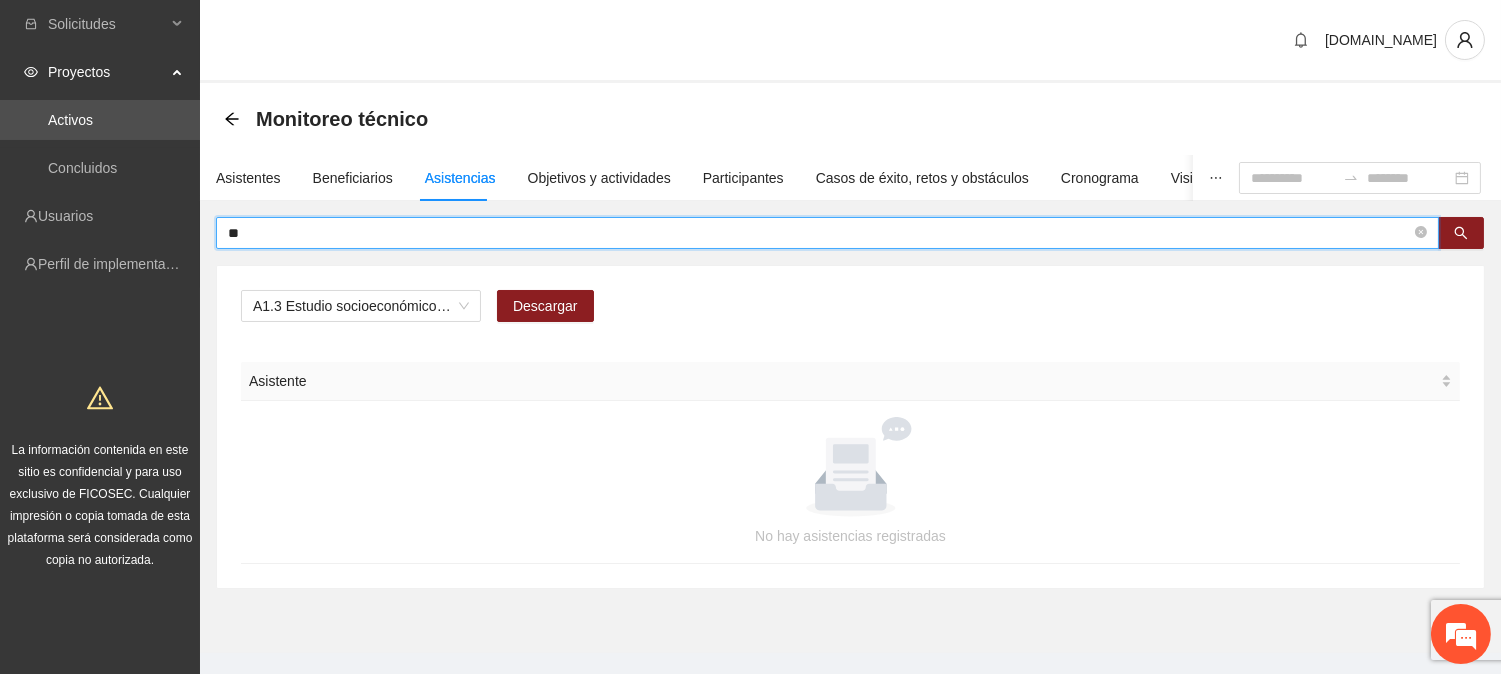 type on "*" 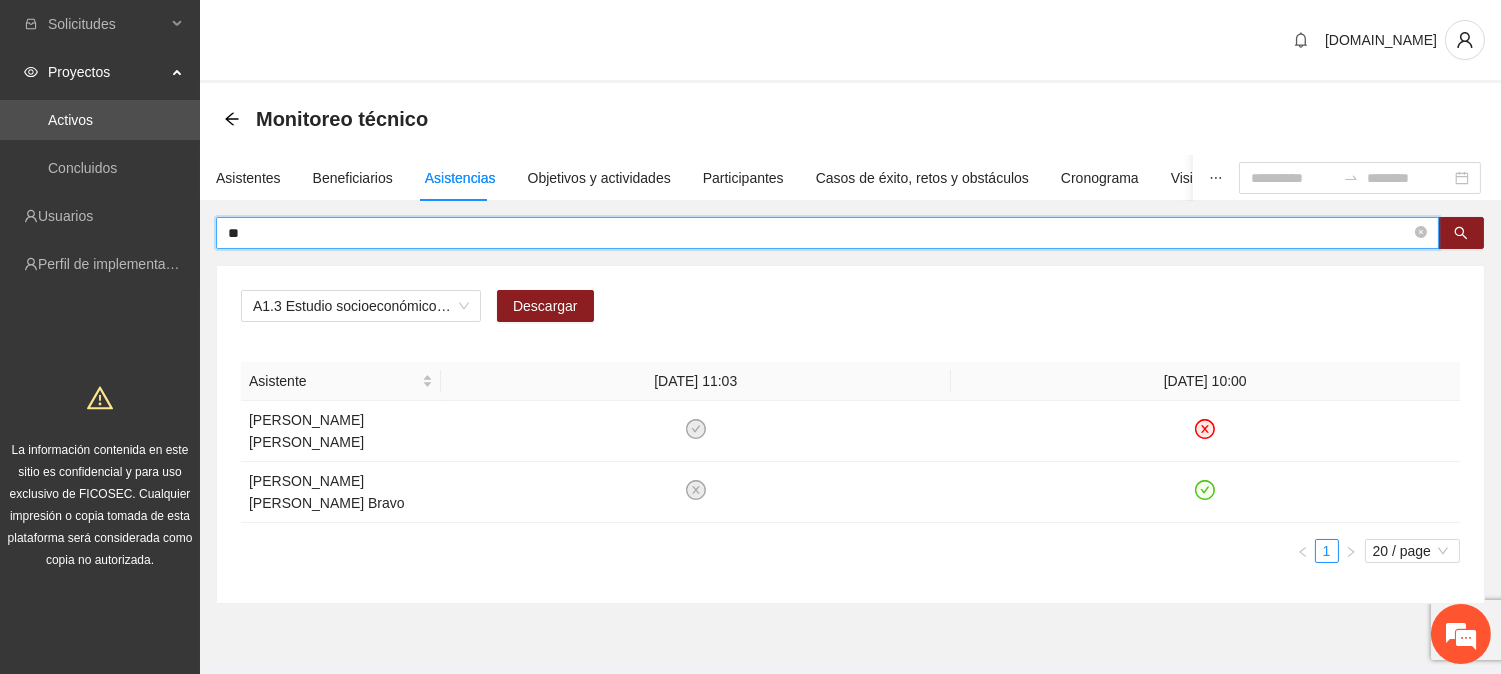type on "*" 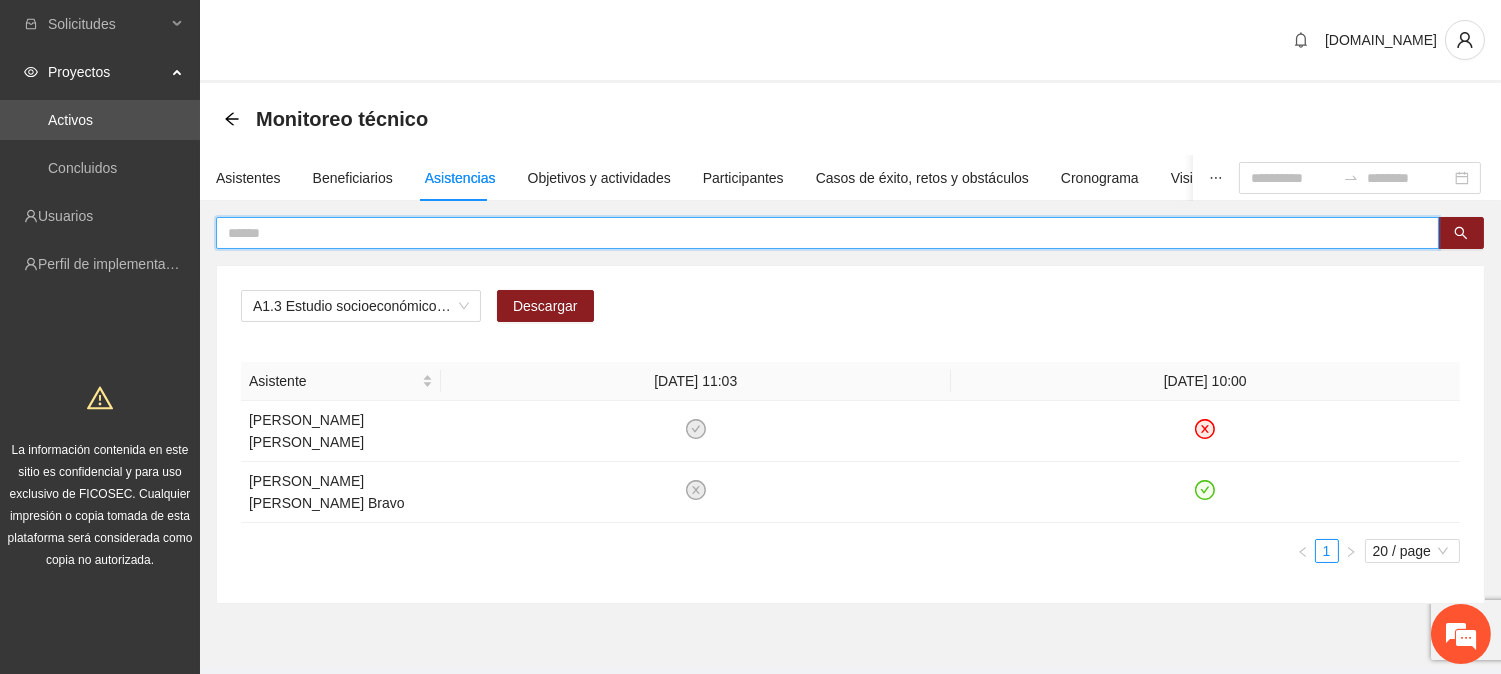 type 